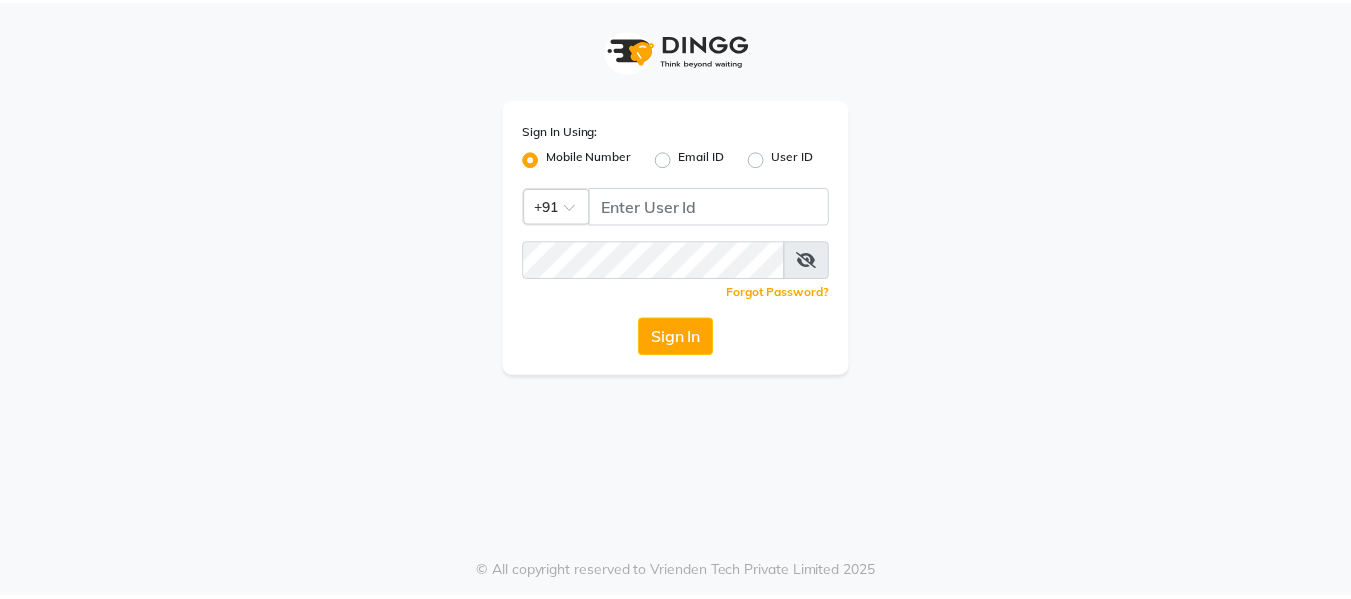 scroll, scrollTop: 0, scrollLeft: 0, axis: both 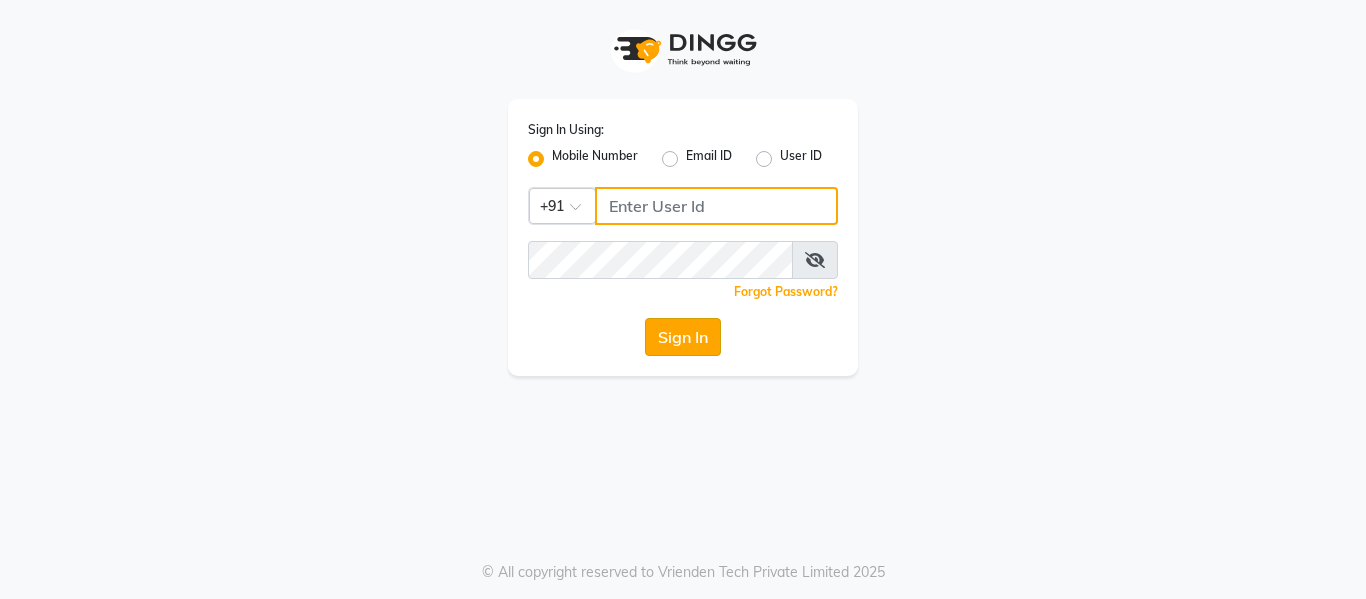 type on "7900156666" 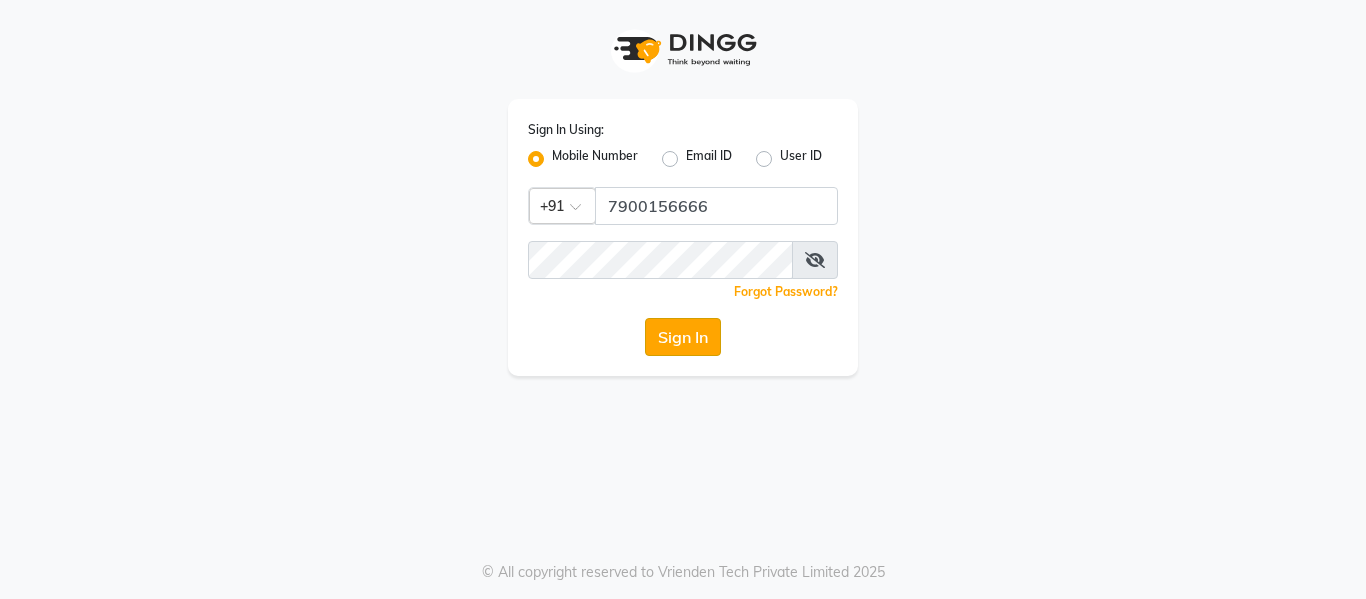 click on "Sign In" 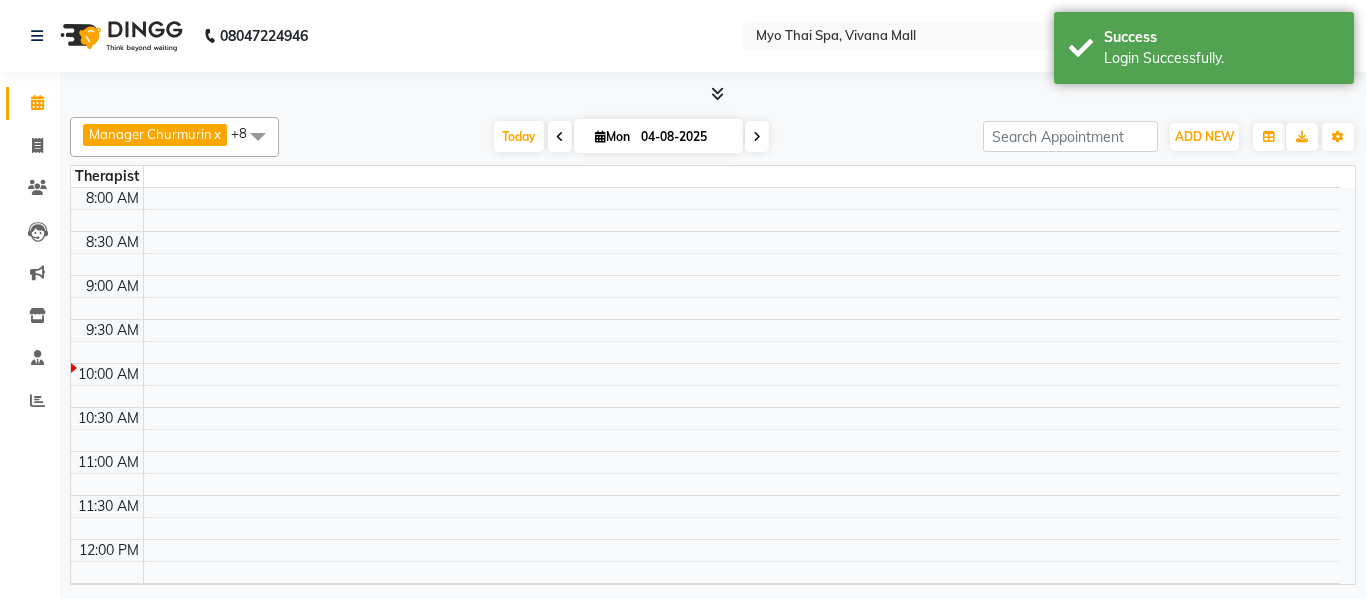 select on "en" 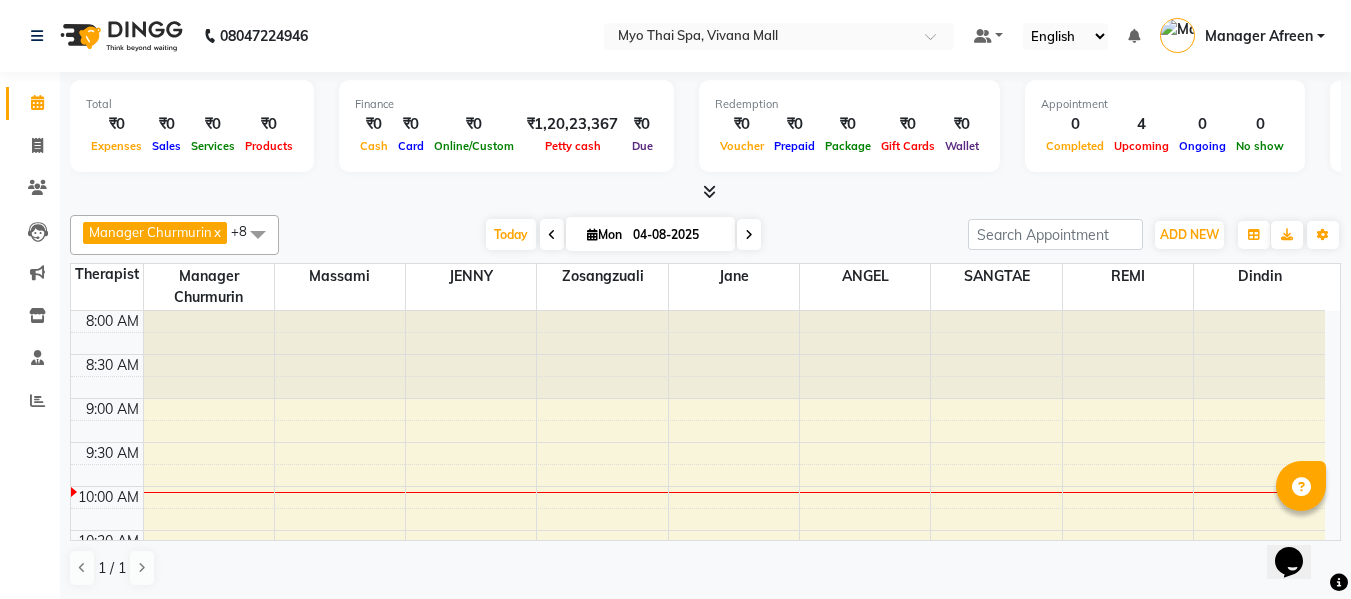 scroll, scrollTop: 0, scrollLeft: 0, axis: both 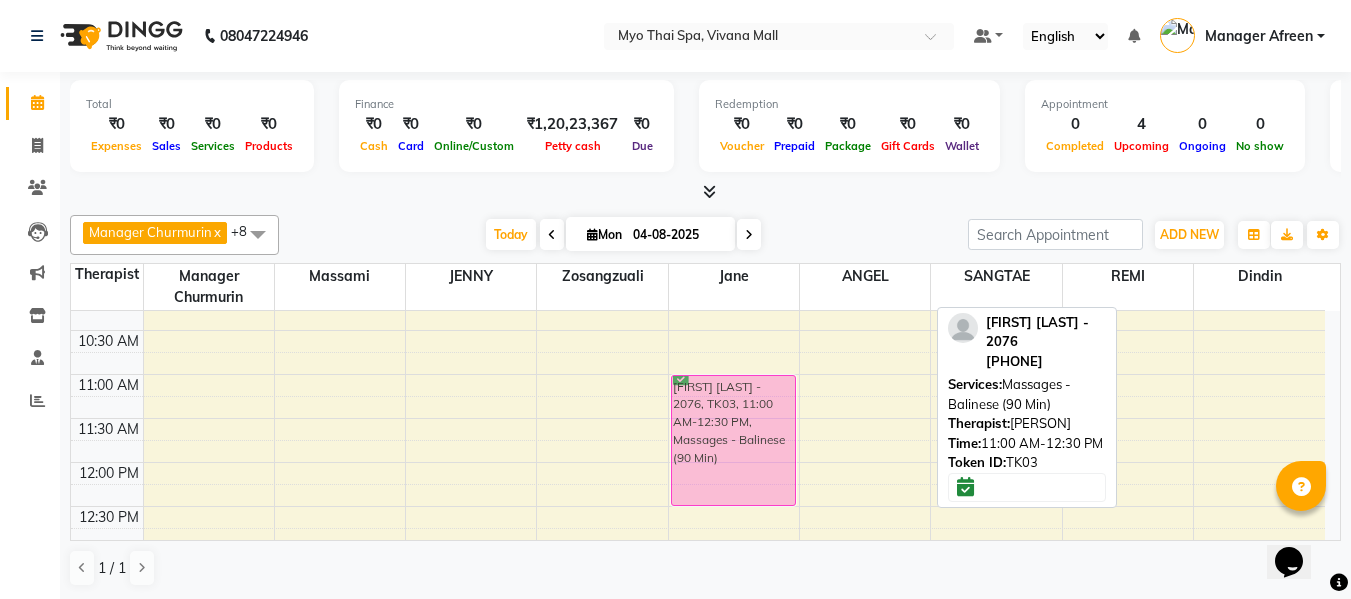 drag, startPoint x: 855, startPoint y: 418, endPoint x: 765, endPoint y: 416, distance: 90.02222 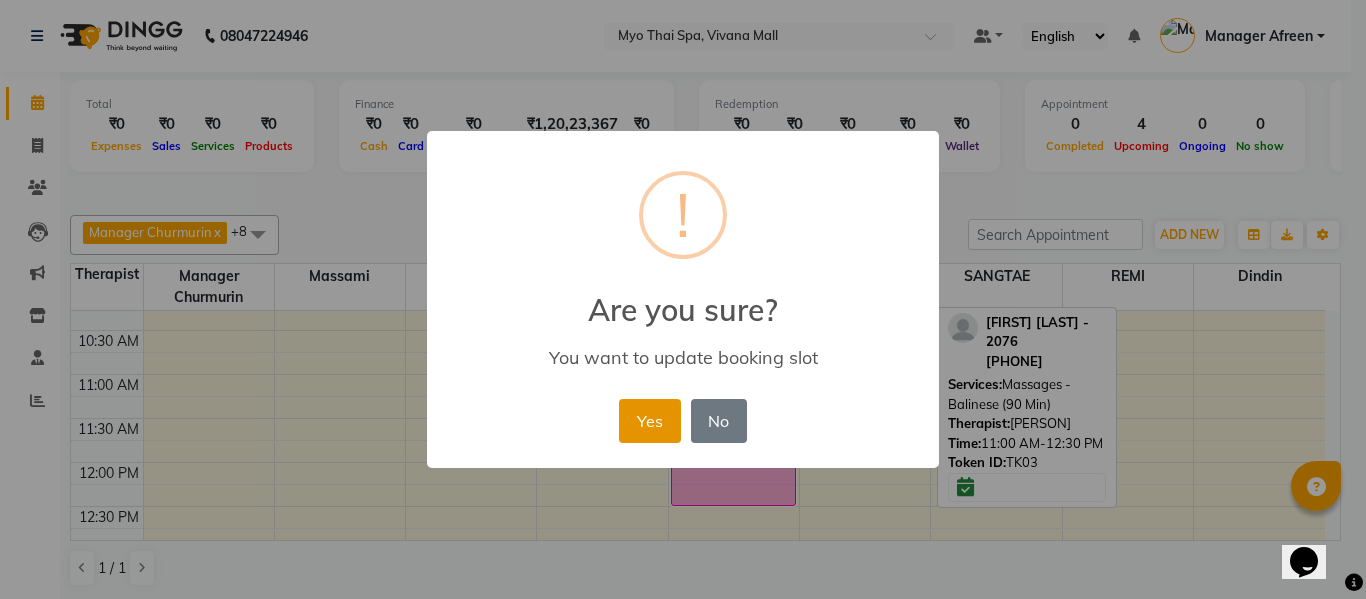 click on "Yes" at bounding box center (649, 421) 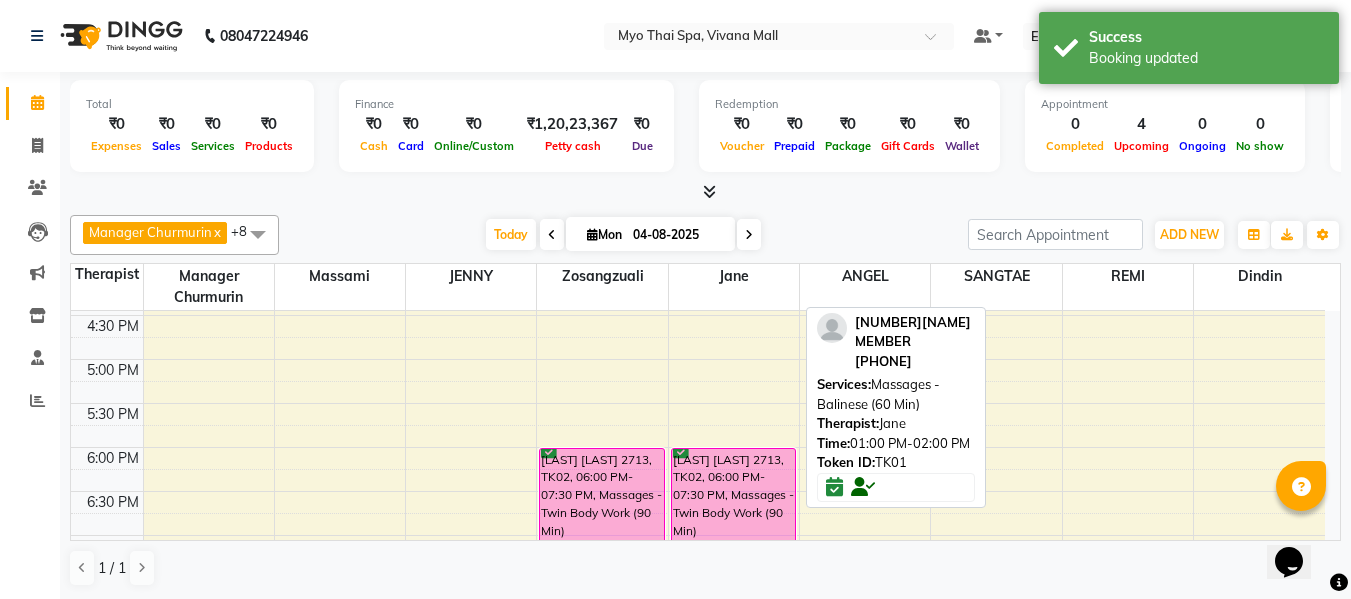 scroll, scrollTop: 800, scrollLeft: 0, axis: vertical 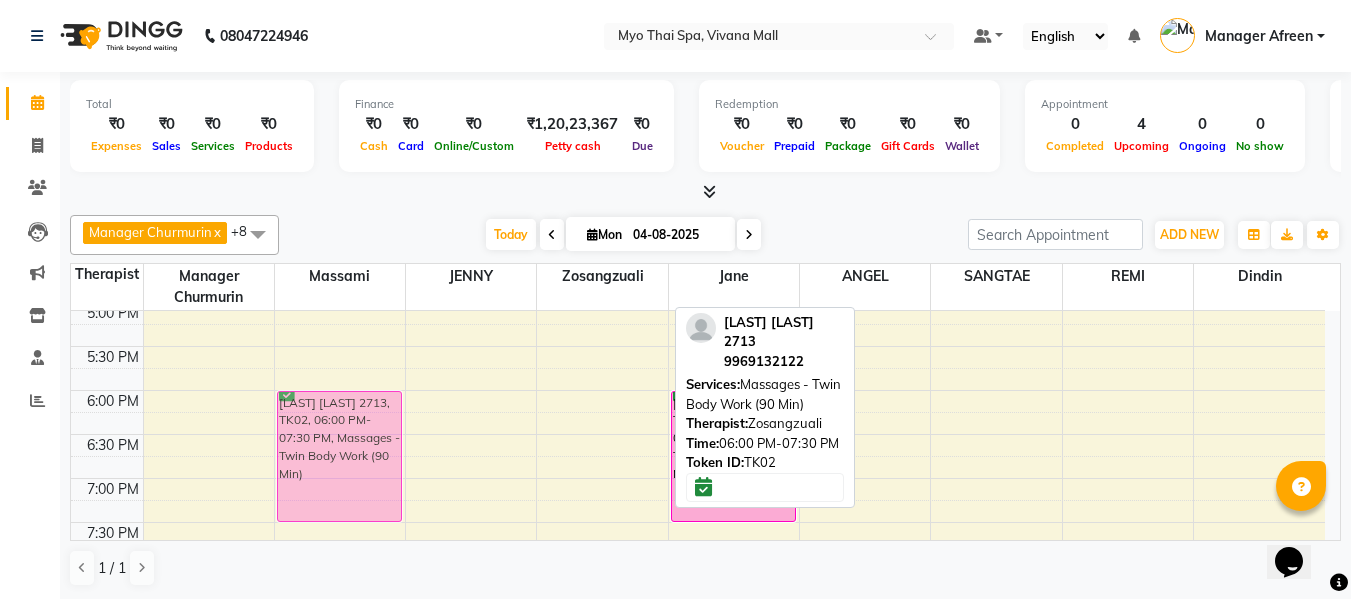 drag, startPoint x: 589, startPoint y: 450, endPoint x: 392, endPoint y: 450, distance: 197 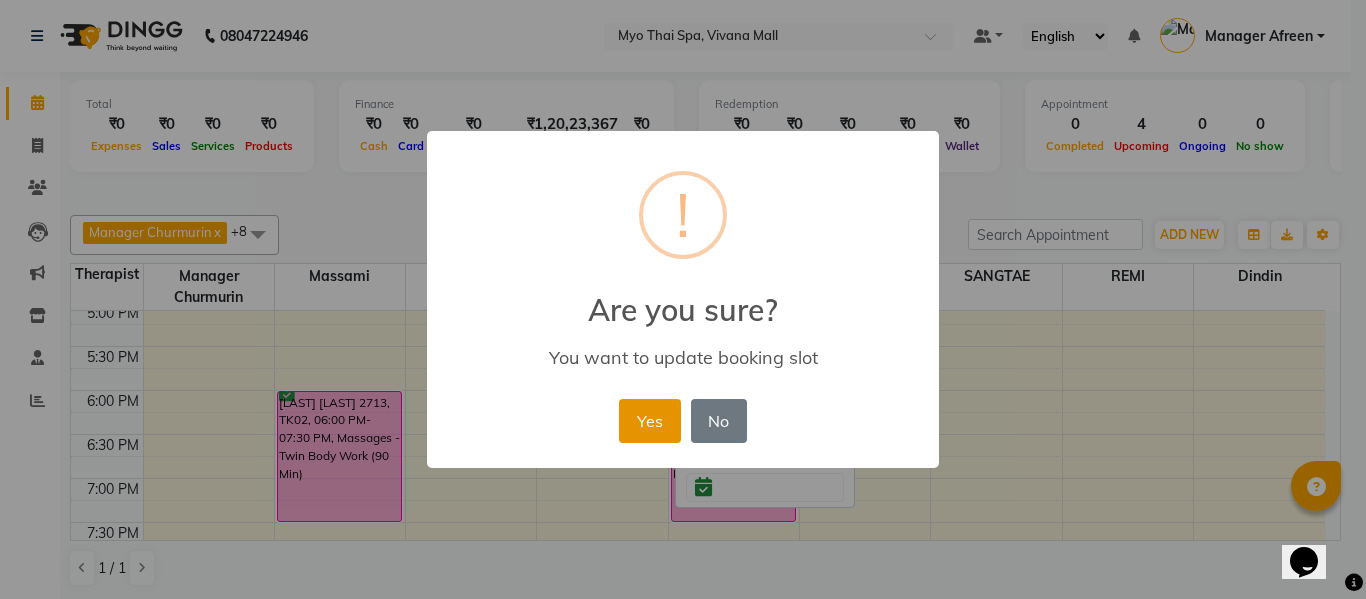 click on "Yes" at bounding box center [649, 421] 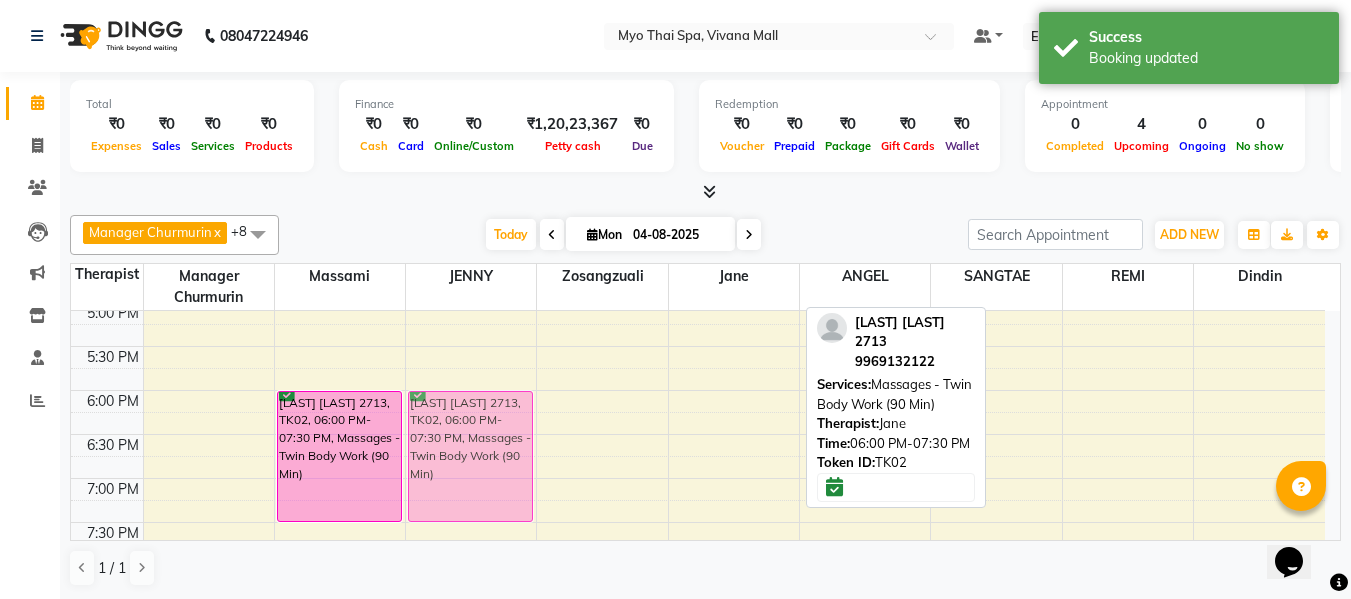 drag, startPoint x: 725, startPoint y: 427, endPoint x: 513, endPoint y: 432, distance: 212.05896 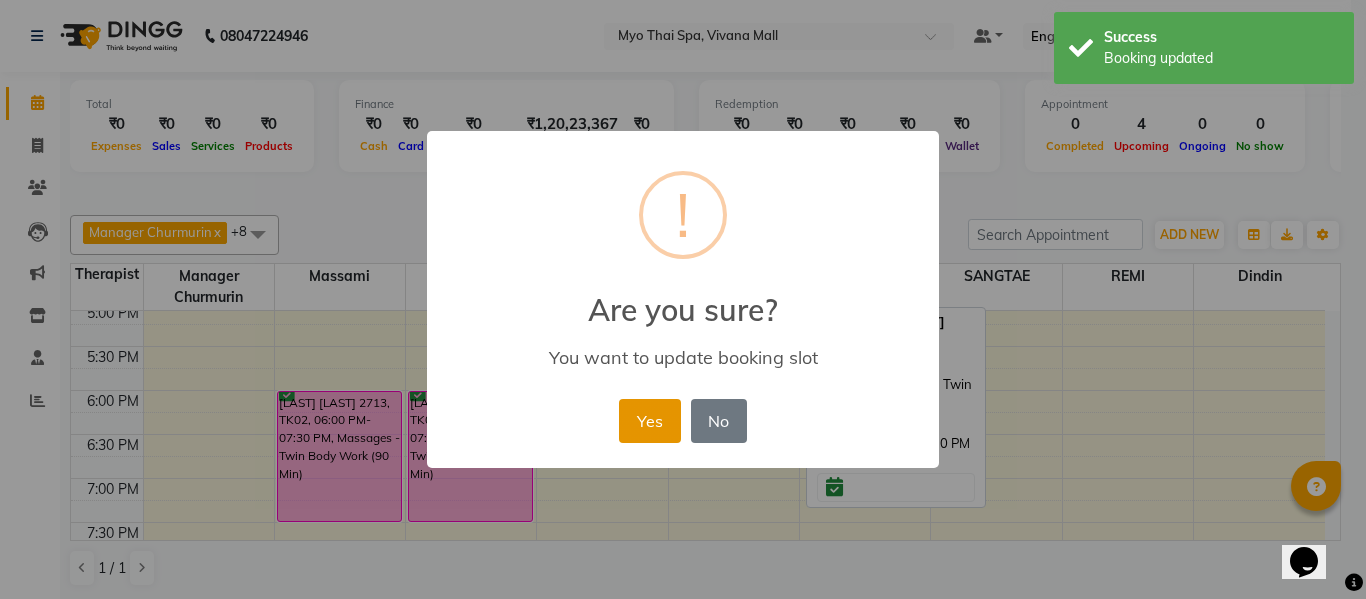 click on "Yes" at bounding box center [649, 421] 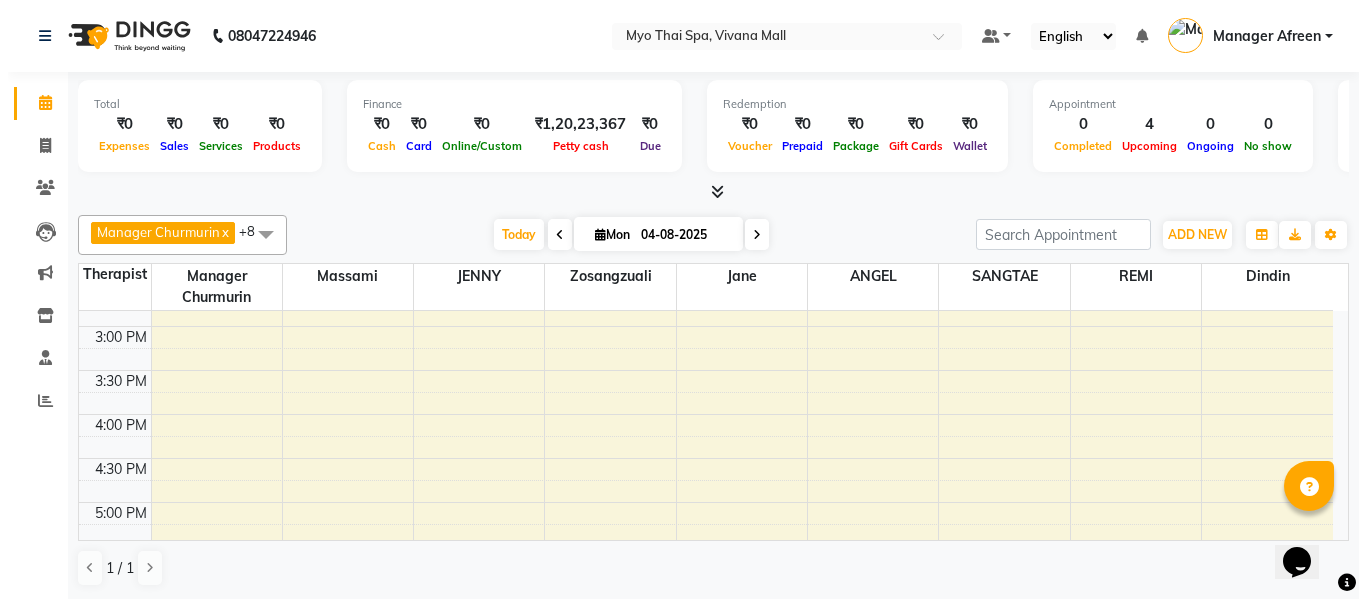 scroll, scrollTop: 900, scrollLeft: 0, axis: vertical 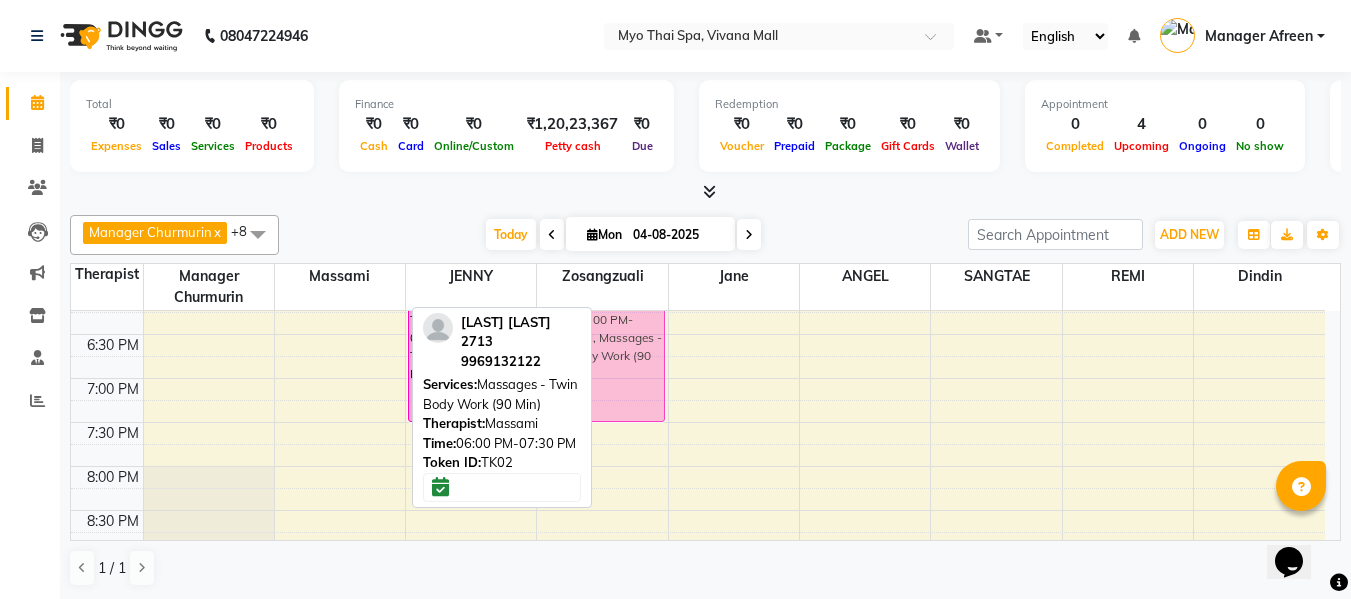 drag, startPoint x: 347, startPoint y: 350, endPoint x: 629, endPoint y: 357, distance: 282.08685 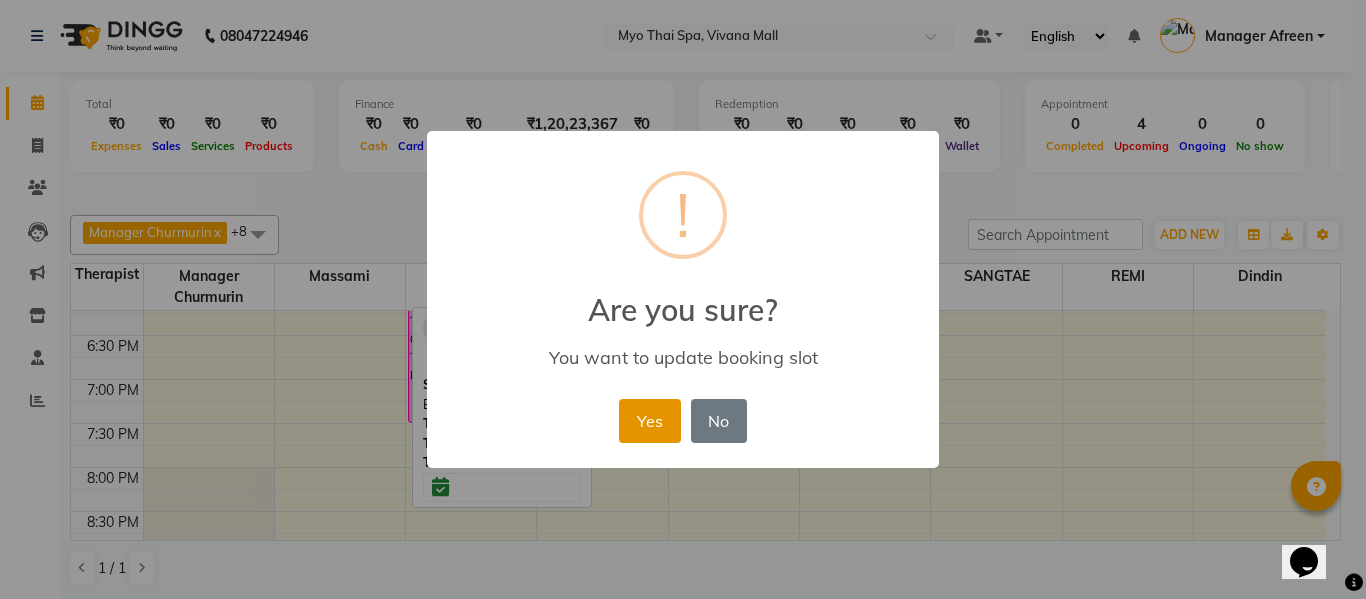 click on "Yes" at bounding box center (649, 421) 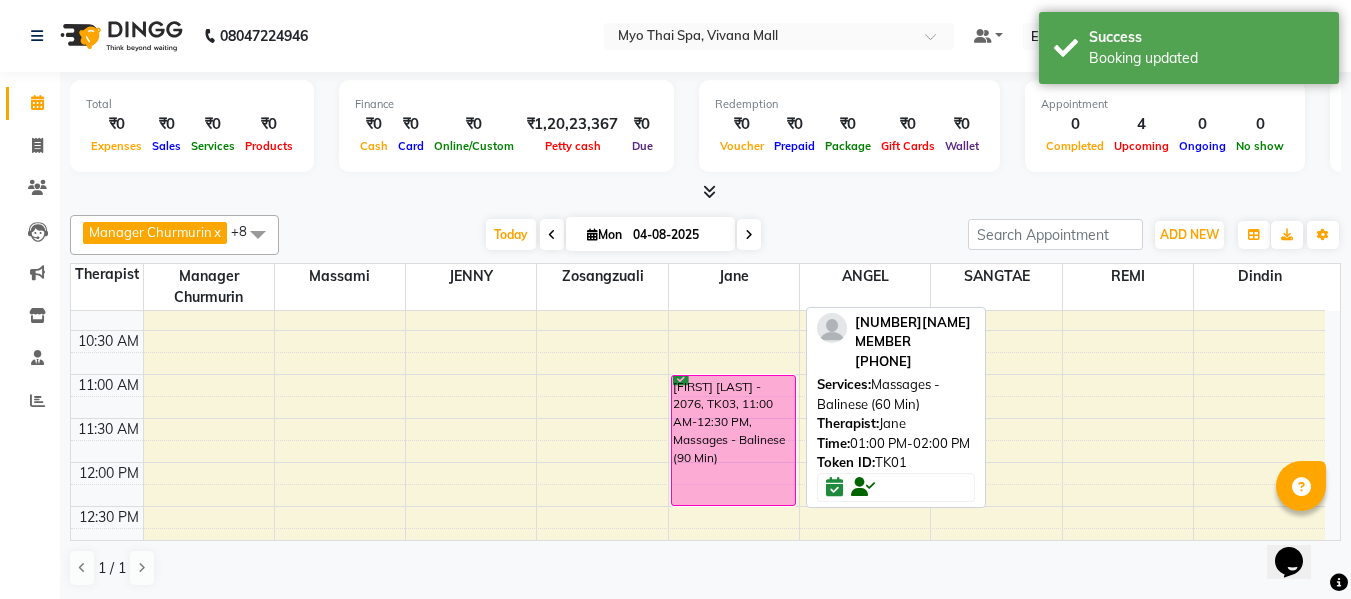 scroll, scrollTop: 199, scrollLeft: 0, axis: vertical 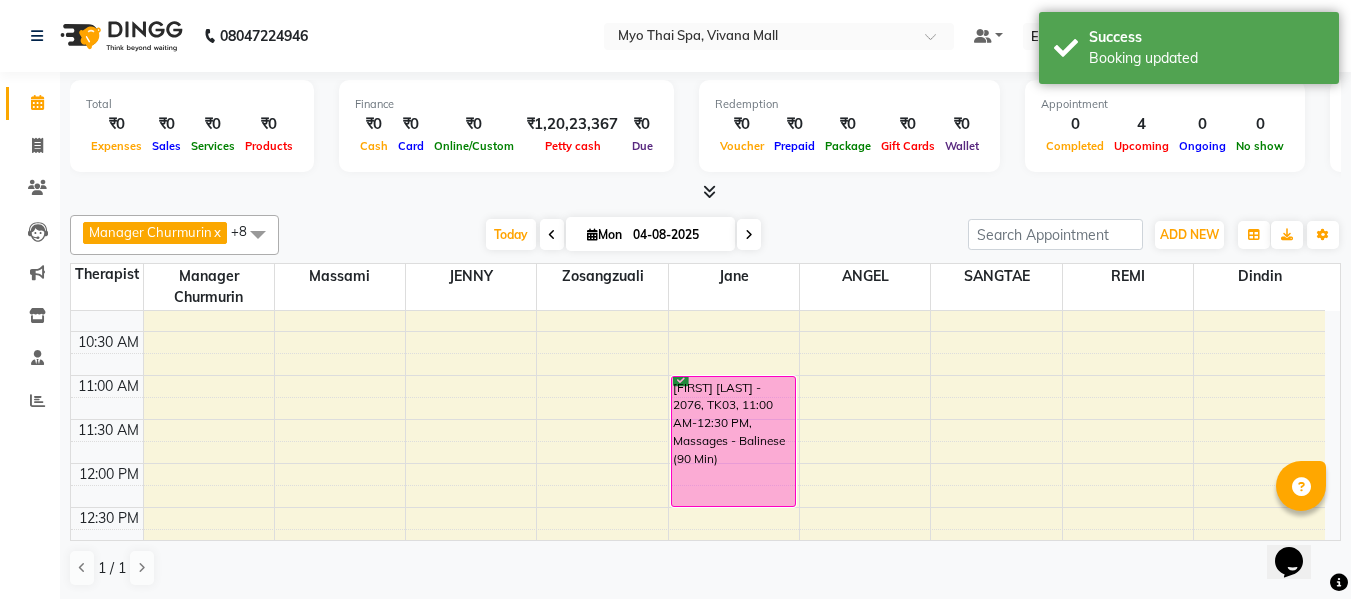 click at bounding box center [258, 234] 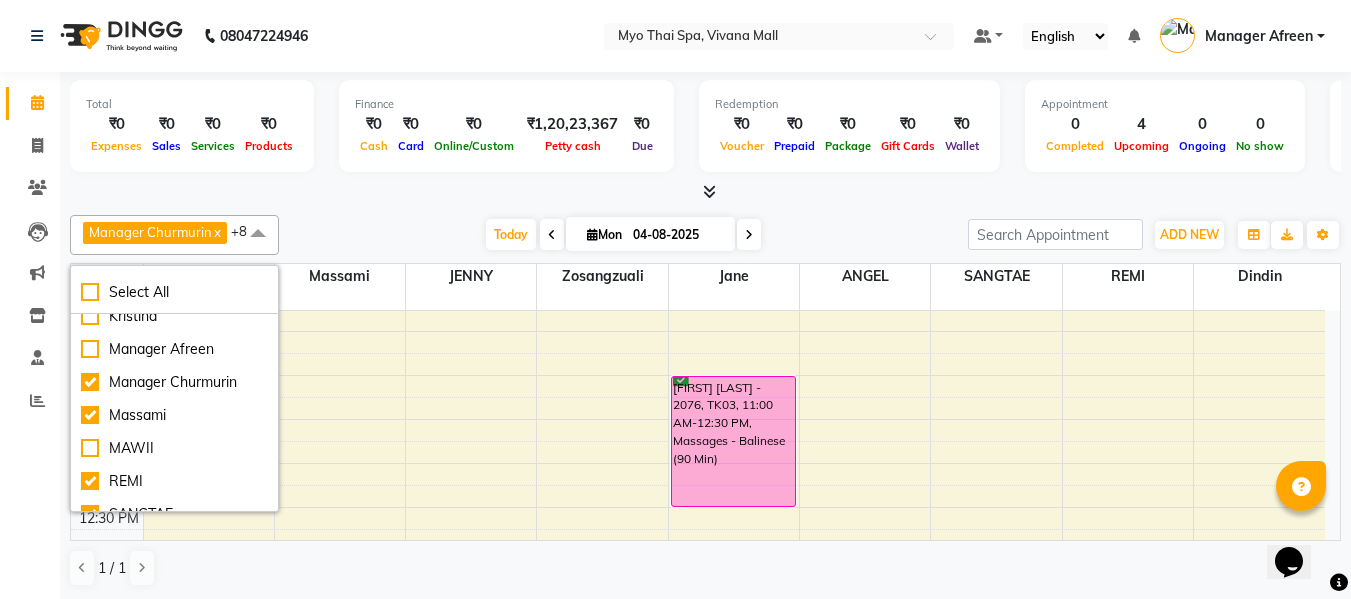 scroll, scrollTop: 200, scrollLeft: 0, axis: vertical 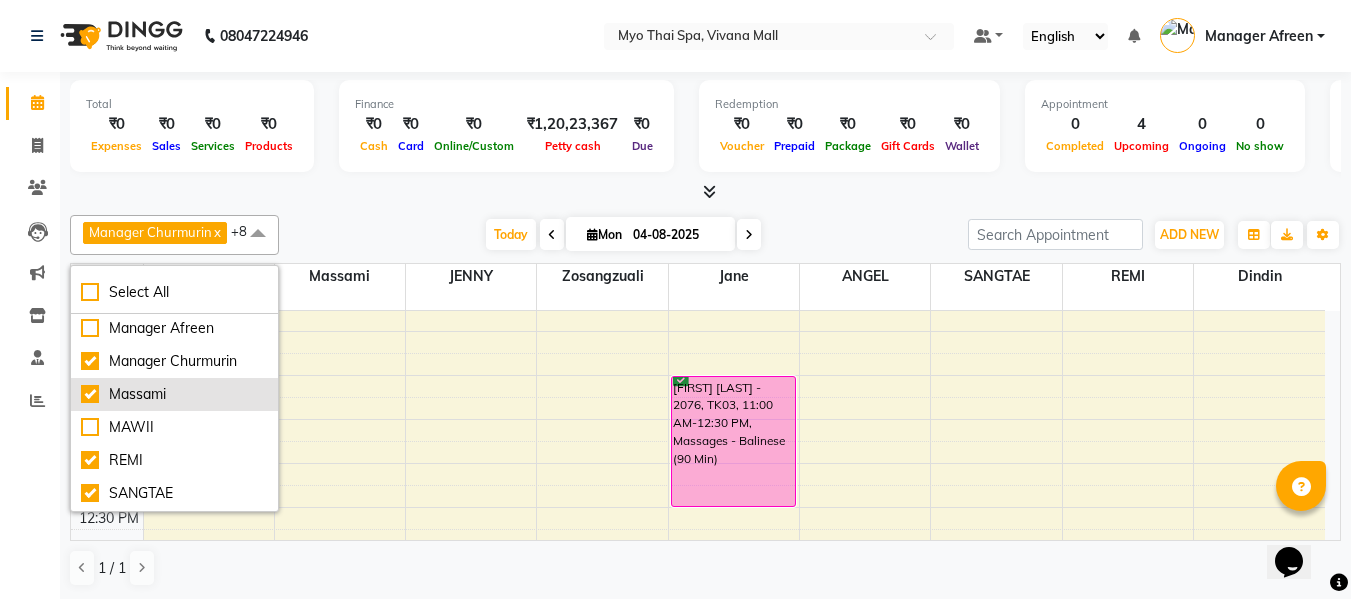 click on "Massami" at bounding box center [174, 394] 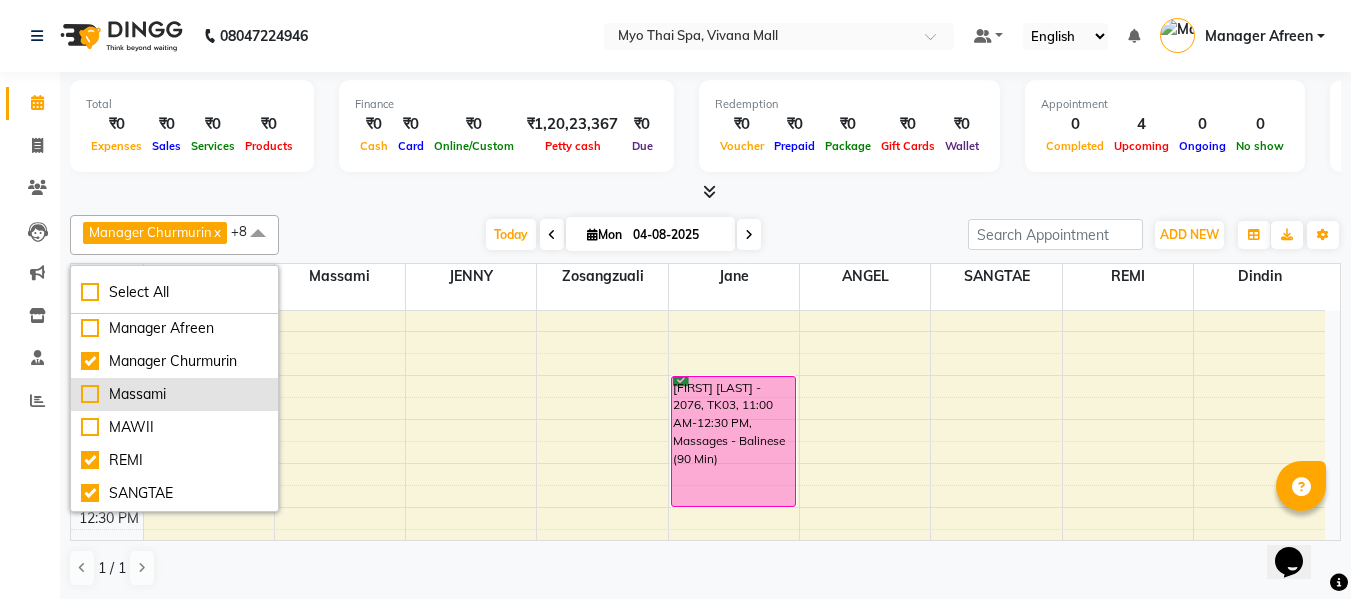 checkbox on "false" 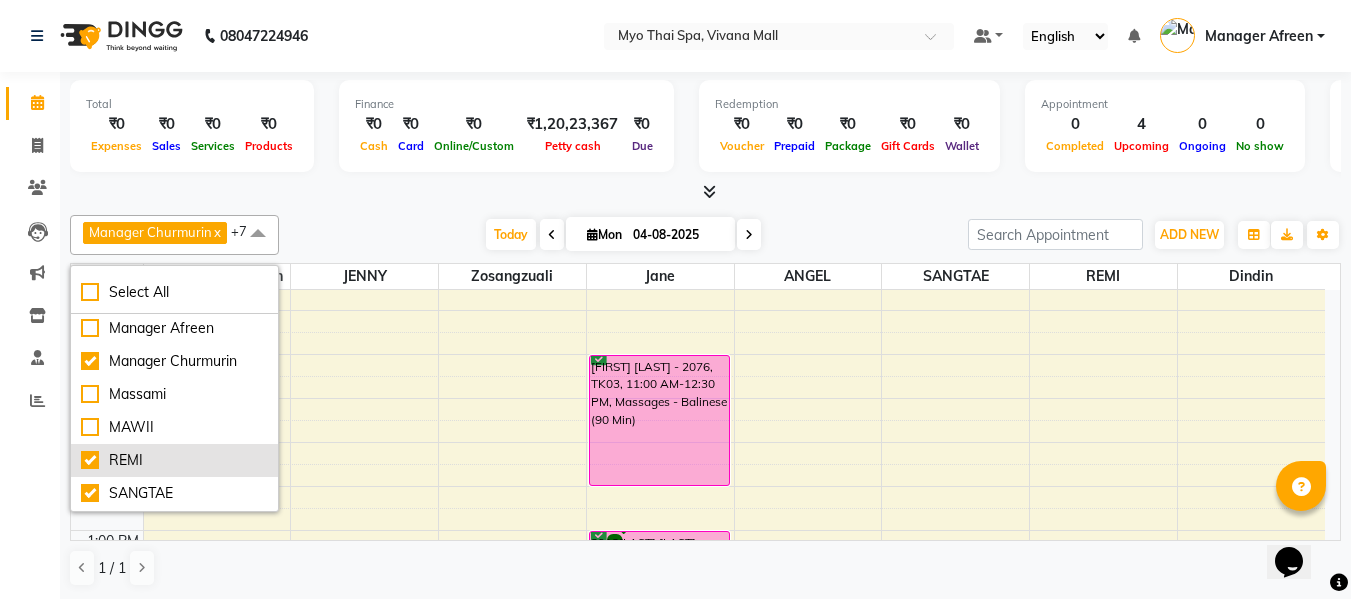 click on "REMI" at bounding box center [174, 460] 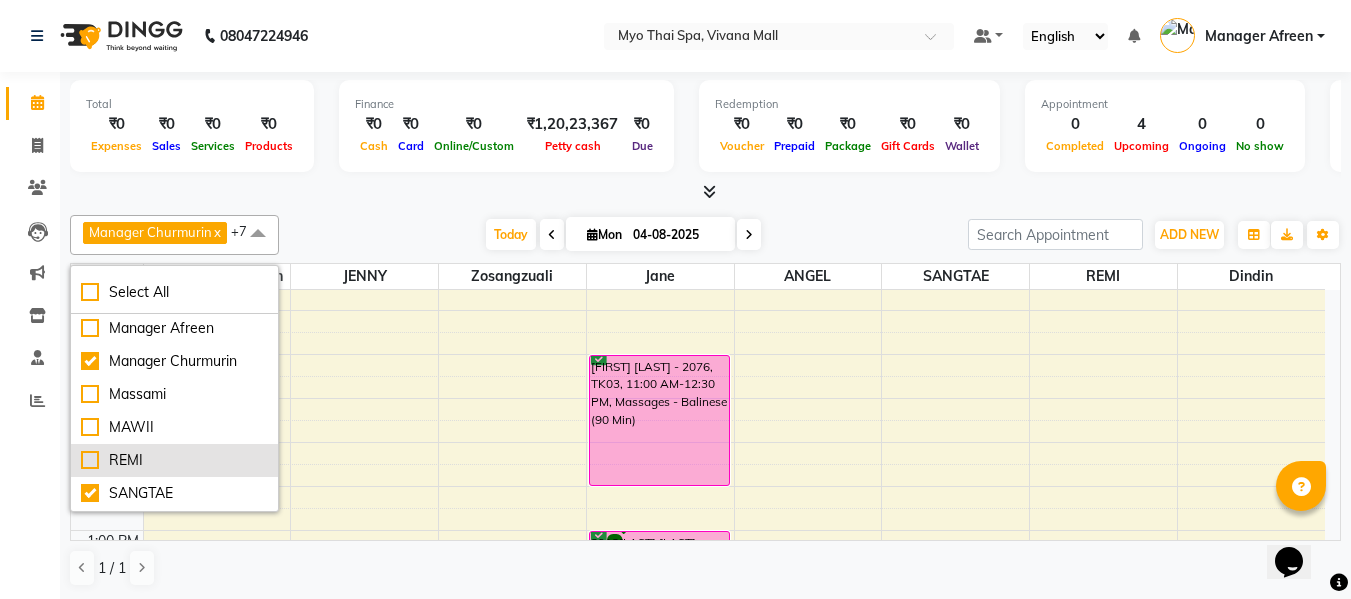 checkbox on "false" 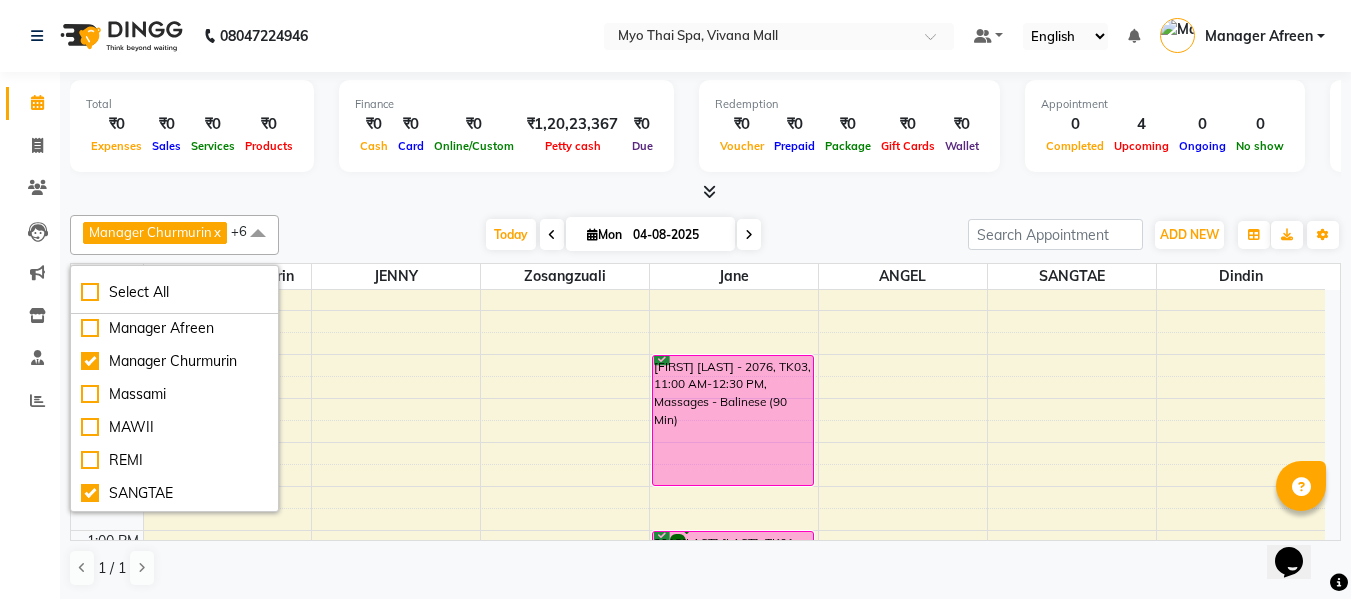 click on "Manager Churmurin x [PERSON] x [PERSON] x [PERSON] x [PERSON] x [PERSON] x Dindin x +6 Select All [PERSON] [PERSON] Dindin [PERSON] [PERSON] [PERSON] Manager [PERSON] Manager Churmurin [PERSON] [PERSON] [PERSON] [PERSON] [PERSON] [PERSON] [PERSON] [PERSON] [PERSON] Today Mon 04-08-2025 Toggle Dropdown Add Appointment Add Invoice Add Expense Add Attendance Add Client Toggle Dropdown Add Appointment Add Invoice Add Expense Add Attendance Add Client ADD NEW Toggle Dropdown Add Appointment Add Invoice Add Expense Add Attendance Add Client Manager Churmurin x [PERSON] x [PERSON] x [PERSON] x [PERSON] x [PERSON] x Dindin x +6 Select All [PERSON] [PERSON] Dindin [PERSON] [PERSON] [PERSON] Manager [PERSON] Manager Churmurin [PERSON] [PERSON] [PERSON] [PERSON] [PERSON] [PERSON] [PERSON] [PERSON] [PERSON] Group By Staff View Room View View as Vertical Vertical - Week View Horizontal Horizontal - Week View List Toggle Dropdown Calendar Settings Manage Tags Arrange Therapists Reset Therapists Full Screen Show Available Stylist Appointment Form Zoom 100% Staff/Room Display Count 13 Therapist [PERSON] [PERSON]" 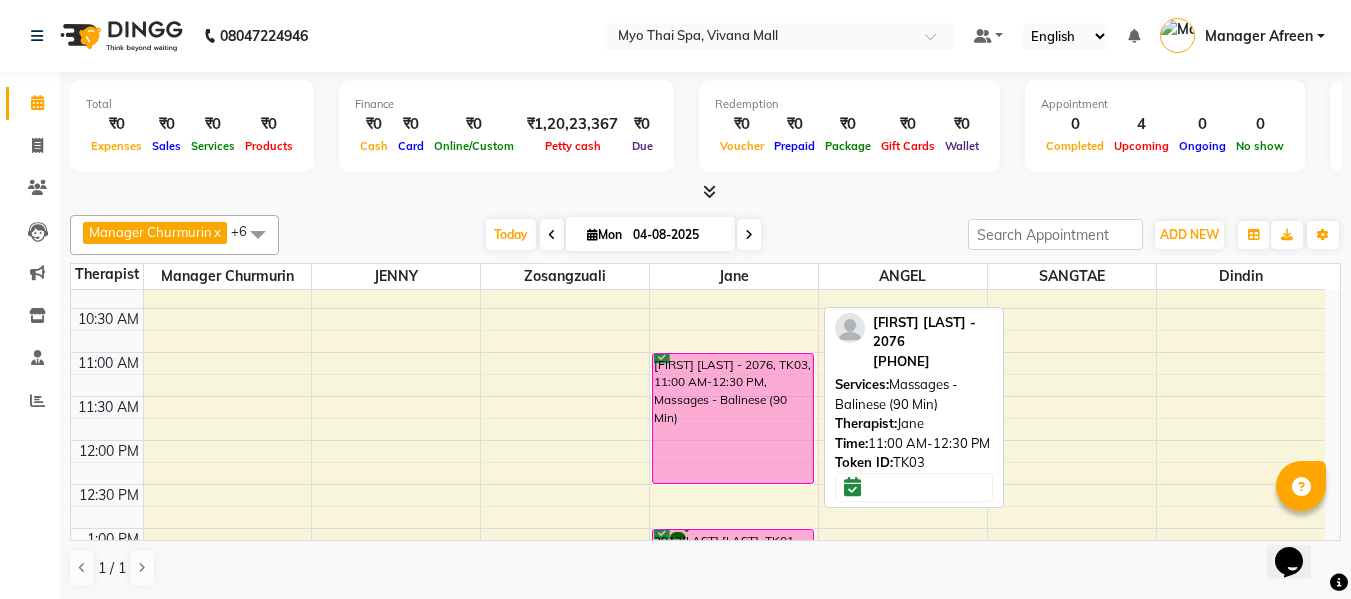 scroll, scrollTop: 200, scrollLeft: 0, axis: vertical 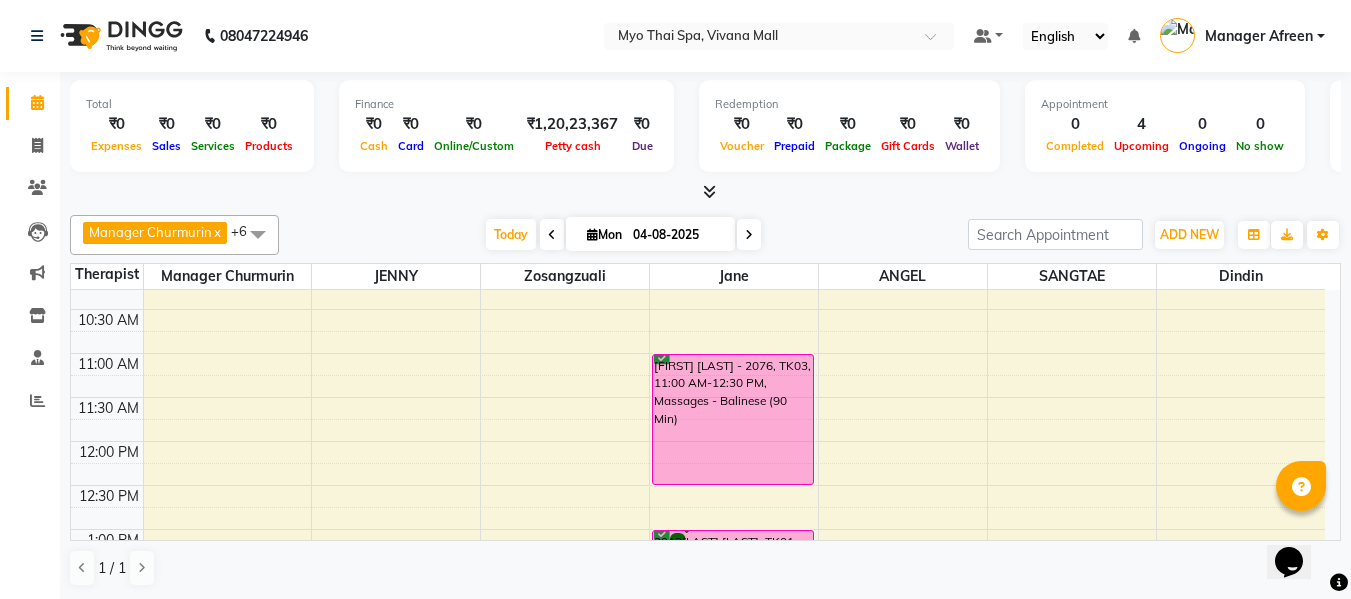 click at bounding box center (258, 234) 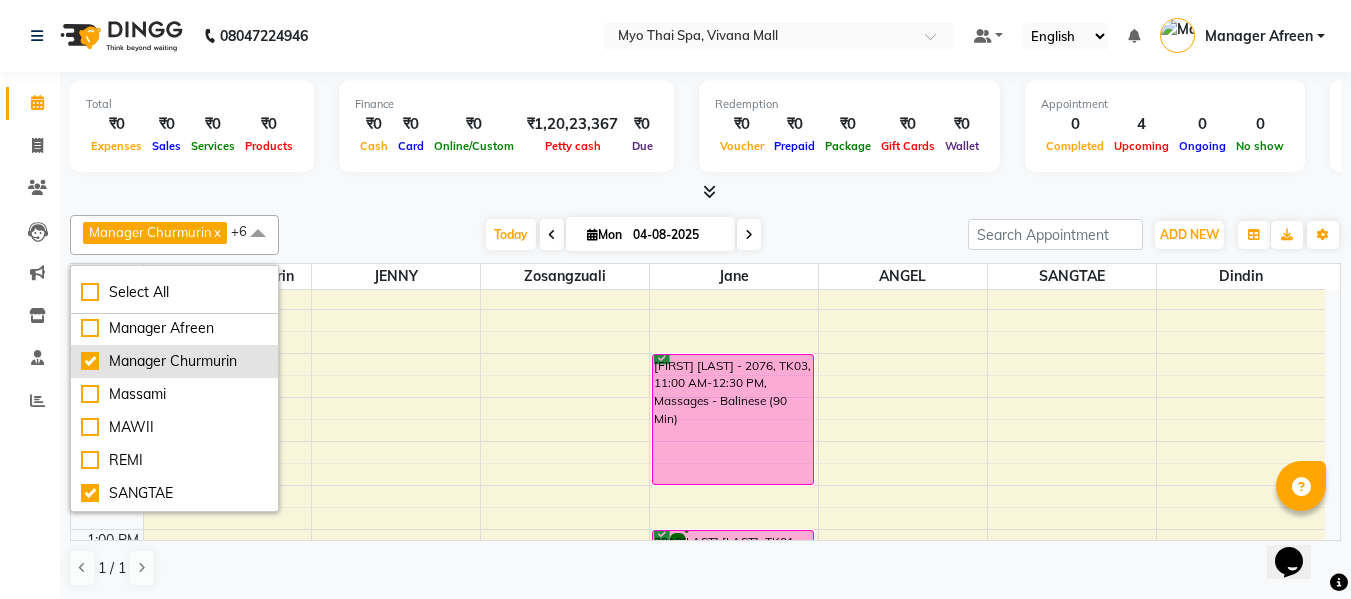 click on "Manager Churmurin" at bounding box center (174, 361) 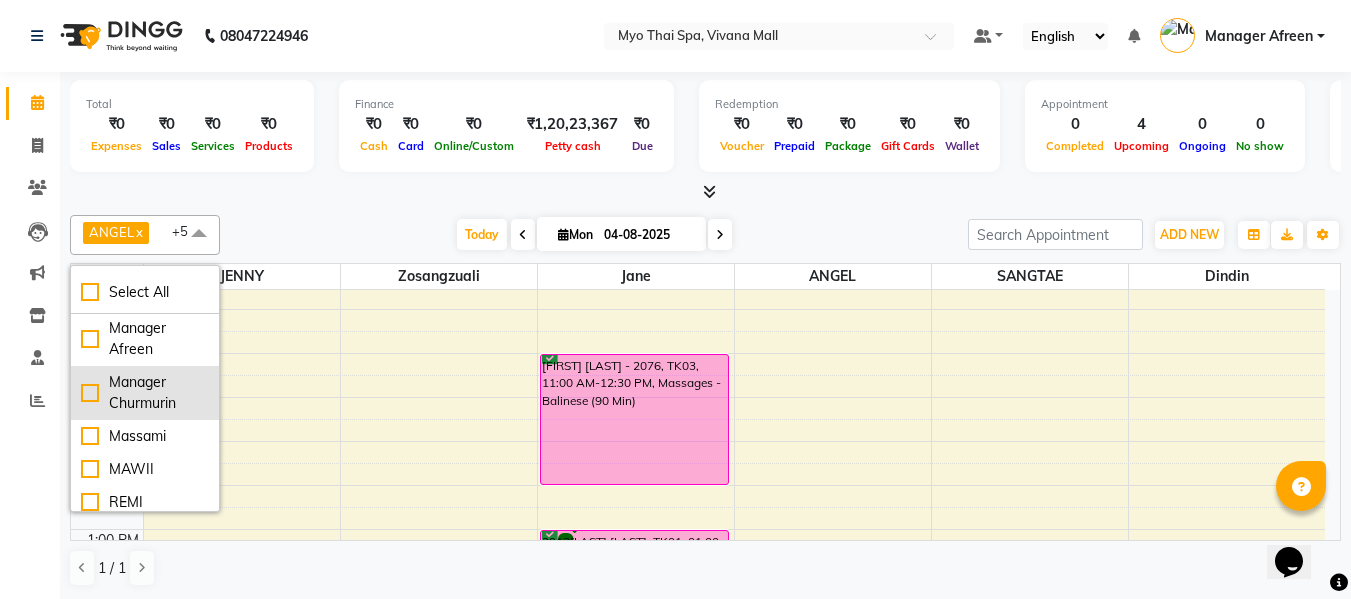 click on "Manager Churmurin" at bounding box center [145, 393] 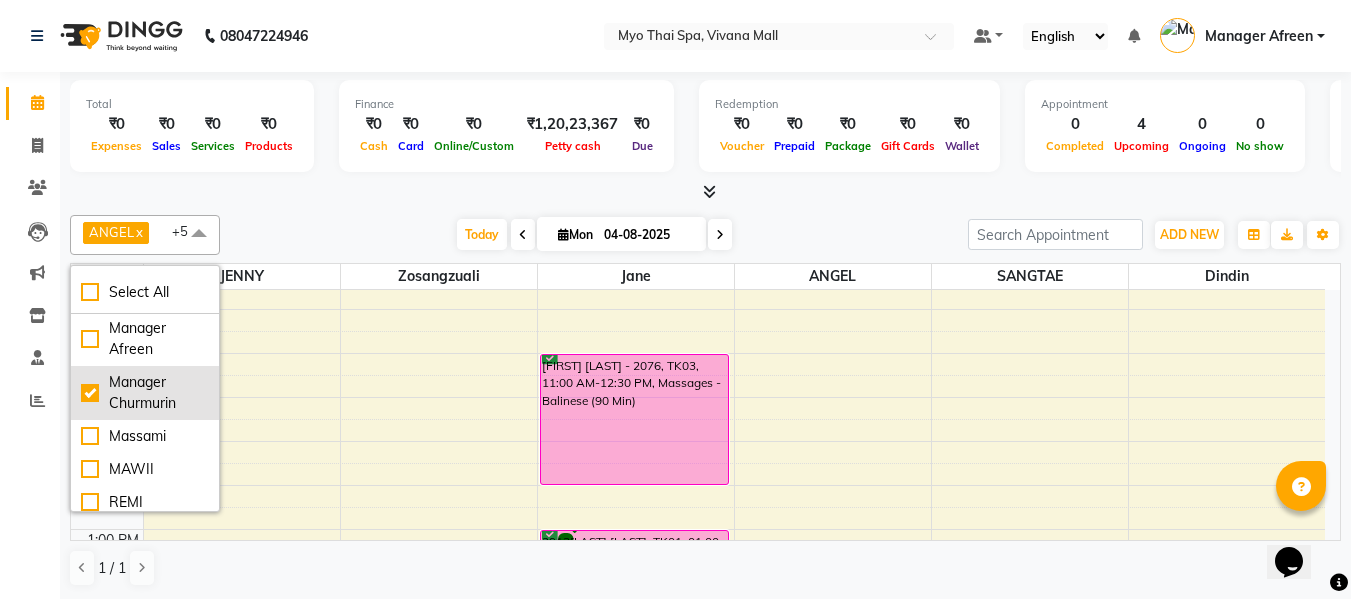 checkbox on "true" 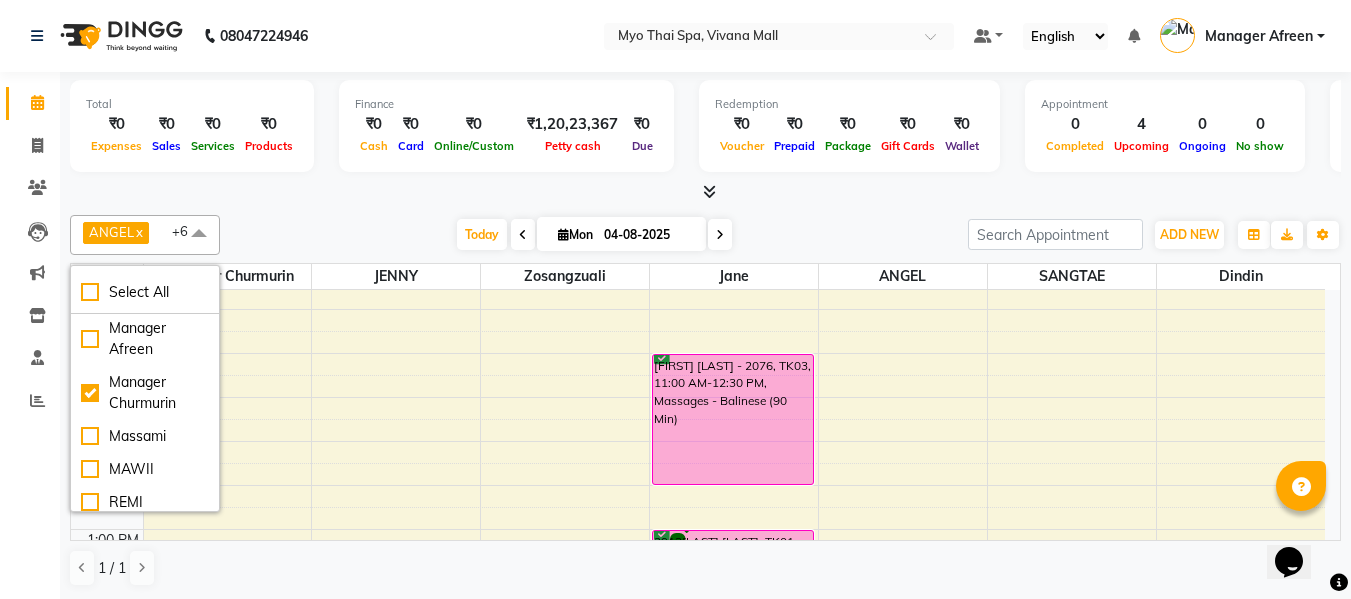 click on "Manager Churmurin x [PERSON] x [PERSON] x [PERSON] x [PERSON] x [PERSON] x Dindin x +6 Select All [PERSON] [PERSON] Dindin [PERSON] [PERSON] [PERSON] Manager [PERSON] Manager Churmurin [PERSON] [PERSON] [PERSON] [PERSON] [PERSON] [PERSON] [PERSON] [PERSON] [PERSON] Group By Staff View Room View View as Vertical Vertical - Week View Horizontal Horizontal - Week View List Toggle Dropdown Calendar Settings Manage Tags Arrange Therapists Reset Therapists Full Screen Show Available Stylist Appointment Form Zoom 100% Staff/Room Display Count 13 Therapist [PERSON] [PERSON]" 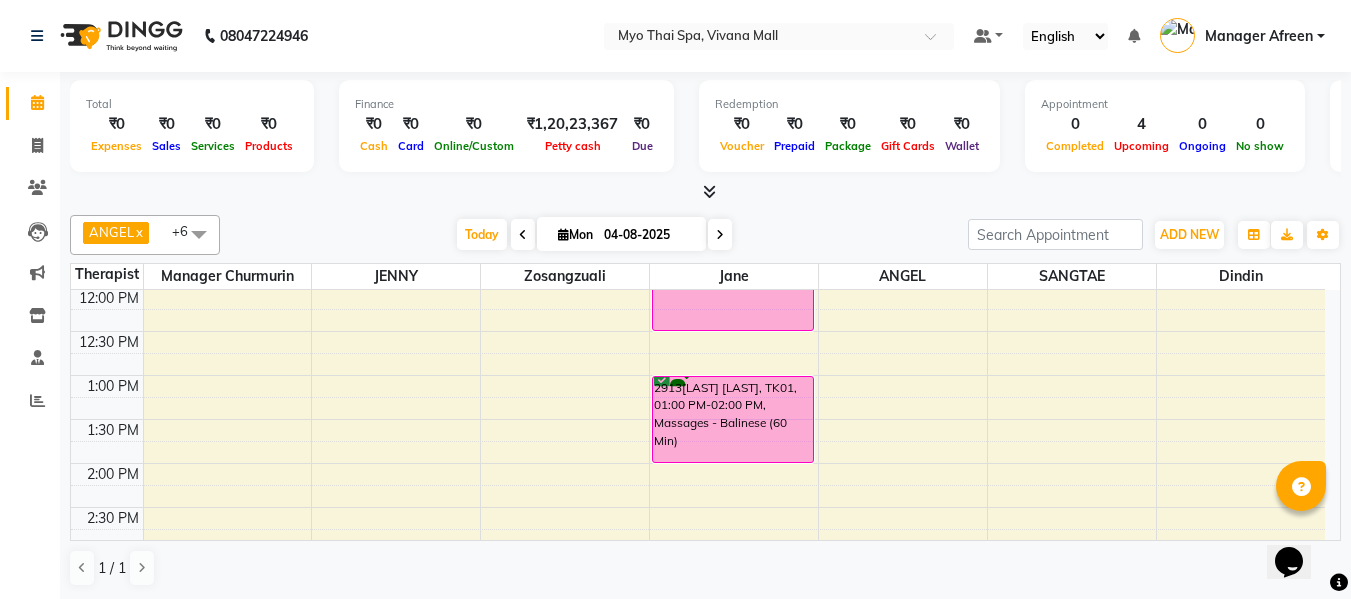 scroll, scrollTop: 400, scrollLeft: 0, axis: vertical 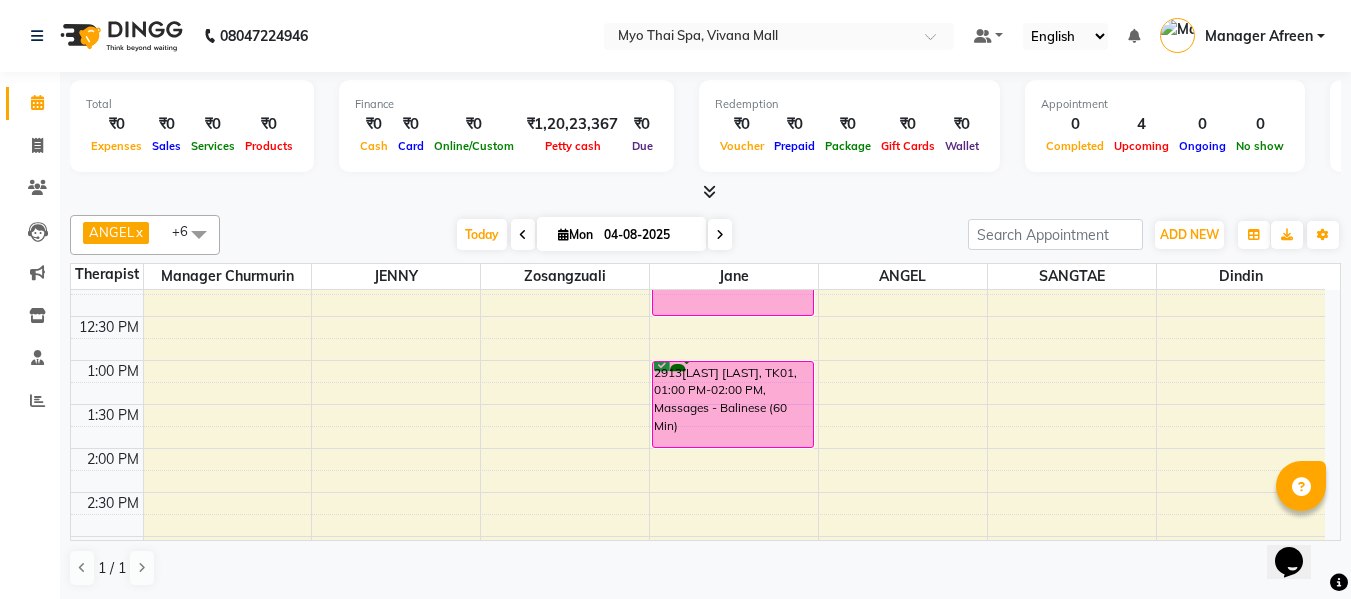 click on "8:00 AM 8:30 AM 9:00 AM 9:30 AM 10:00 AM 10:30 AM 11:00 AM 11:30 AM 12:00 PM 12:30 PM 1:00 PM 1:30 PM 2:00 PM 2:30 PM 3:00 PM 3:30 PM 4:00 PM 4:30 PM 5:00 PM 5:30 PM 6:00 PM 6:30 PM 7:00 PM 7:30 PM 8:00 PM 8:30 PM 9:00 PM 9:30 PM 10:00 PM 10:30 PM [LAST] [LAST] 2713, TK02, 06:00 PM-07:30 PM, Massages - Twin Body Work (90 Min) [LAST] [LAST] 2713, TK02, 06:00 PM-07:30 PM, Massages - Twin Body Work (90 Min) [LAST] [LAST] - 2076, TK03, 11:00 AM-12:30 PM, Massages - Balinese (90 Min) 2913[LAST] [LAST], TK01, 01:00 PM-02:00 PM, Massages - Balinese (60 Min)" at bounding box center [698, 580] 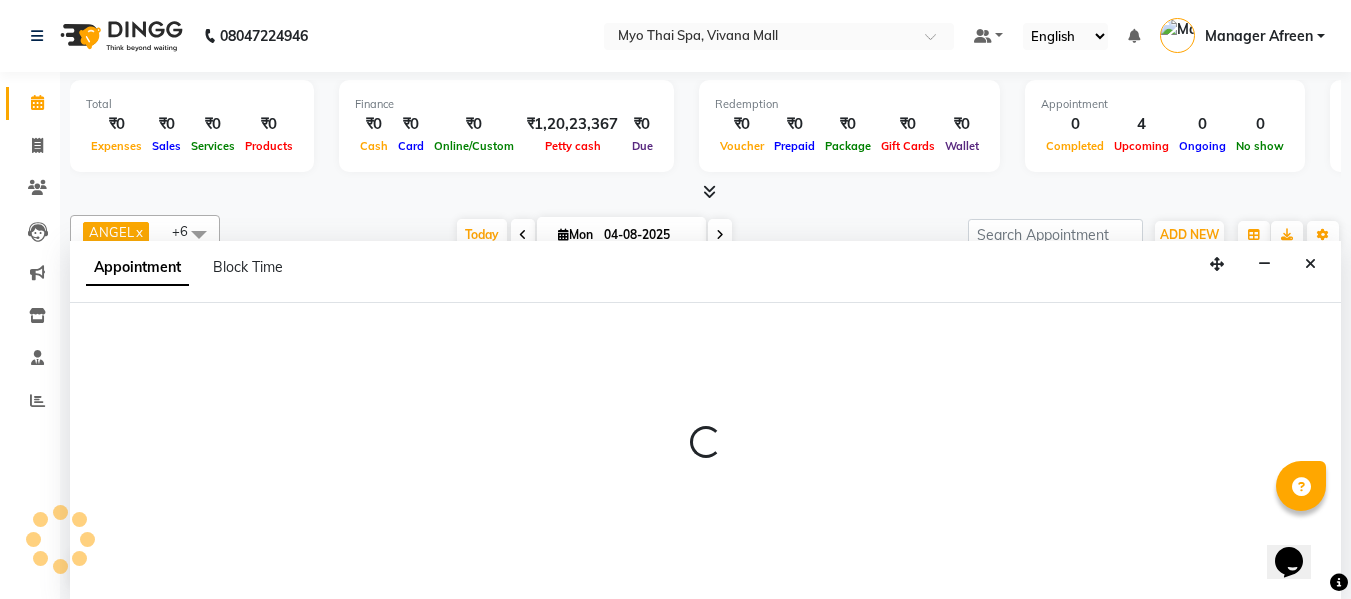 scroll, scrollTop: 1, scrollLeft: 0, axis: vertical 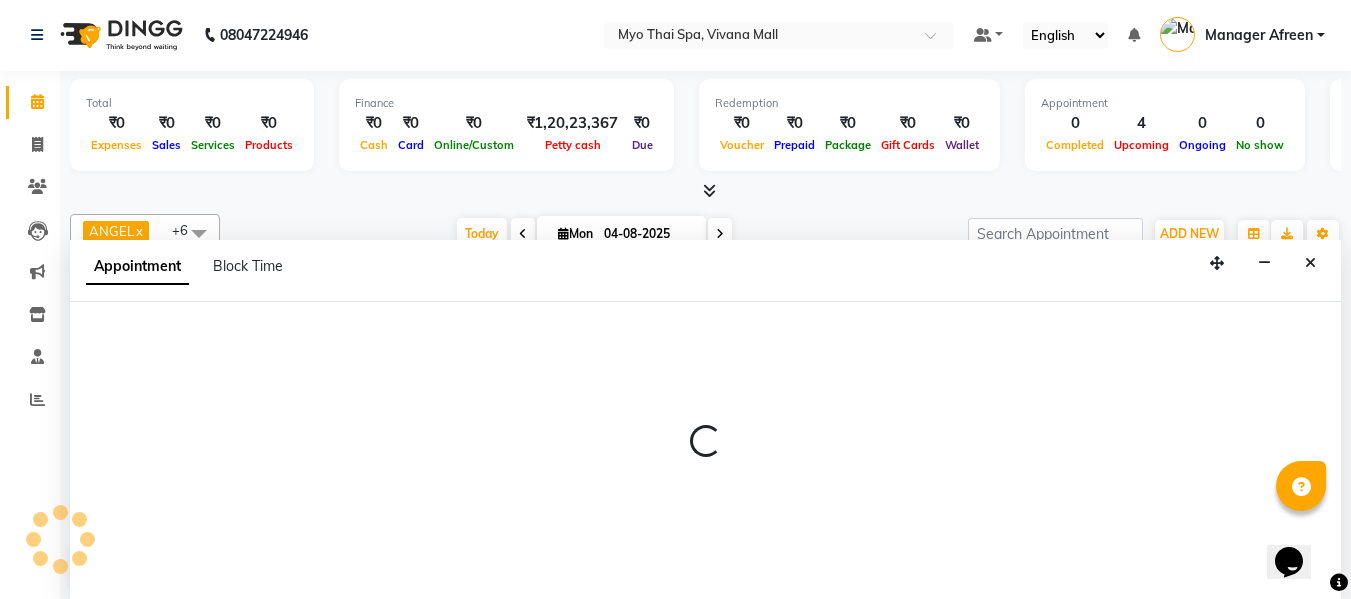 select on "62472" 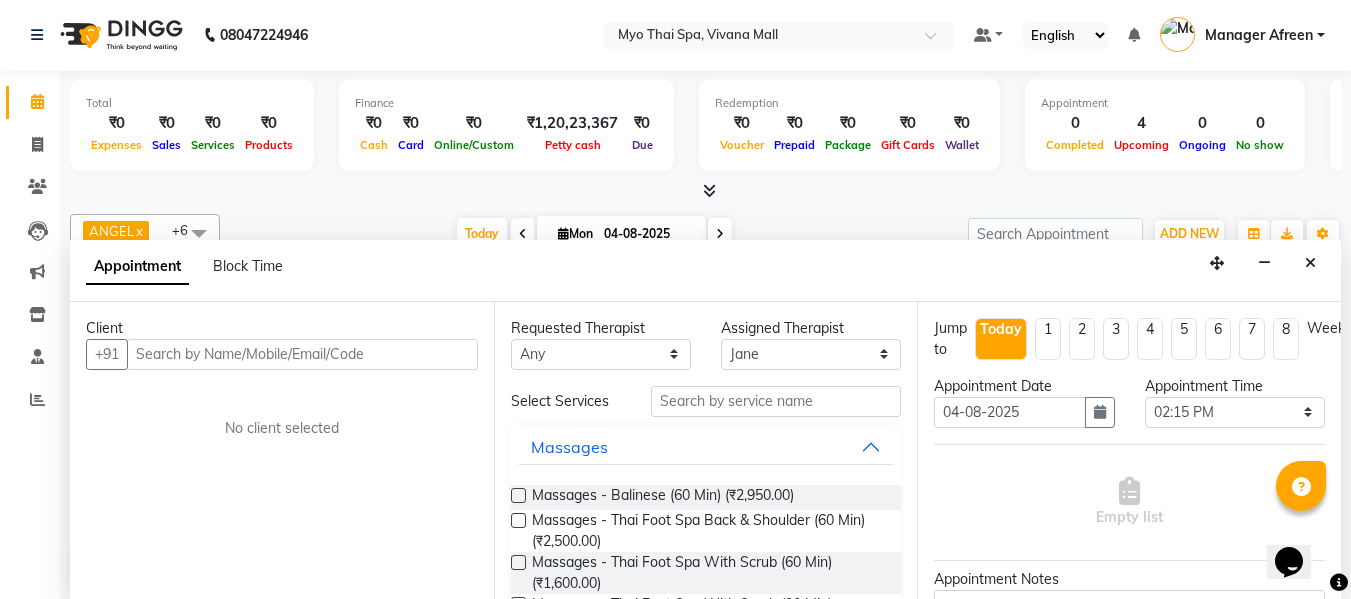 click at bounding box center (302, 354) 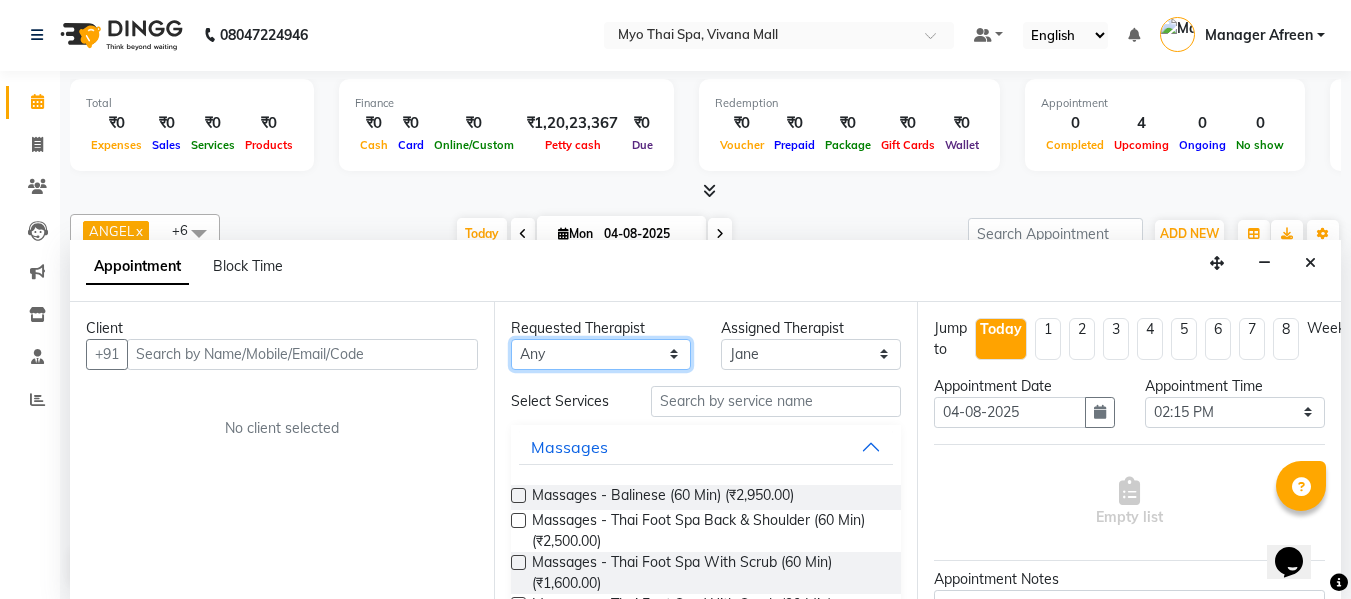 click on "Any ANGEL BELLA Dindin Jane JENNY Kristina Manager Afreen Manager Churmurin Massami MAWII REMI SANGTAE Zosangzuali" at bounding box center [601, 354] 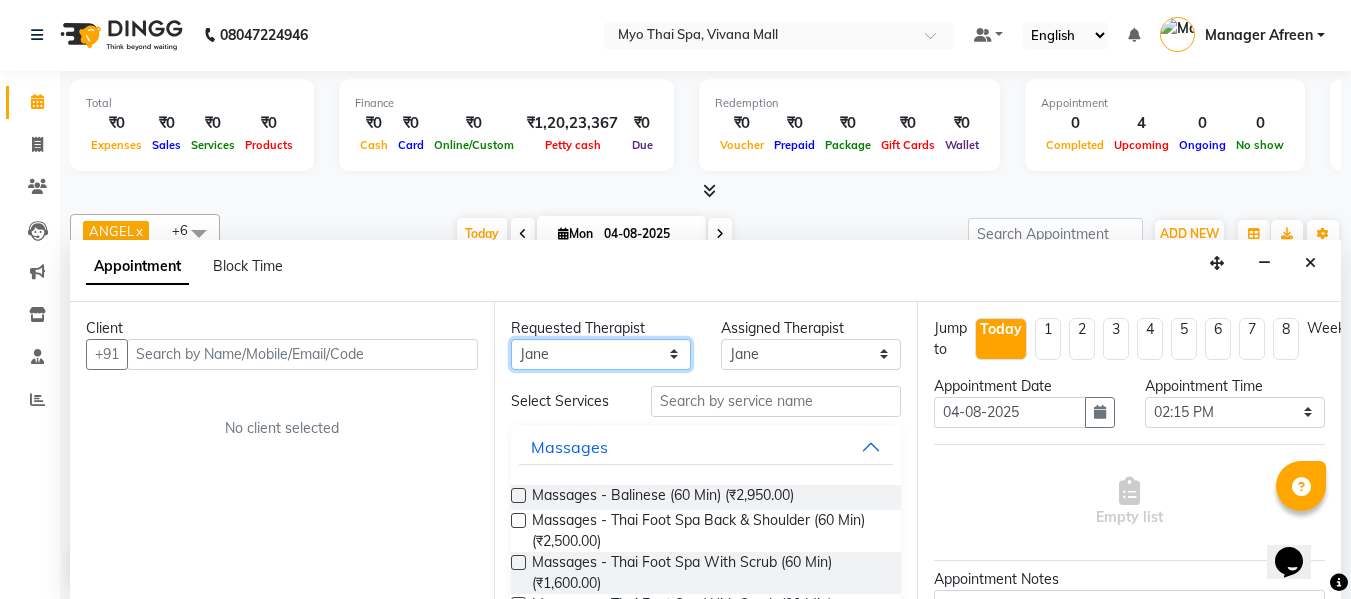 click on "Any ANGEL BELLA Dindin Jane JENNY Kristina Manager Afreen Manager Churmurin Massami MAWII REMI SANGTAE Zosangzuali" at bounding box center [601, 354] 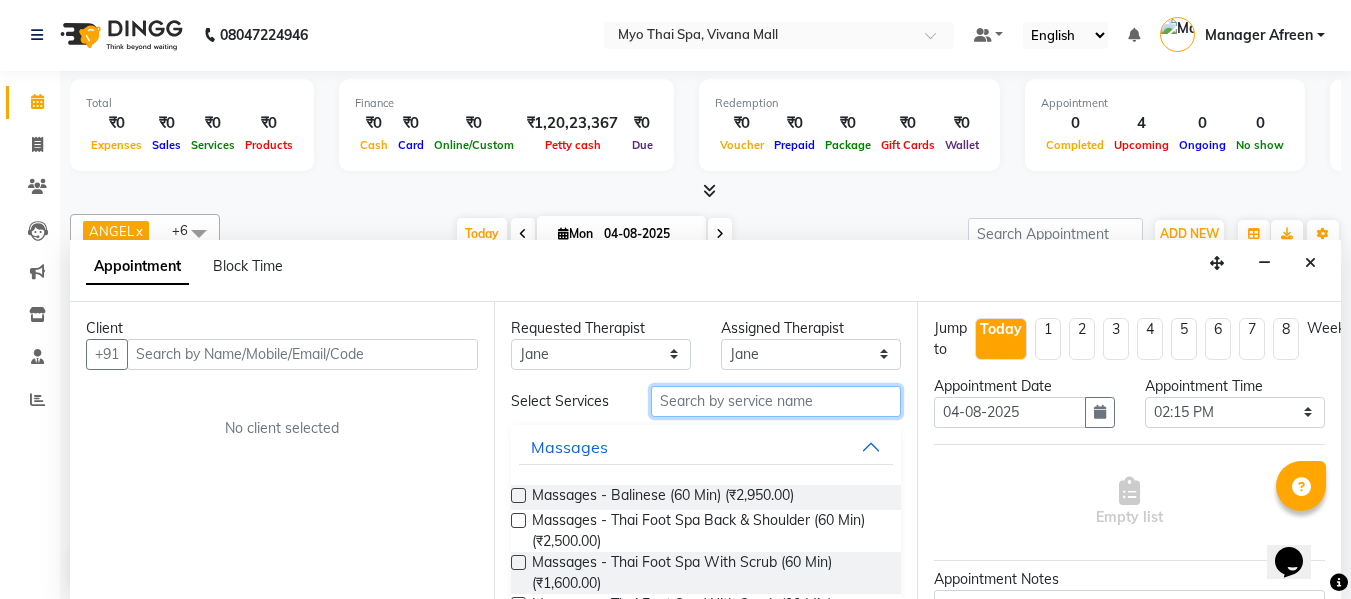 click at bounding box center (776, 401) 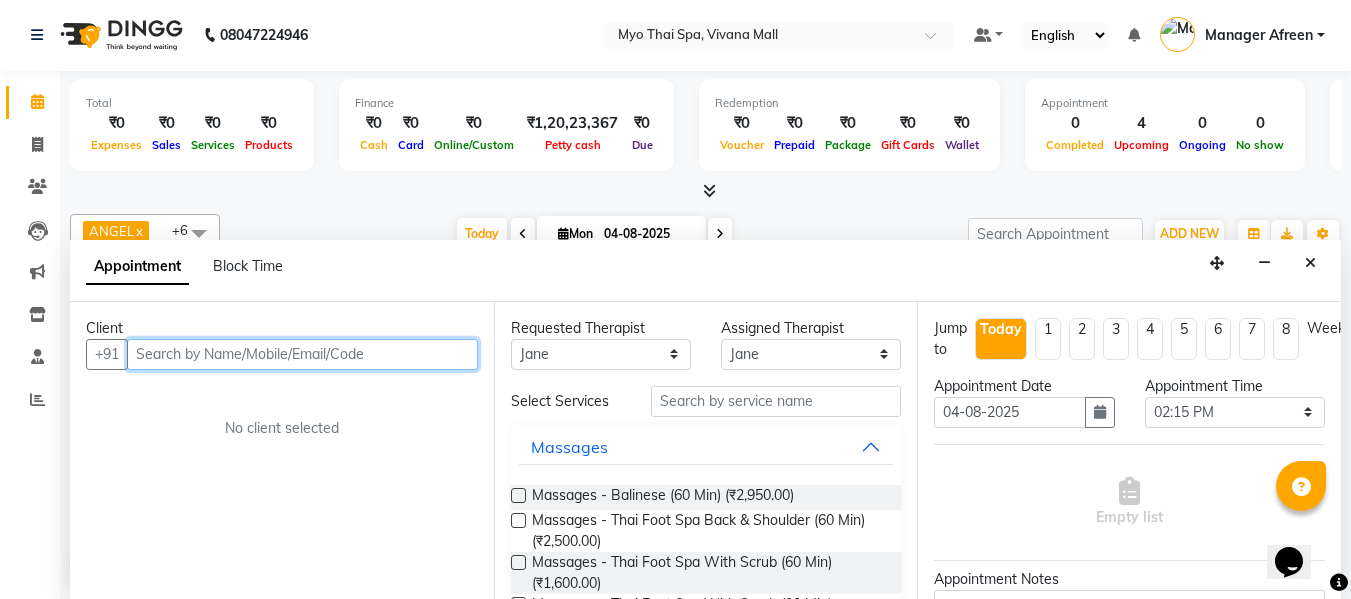 click at bounding box center [302, 354] 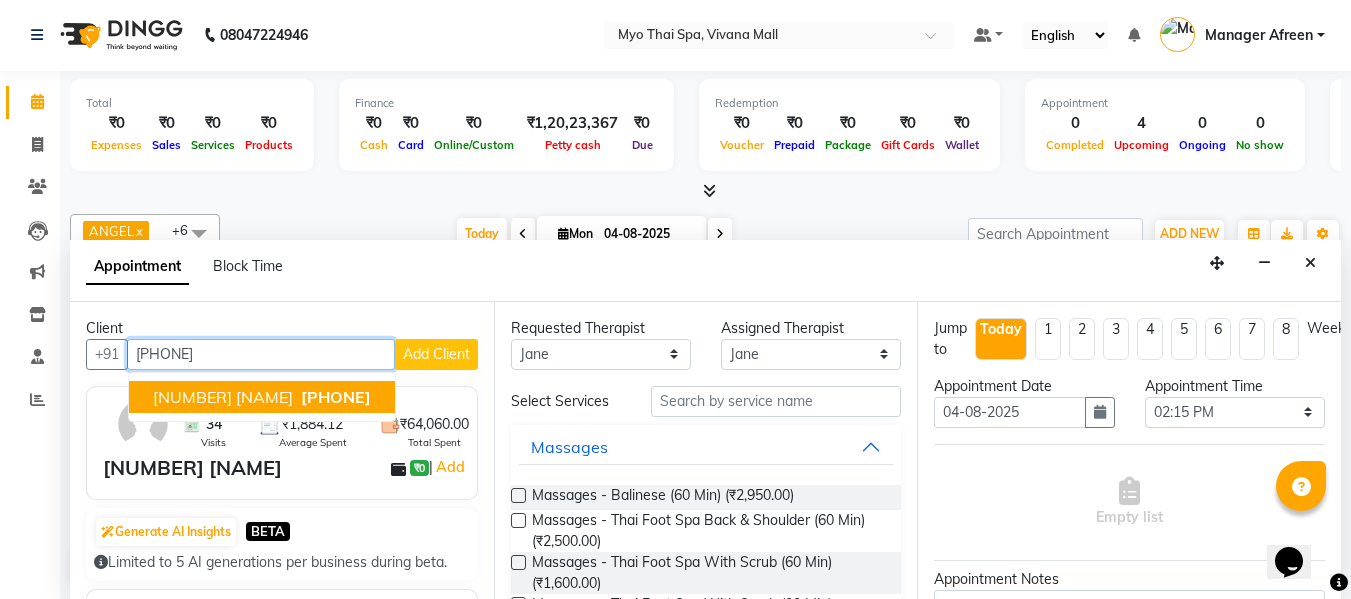 click on "[NUMBER] [NAME]" at bounding box center (223, 397) 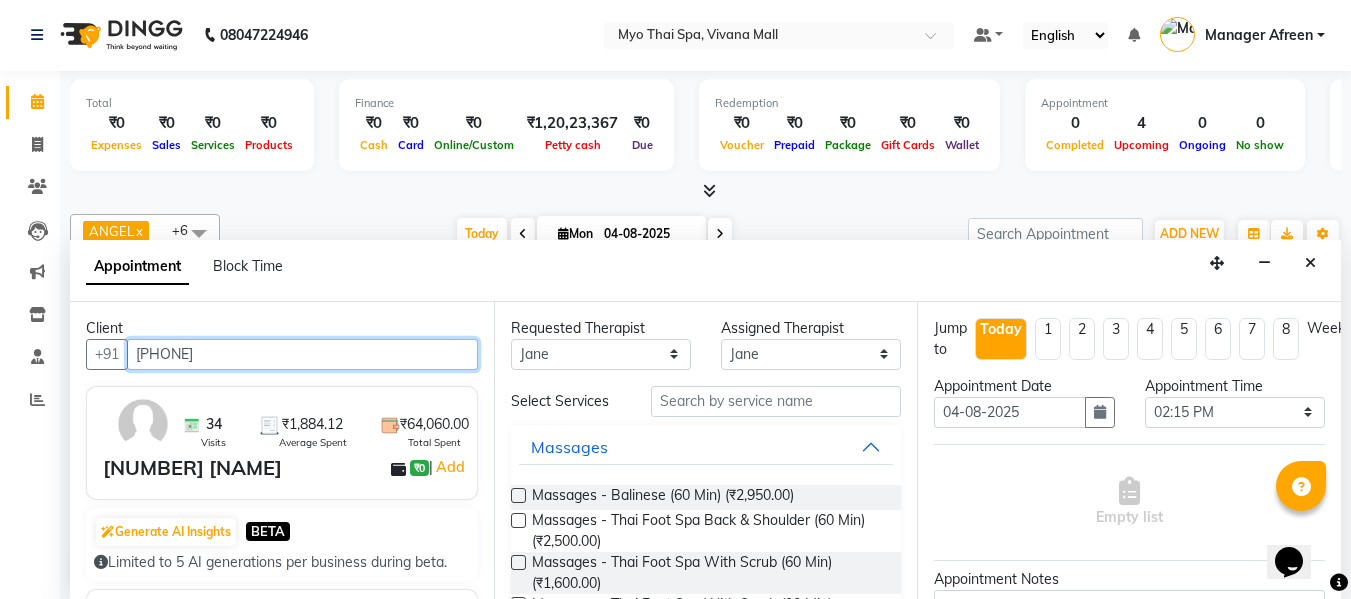 type on "[PHONE]" 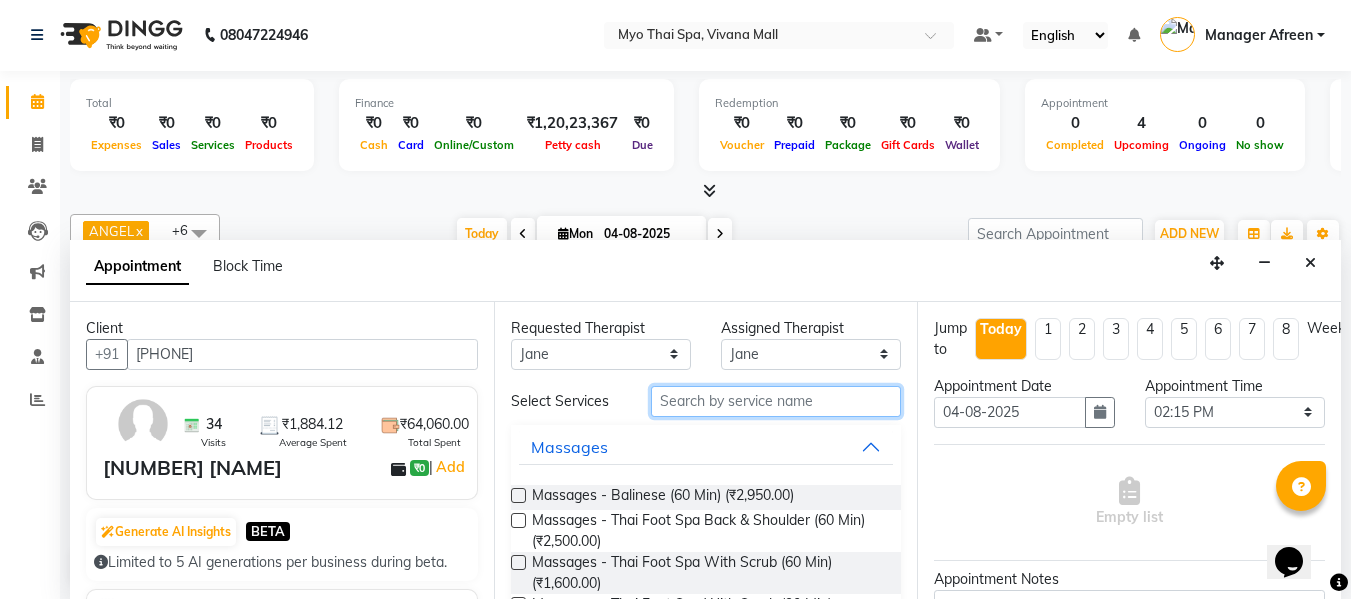 click at bounding box center [776, 401] 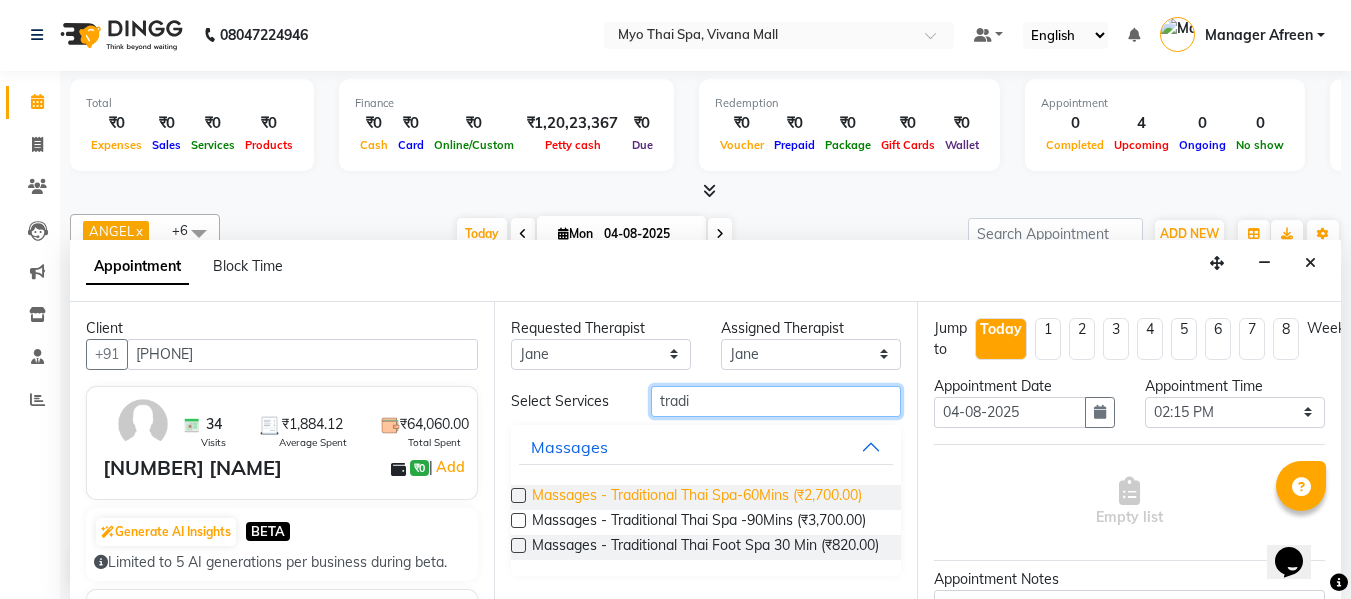 scroll, scrollTop: 44, scrollLeft: 0, axis: vertical 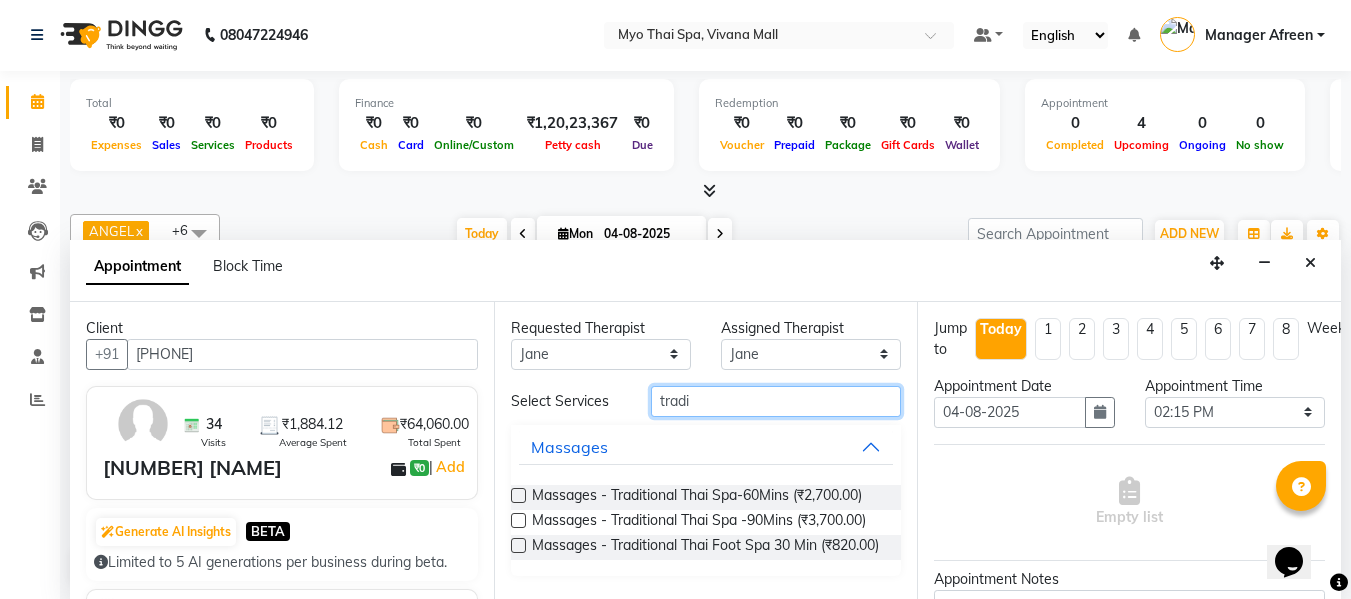 type on "tradi" 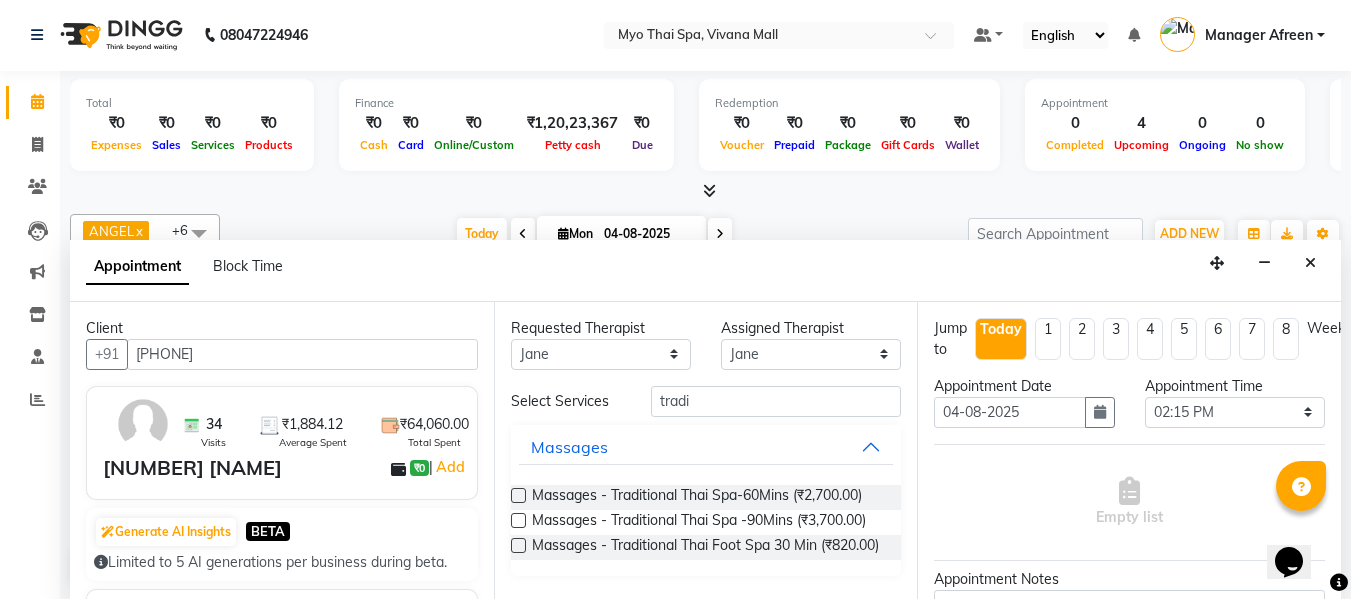 click at bounding box center (518, 495) 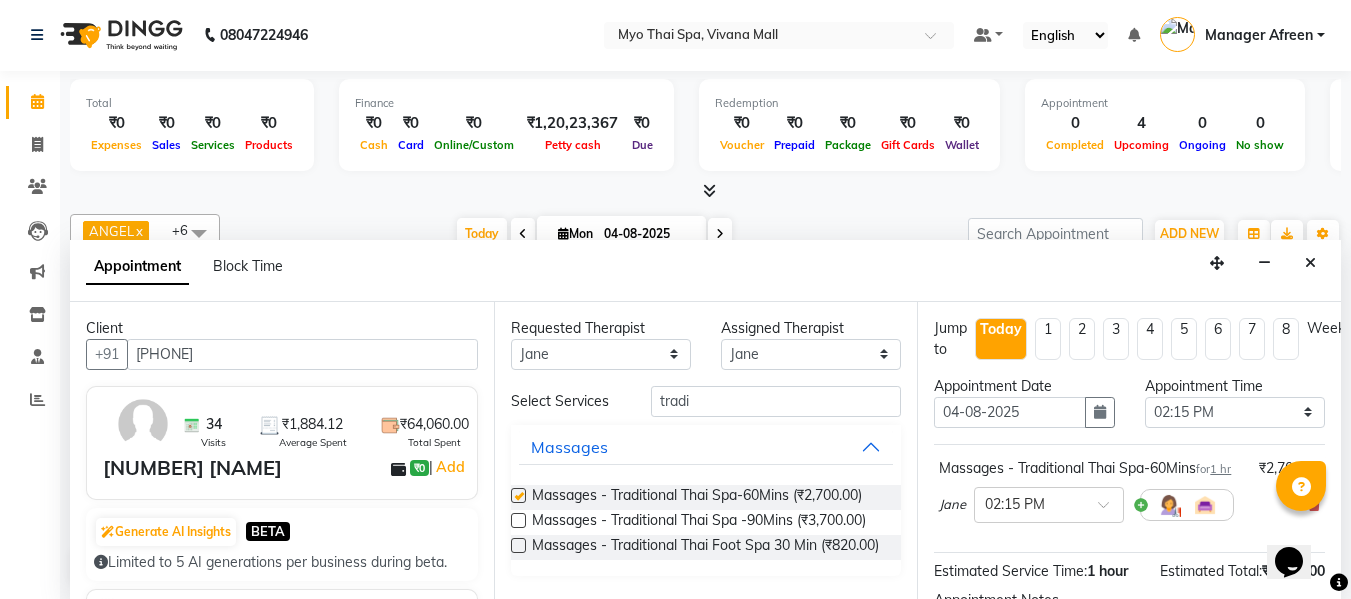 checkbox on "false" 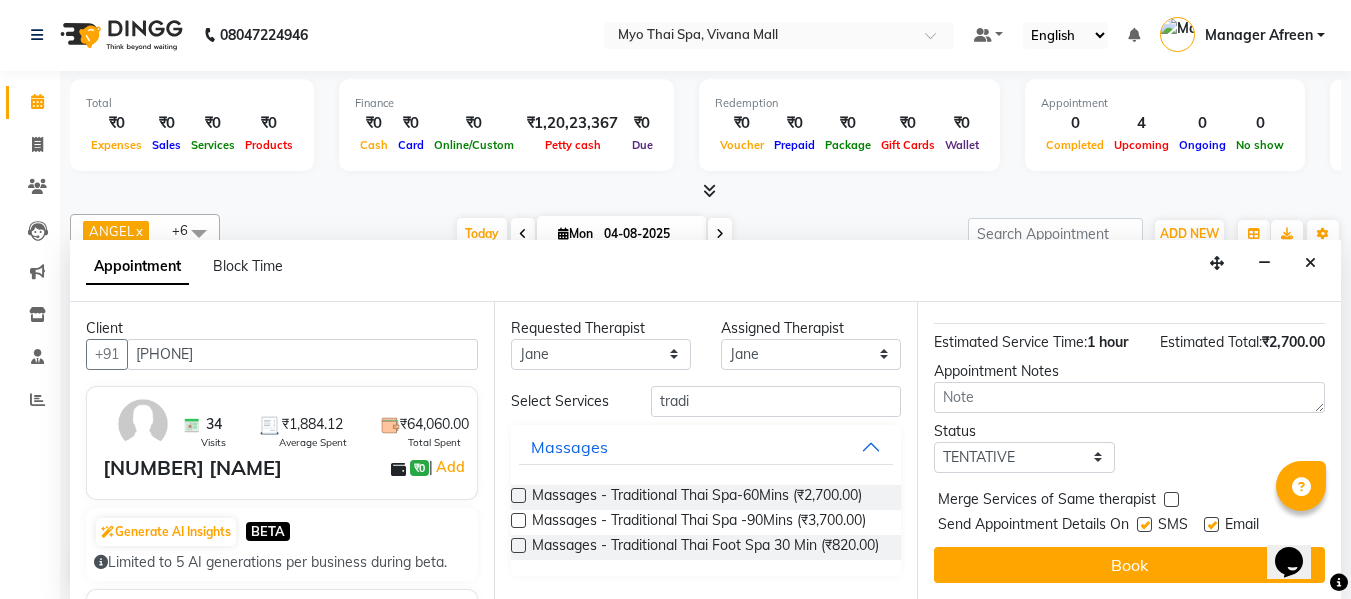 scroll, scrollTop: 265, scrollLeft: 0, axis: vertical 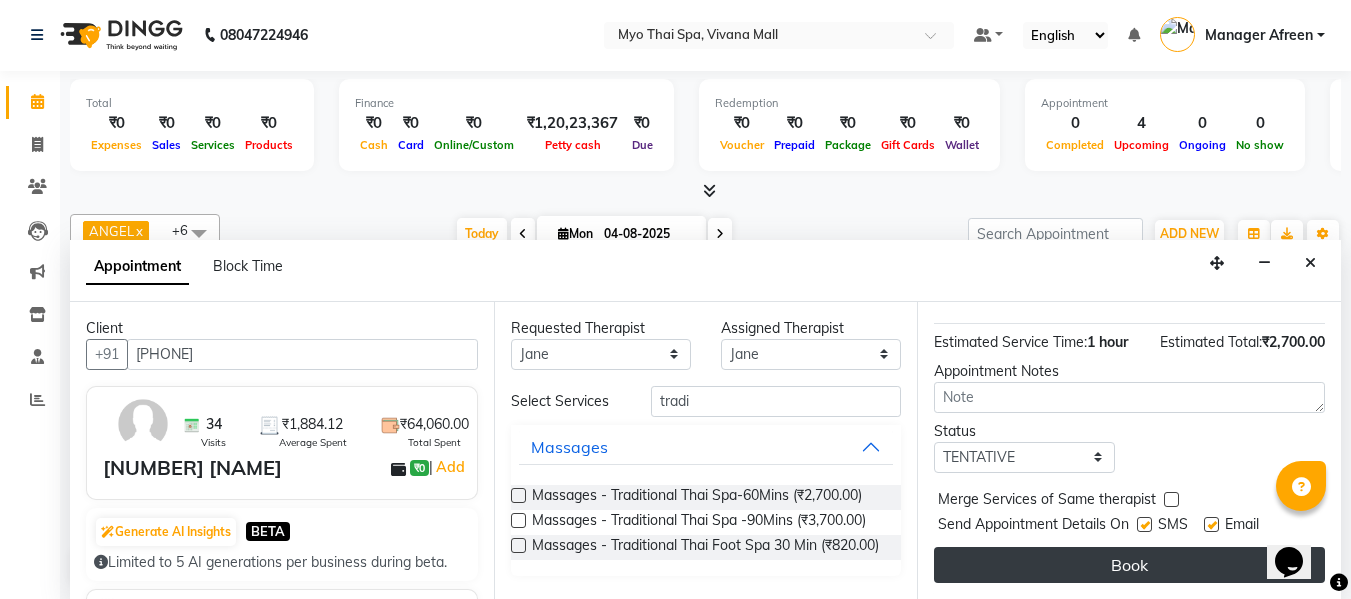 click on "Book" at bounding box center [1129, 565] 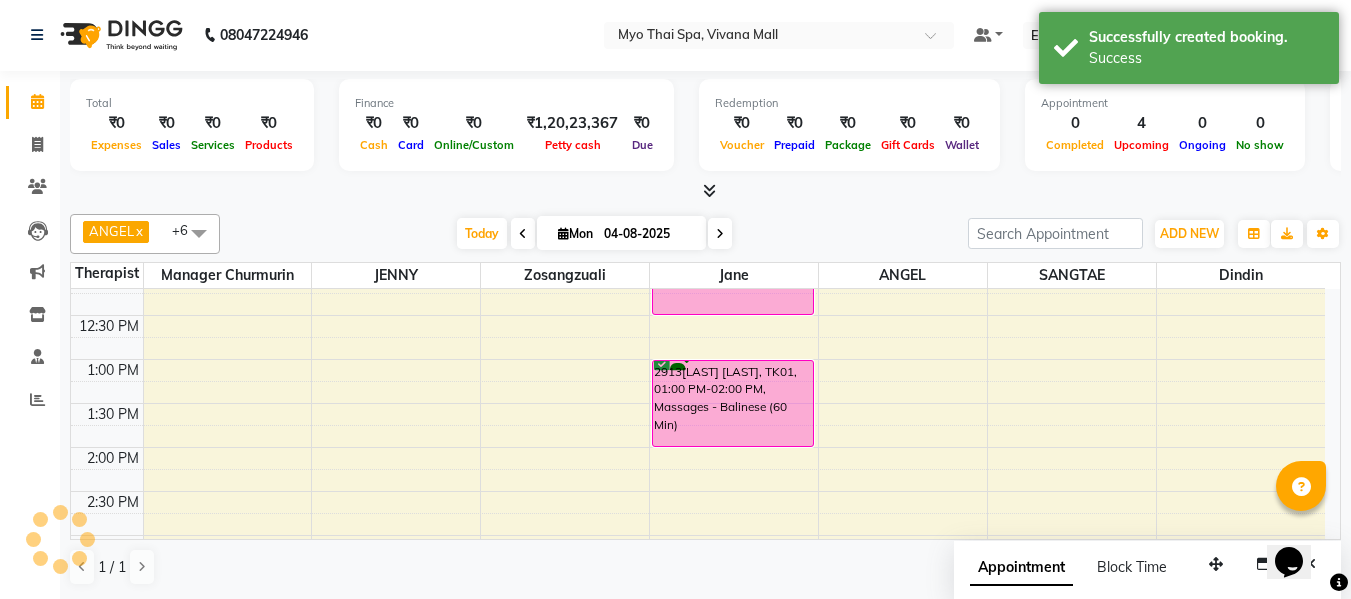 scroll, scrollTop: 0, scrollLeft: 0, axis: both 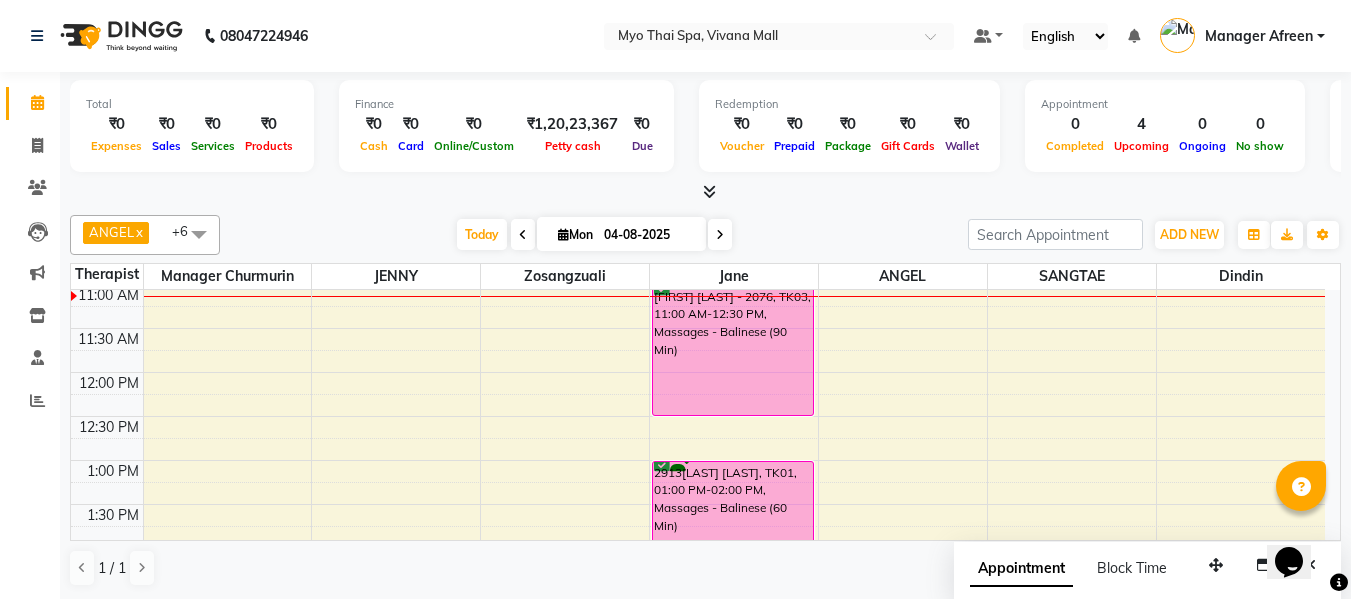 click on "8:00 AM 8:30 AM 9:00 AM 9:30 AM 10:00 AM 10:30 AM 11:00 AM 11:30 AM 12:00 PM 12:30 PM 1:00 PM 1:30 PM 2:00 PM 2:30 PM 3:00 PM 3:30 PM 4:00 PM 4:30 PM 5:00 PM 5:30 PM 6:00 PM 6:30 PM 7:00 PM 7:30 PM 8:00 PM 8:30 PM 9:00 PM 9:30 PM 10:00 PM 10:30 PM [LAST] [LAST] 2713, TK02, 06:00 PM-07:30 PM, Massages - Twin Body Work (90 Min) [LAST] [LAST] 2713, TK02, 06:00 PM-07:30 PM, Massages - Twin Body Work (90 Min) [LAST] [LAST] - 2076, TK03, 11:00 AM-12:30 PM, Massages - Balinese (90 Min) 2913[LAST] [LAST], TK01, 01:00 PM-02:00 PM, Massages - Balinese (60 Min) 2520 [LAST] [LAST], TK04, 02:15 PM-03:15 PM, Massages - Traditional Thai Spa-60Mins" at bounding box center [698, 680] 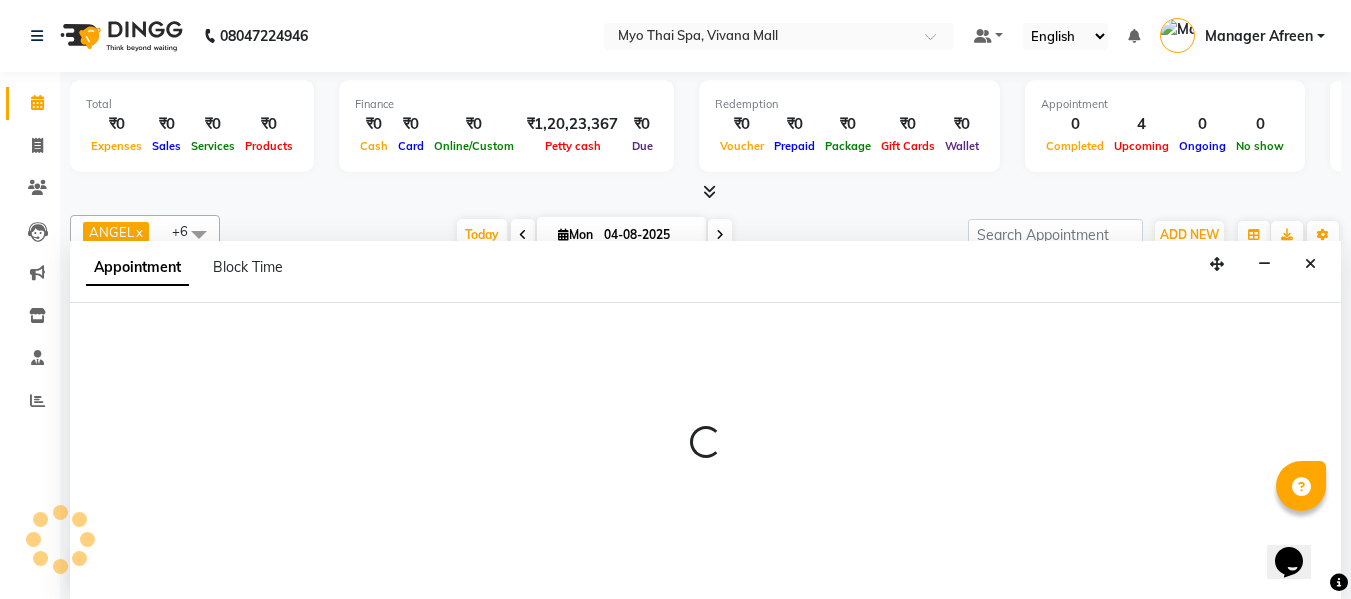 scroll, scrollTop: 1, scrollLeft: 0, axis: vertical 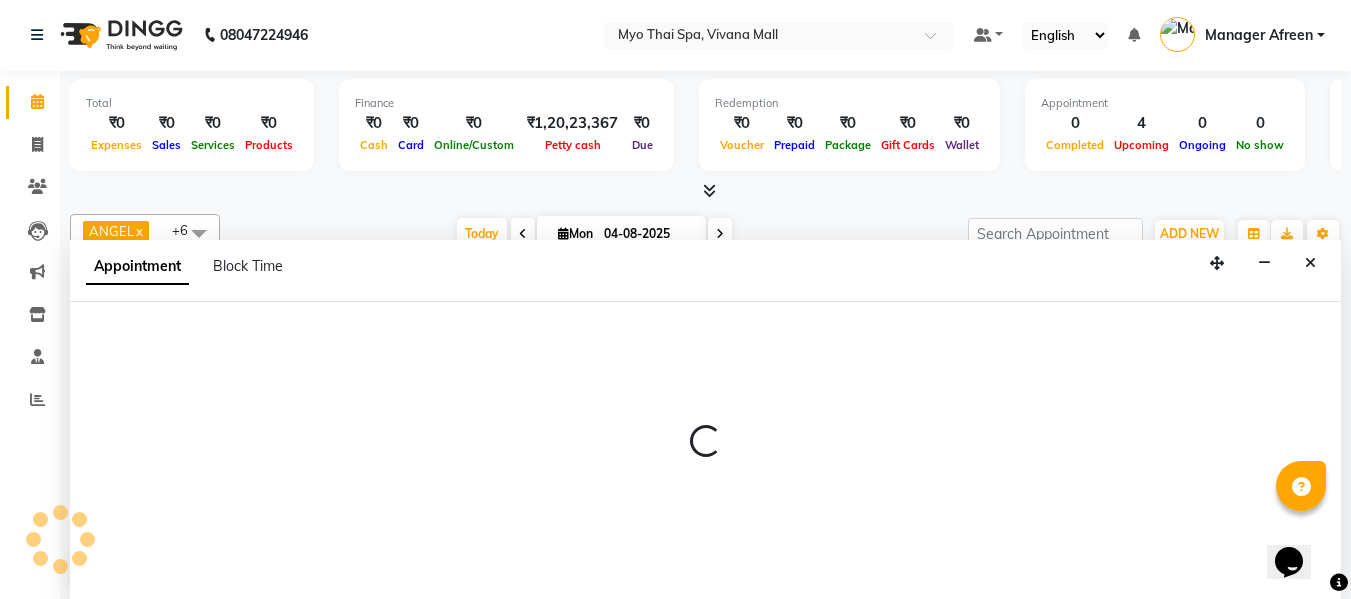 select on "35780" 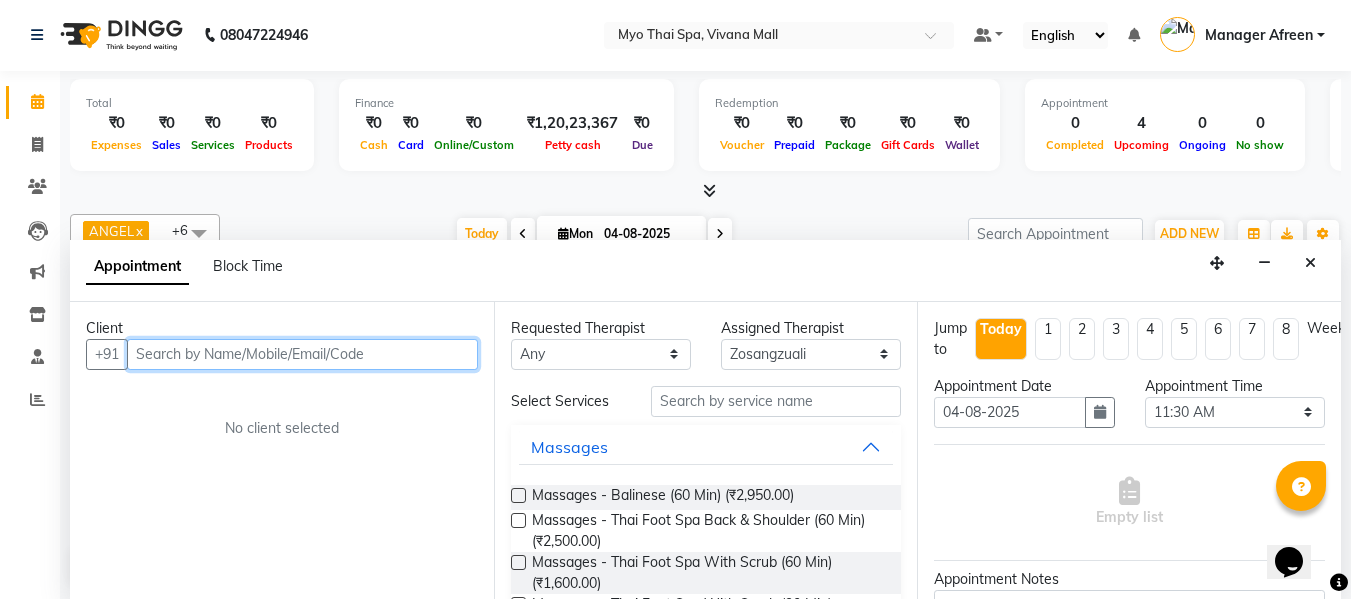 click at bounding box center [302, 354] 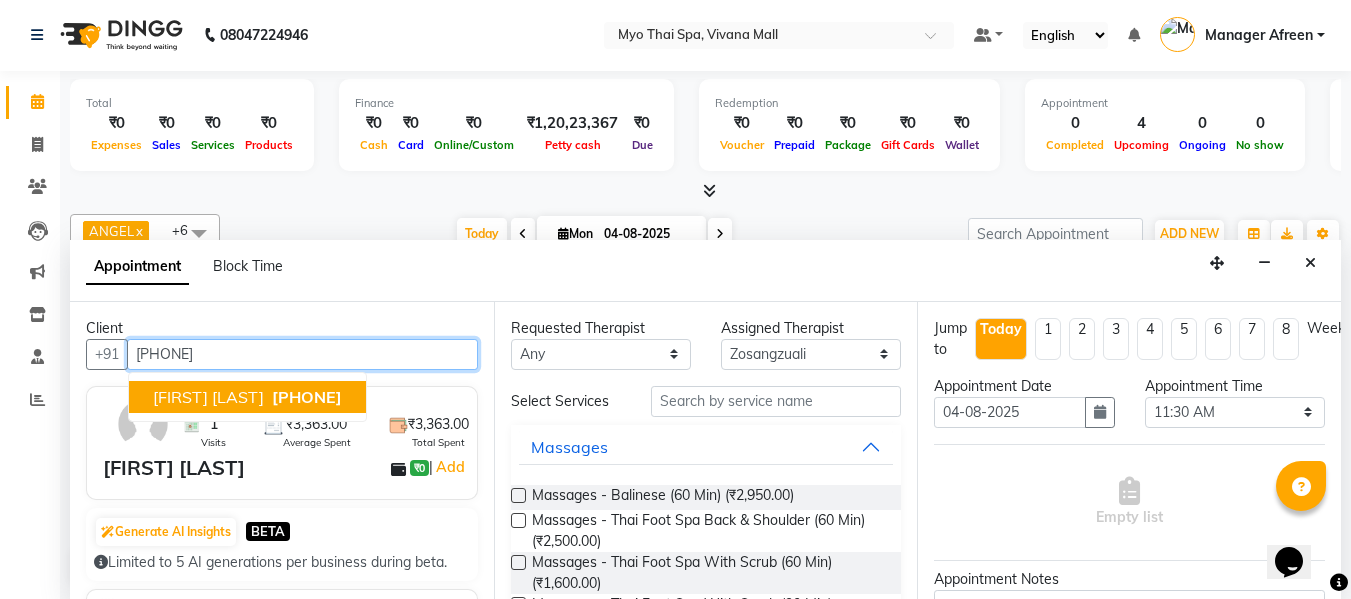 click on "[FIRST] [LAST]" at bounding box center (208, 397) 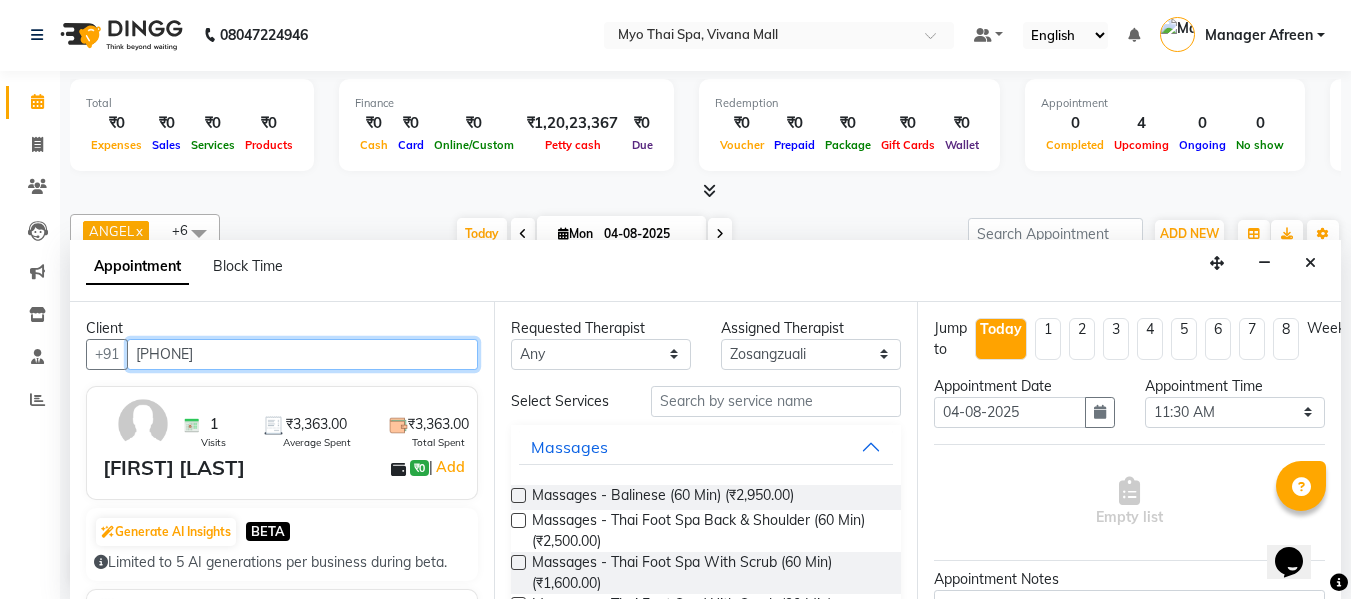 type on "[PHONE]" 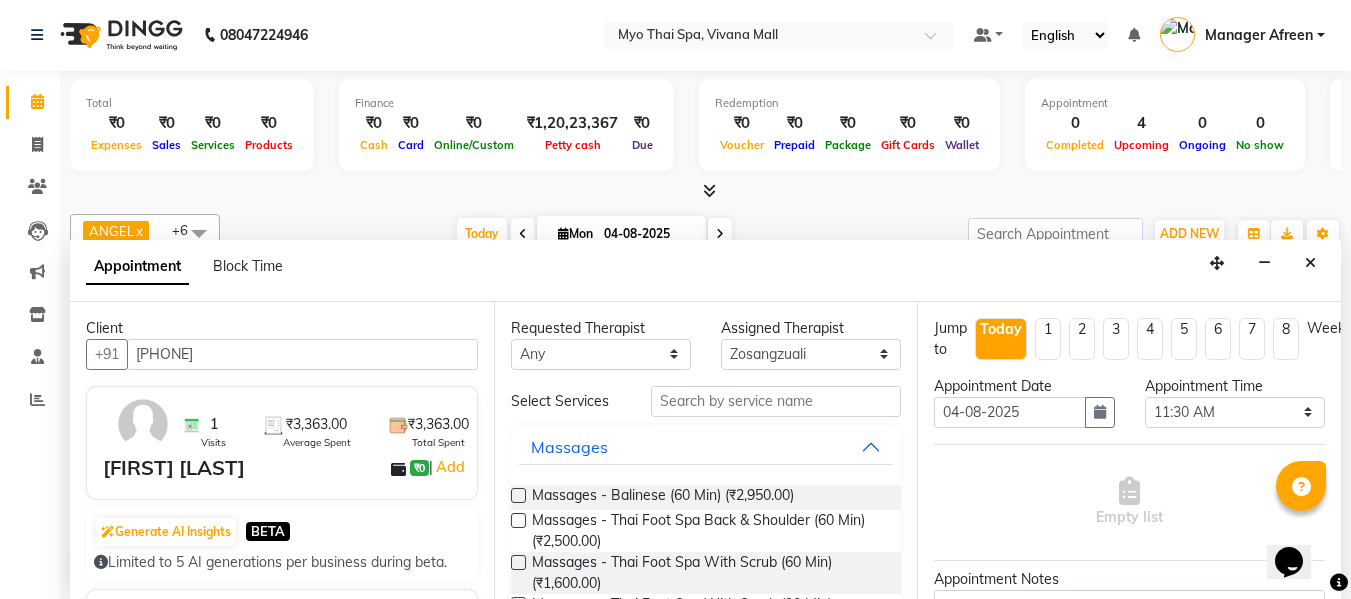 click at bounding box center (518, 495) 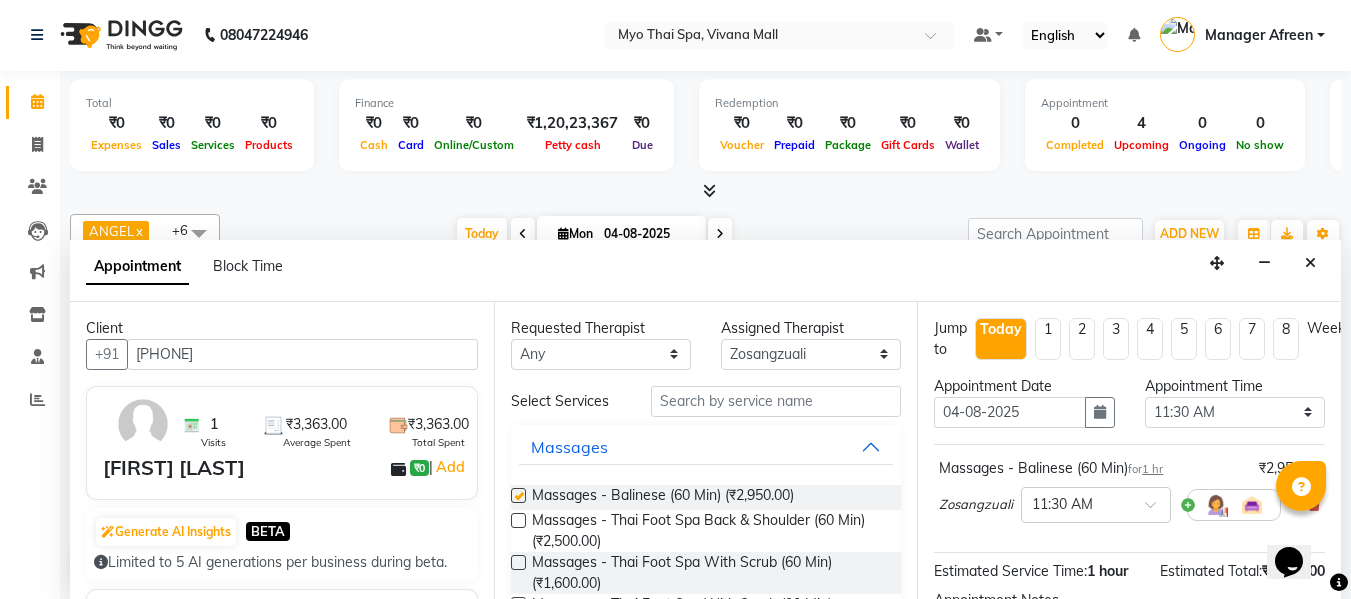 checkbox on "false" 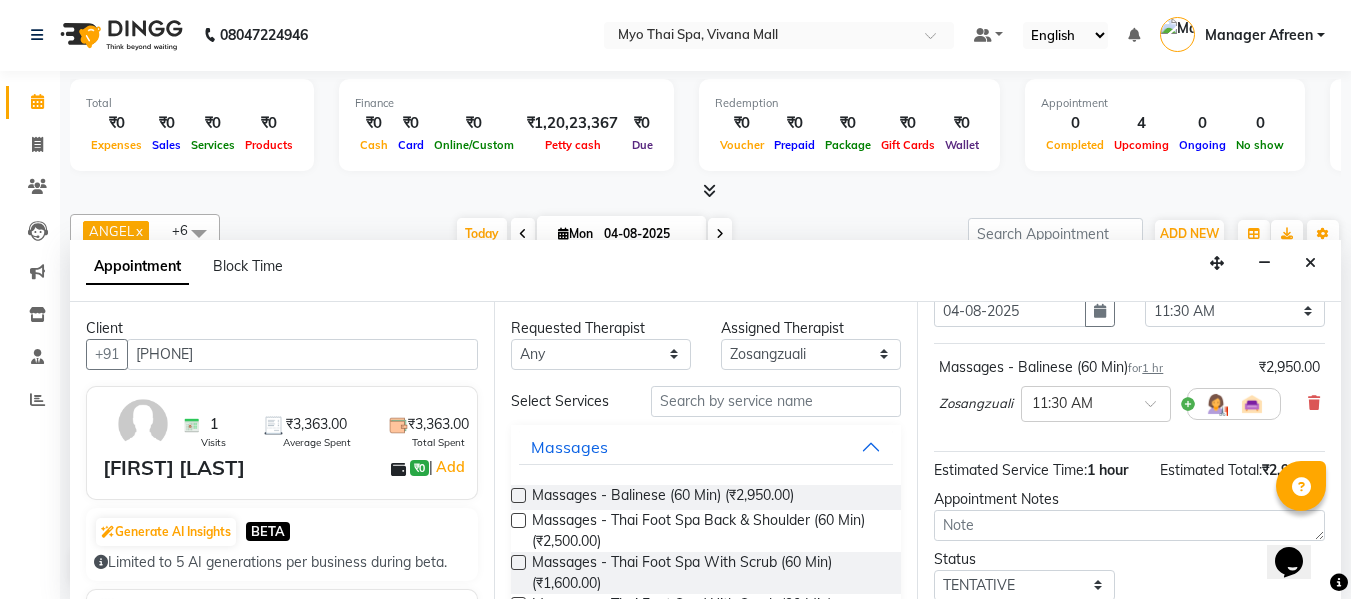 scroll, scrollTop: 244, scrollLeft: 0, axis: vertical 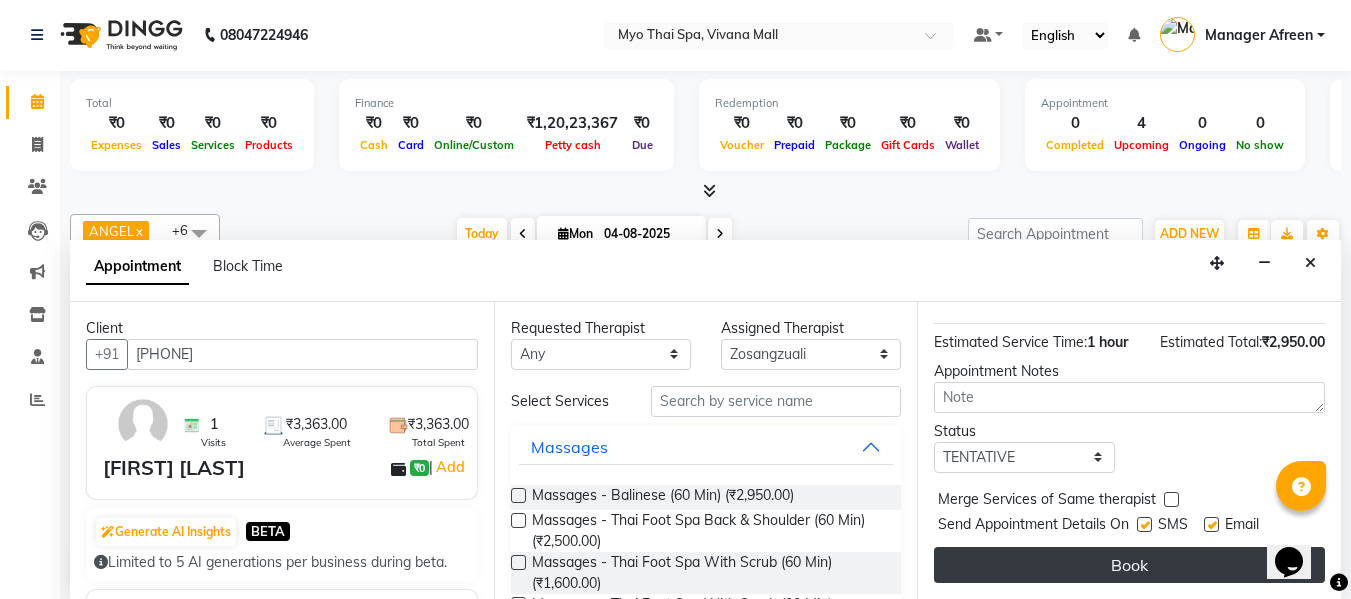 click on "Book" at bounding box center (1129, 565) 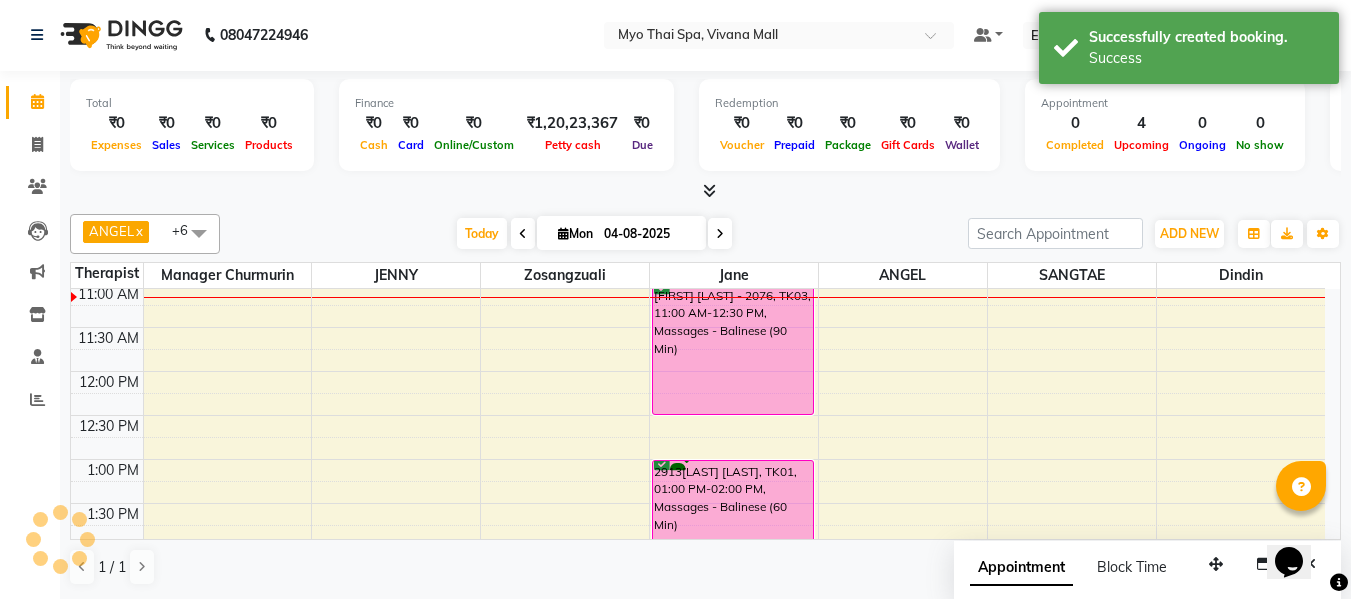 scroll, scrollTop: 0, scrollLeft: 0, axis: both 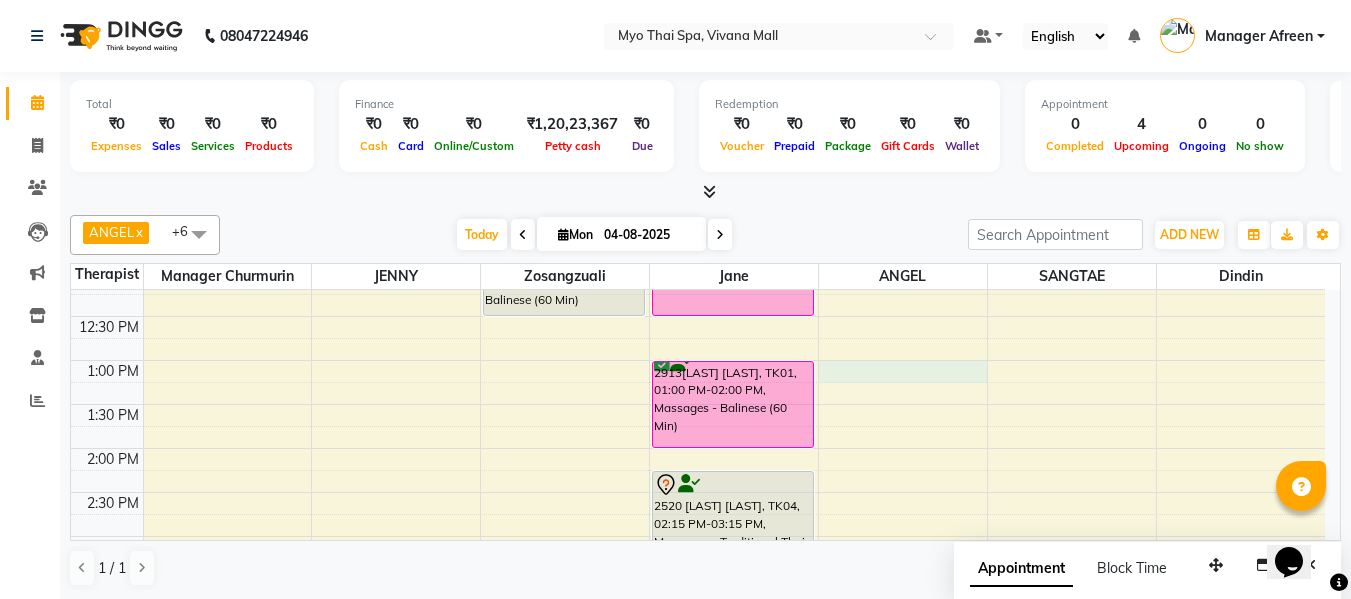 click on "[TIME] [TIME] [TIME] [TIME] [TIME] [TIME] [TIME] [TIME] [TIME] [TIME] [TIME] [TIME] [TIME] [TIME] [TIME] [TIME] [TIME] [TIME] [TIME] [TIME] [TIME] [TIME] [TIME] [TIME] [TIME] [TIME] [TIME] [TIME] [TIME] [TIME]     [FIRST] [LAST] [NUMBER], TK02, [TIME]-[TIME], Massages - Twin Body Work (90 Min)             [FIRST] [LAST], TK05, [TIME]-[TIME], Massages - Balinese (60 Min)     [FIRST] [LAST] [NUMBER], TK02, [TIME]-[TIME], Massages - Twin Body Work (90 Min)     [FIRST] [LAST] - [NUMBER], TK03, [TIME]-[TIME], Massages - Balinese (90 Min)     [NUMBER][NAME] MEMBER, TK01, [TIME]-[TIME], Massages - Balinese (60 Min)             [NUMBER] [NAME], TK04, [TIME]-[TIME], Massages - Traditional Thai Spa-60Mins" at bounding box center [698, 580] 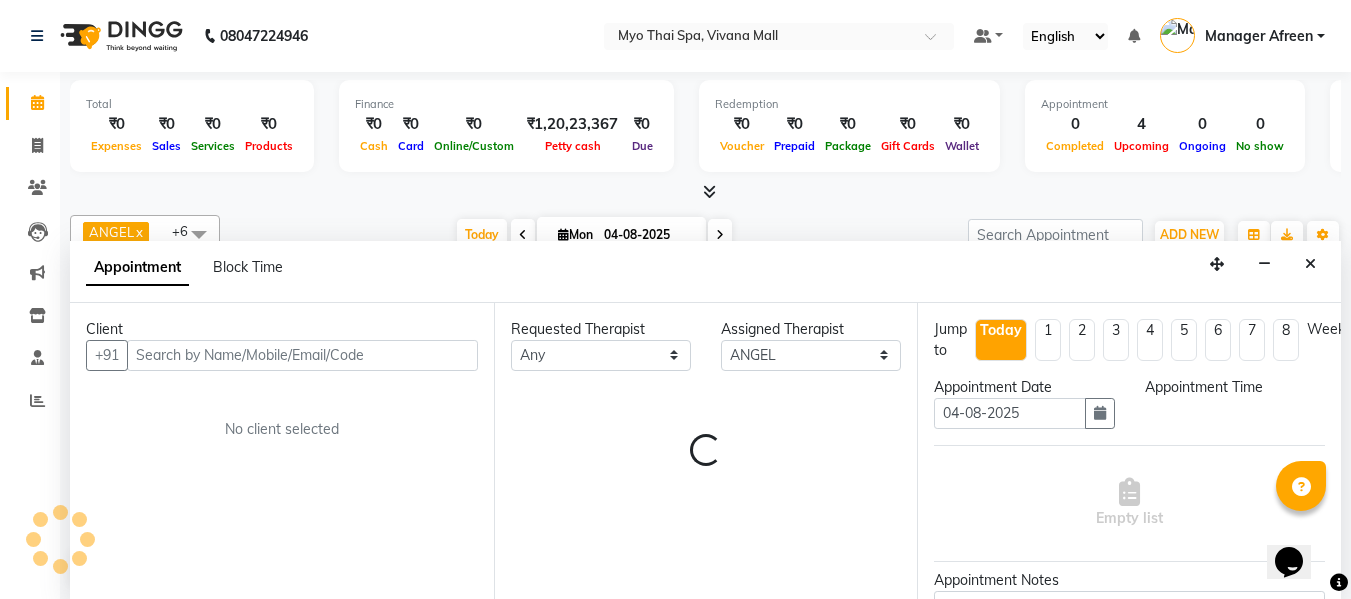 scroll, scrollTop: 1, scrollLeft: 0, axis: vertical 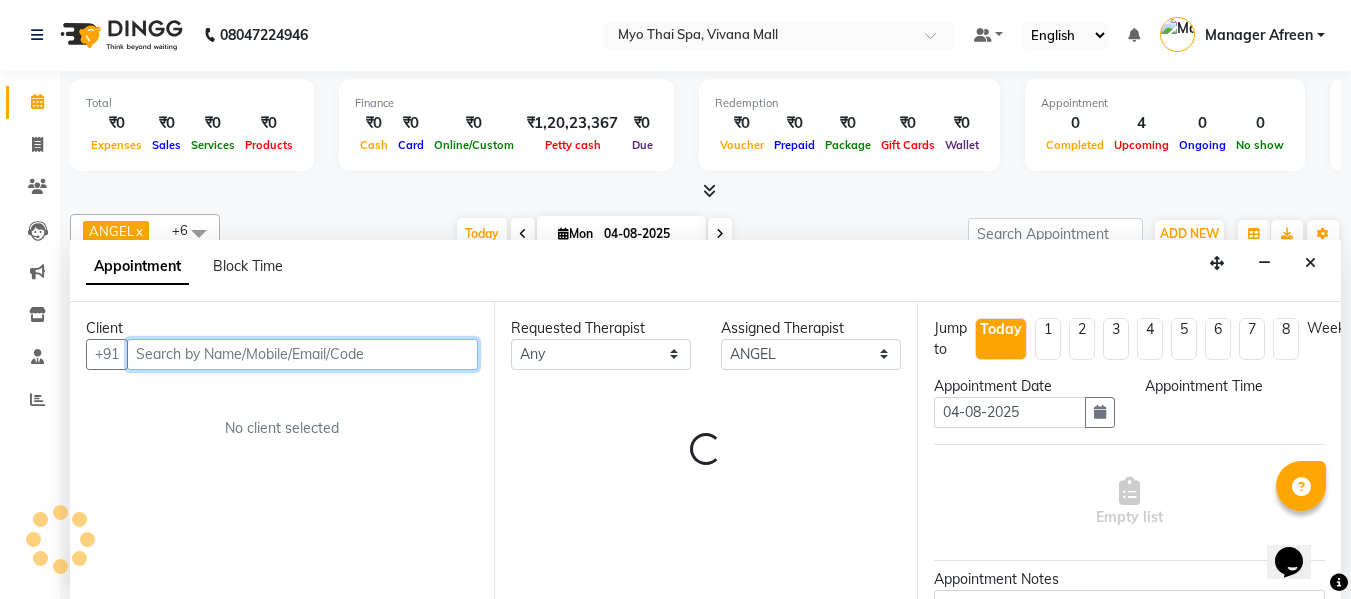 select on "780" 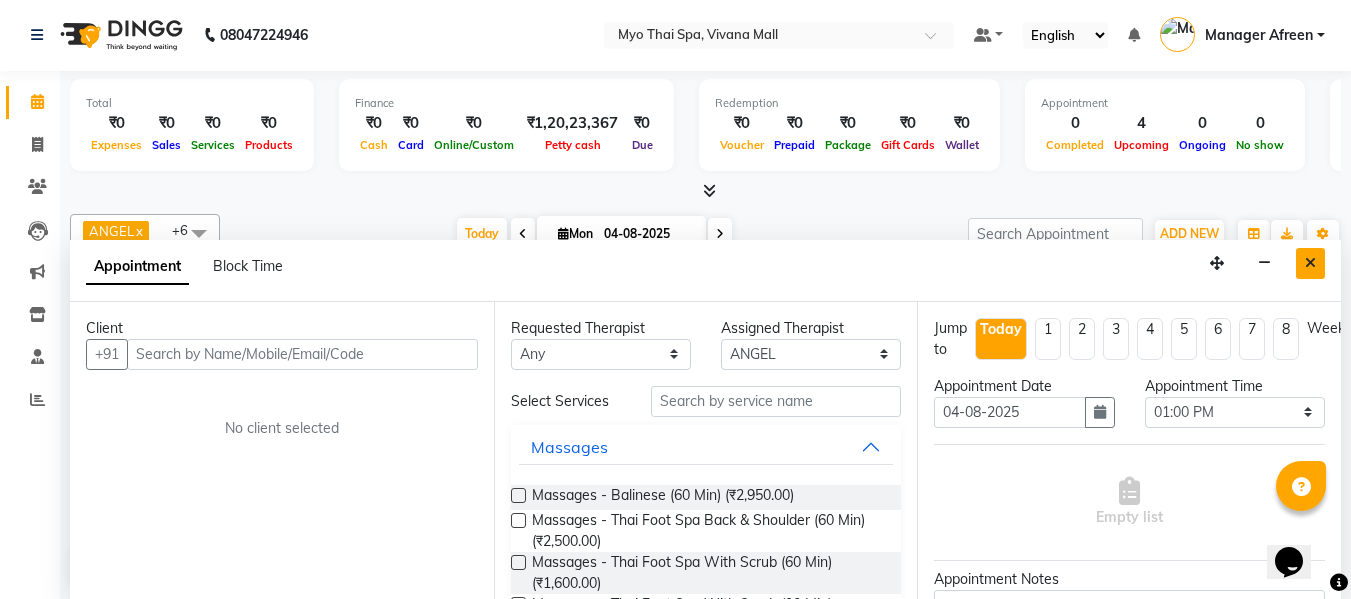 click at bounding box center [1310, 263] 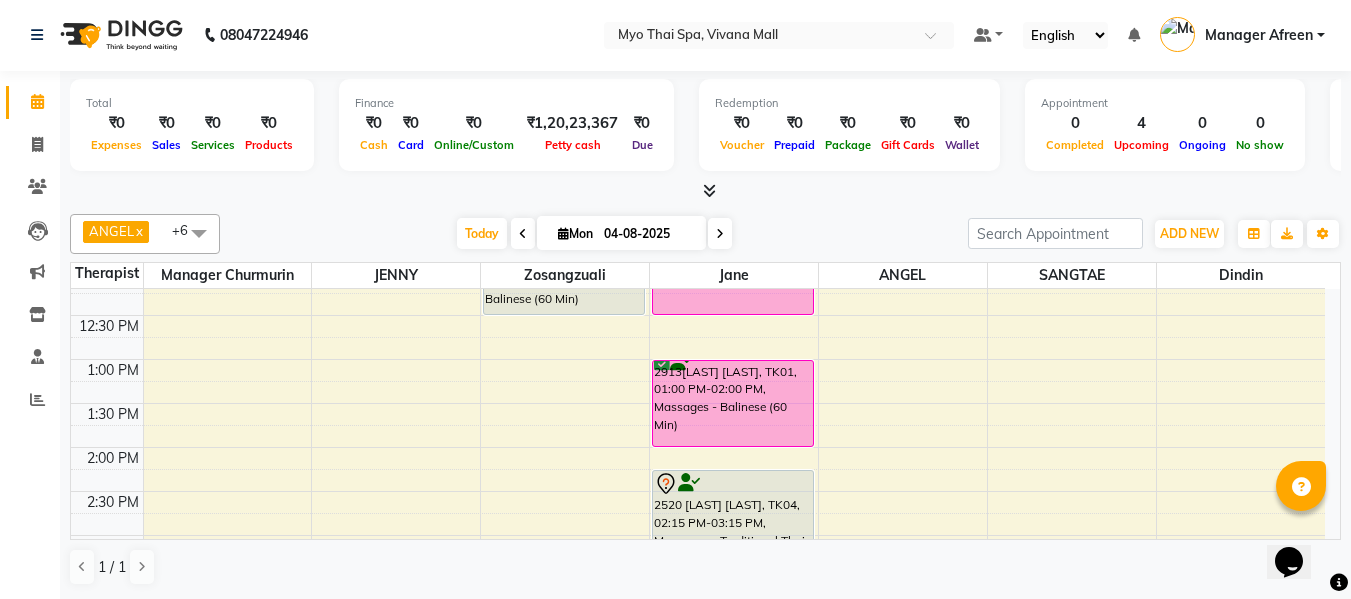 click on "[TIME] [TIME] [TIME] [TIME] [TIME] [TIME] [TIME] [TIME] [TIME] [TIME] [TIME] [TIME] [TIME] [TIME] [TIME] [TIME] [TIME] [TIME] [TIME] [TIME] [TIME] [TIME] [TIME] [TIME] [TIME] [TIME] [TIME] [TIME] [TIME] [TIME]     [FIRST] [LAST] [NUMBER], TK02, [TIME]-[TIME], Massages - Twin Body Work (90 Min)             [FIRST] [LAST], TK05, [TIME]-[TIME], Massages - Balinese (60 Min)     [FIRST] [LAST] [NUMBER], TK02, [TIME]-[TIME], Massages - Twin Body Work (90 Min)     [FIRST] [LAST] - [NUMBER], TK03, [TIME]-[TIME], Massages - Balinese (90 Min)     [NUMBER][NAME] MEMBER, TK01, [TIME]-[TIME], Massages - Balinese (60 Min)             [NUMBER] [NAME], TK04, [TIME]-[TIME], Massages - Traditional Thai Spa-60Mins" at bounding box center (698, 579) 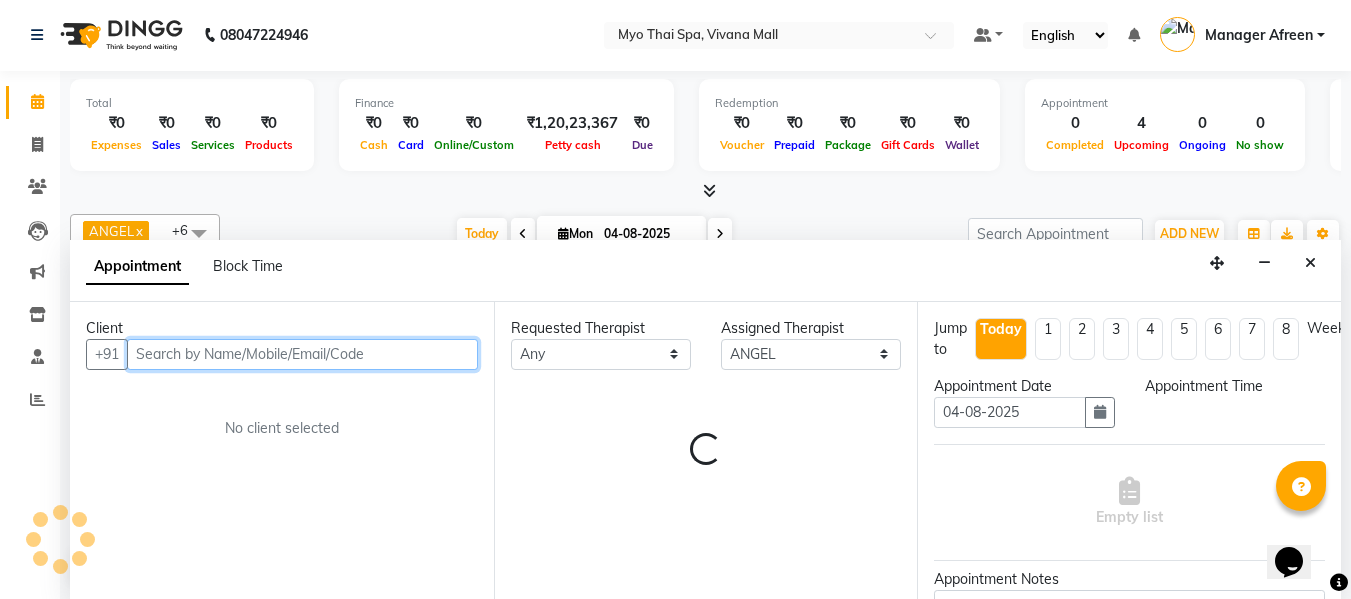 select on "780" 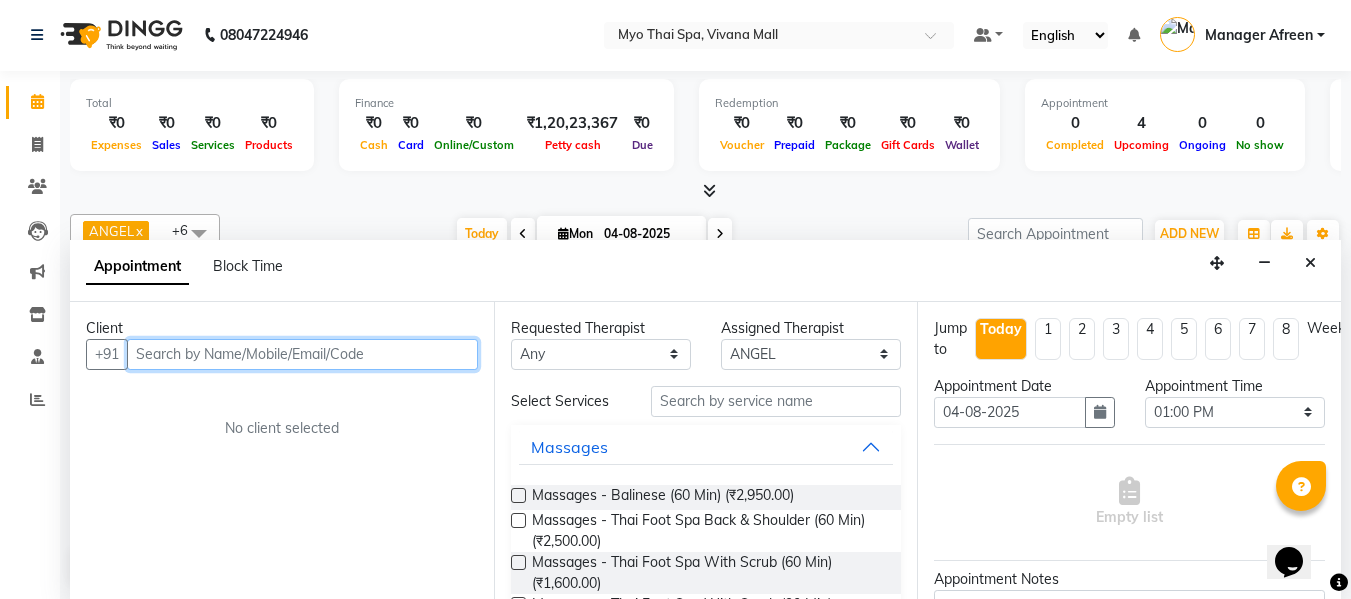 click at bounding box center (302, 354) 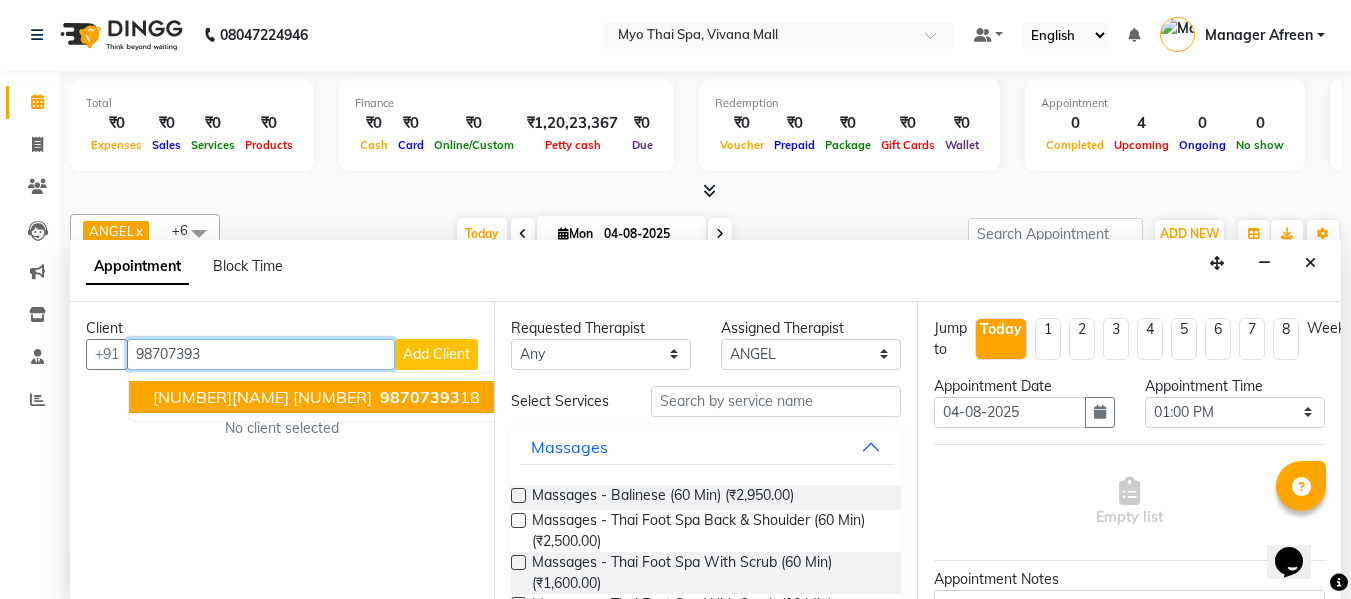 click on "[NUMBER][NAME] [NUMBER]" at bounding box center (262, 397) 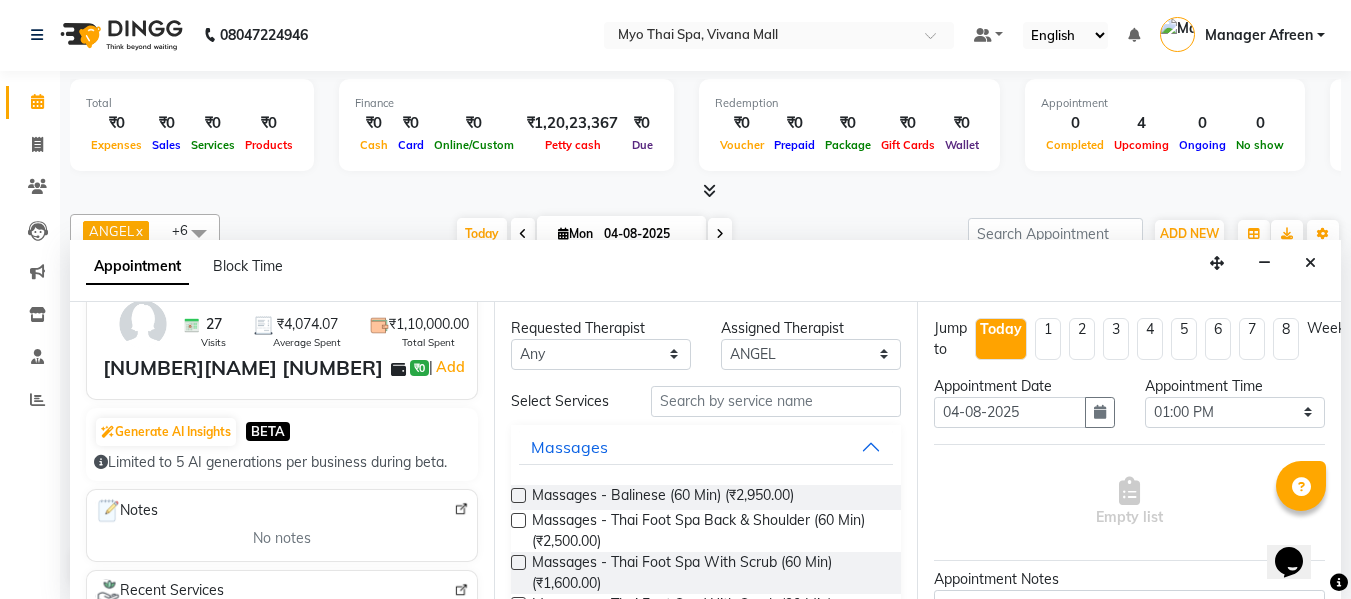 scroll, scrollTop: 0, scrollLeft: 0, axis: both 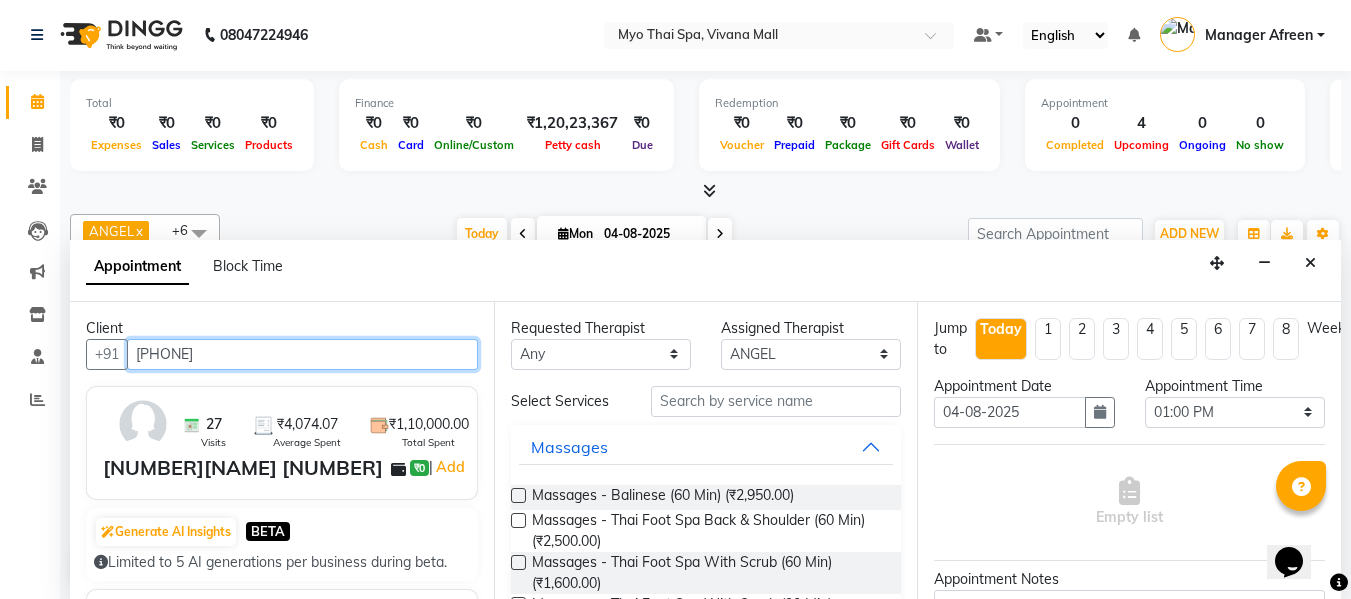 drag, startPoint x: 137, startPoint y: 352, endPoint x: 273, endPoint y: 356, distance: 136.0588 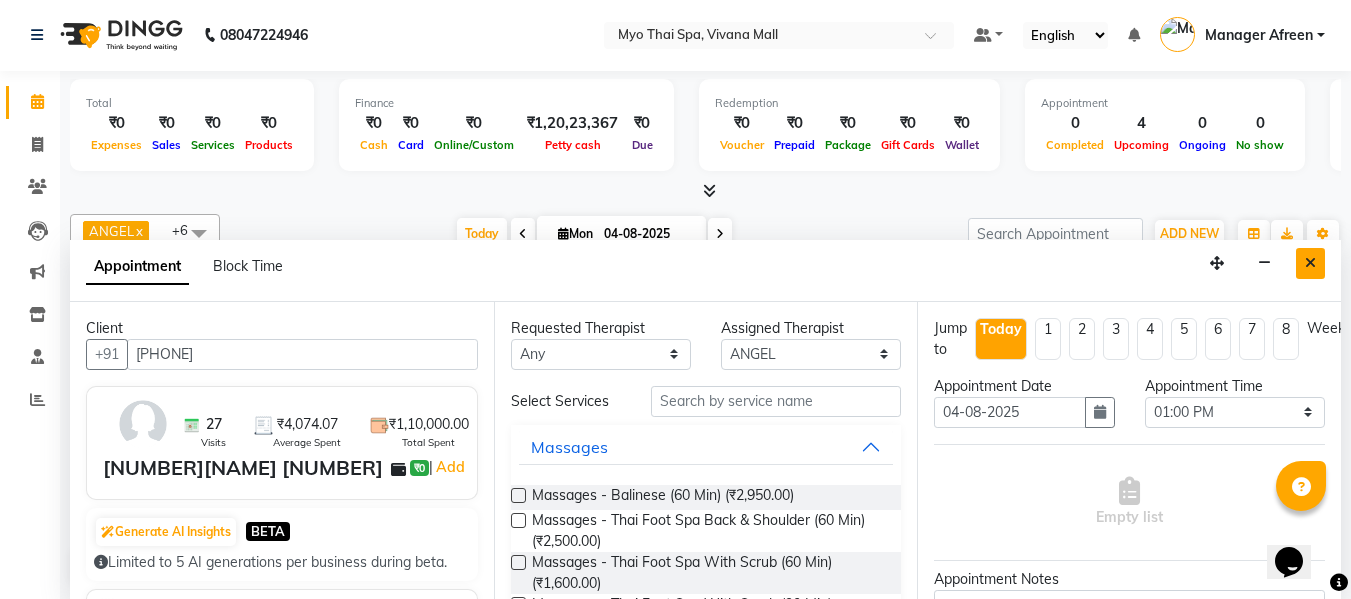 click at bounding box center [1310, 263] 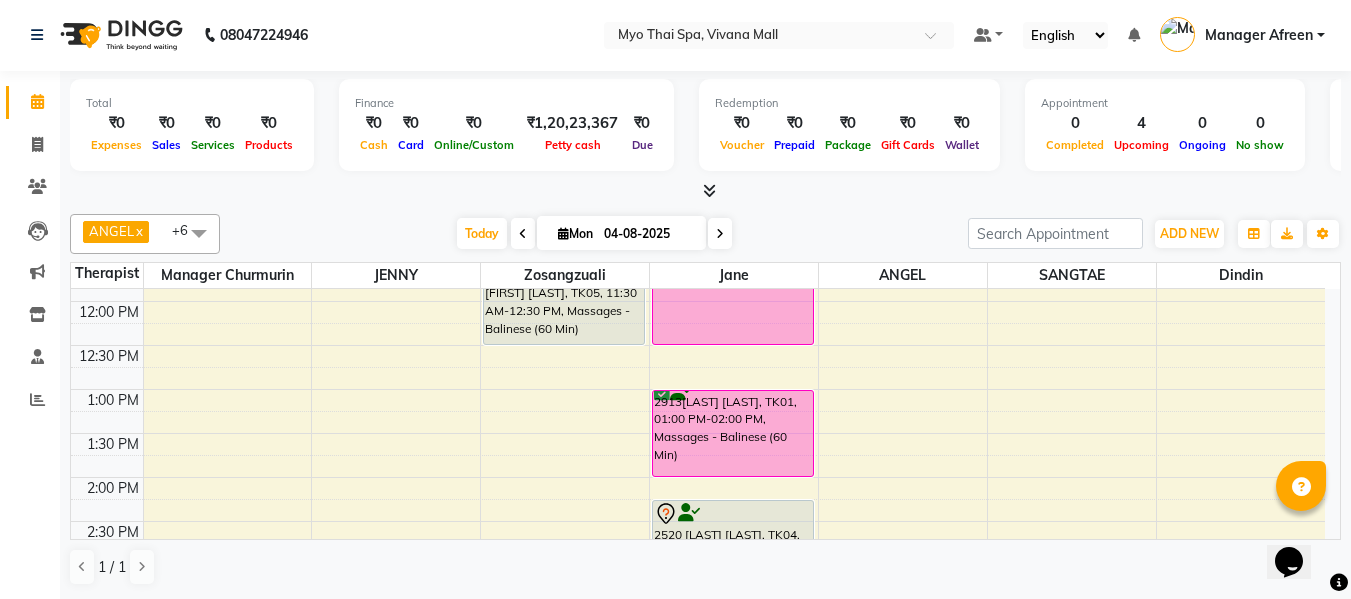 scroll, scrollTop: 369, scrollLeft: 0, axis: vertical 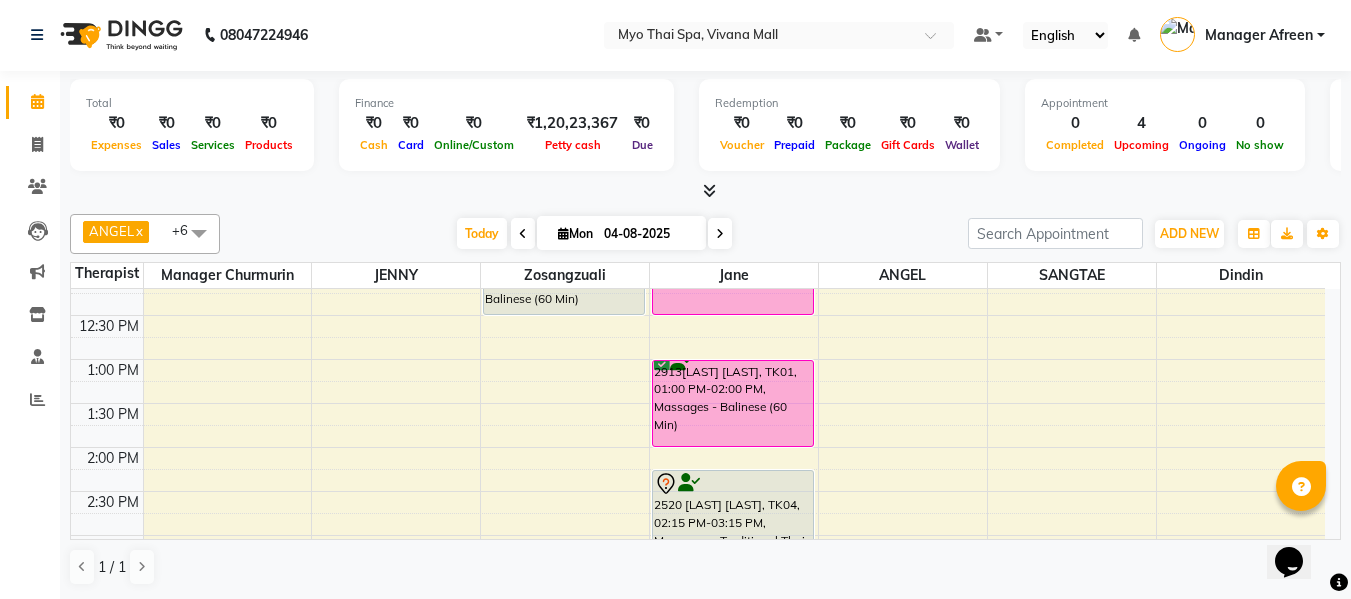 click on "[TIME] [TIME] [TIME] [TIME] [TIME] [TIME] [TIME] [TIME] [TIME] [TIME] [TIME] [TIME] [TIME] [TIME] [TIME] [TIME] [TIME] [TIME] [TIME] [TIME] [TIME] [TIME] [TIME] [TIME] [TIME] [TIME] [TIME] [TIME] [TIME] [TIME]     [FIRST] [LAST] [NUMBER], TK02, [TIME]-[TIME], Massages - Twin Body Work (90 Min)             [FIRST] [LAST], TK05, [TIME]-[TIME], Massages - Balinese (60 Min)     [FIRST] [LAST] [NUMBER], TK02, [TIME]-[TIME], Massages - Twin Body Work (90 Min)     [FIRST] [LAST] - [NUMBER], TK03, [TIME]-[TIME], Massages - Balinese (90 Min)     [NUMBER][NAME] MEMBER, TK01, [TIME]-[TIME], Massages - Balinese (60 Min)             [NUMBER] [NAME], TK04, [TIME]-[TIME], Massages - Traditional Thai Spa-60Mins" at bounding box center [698, 579] 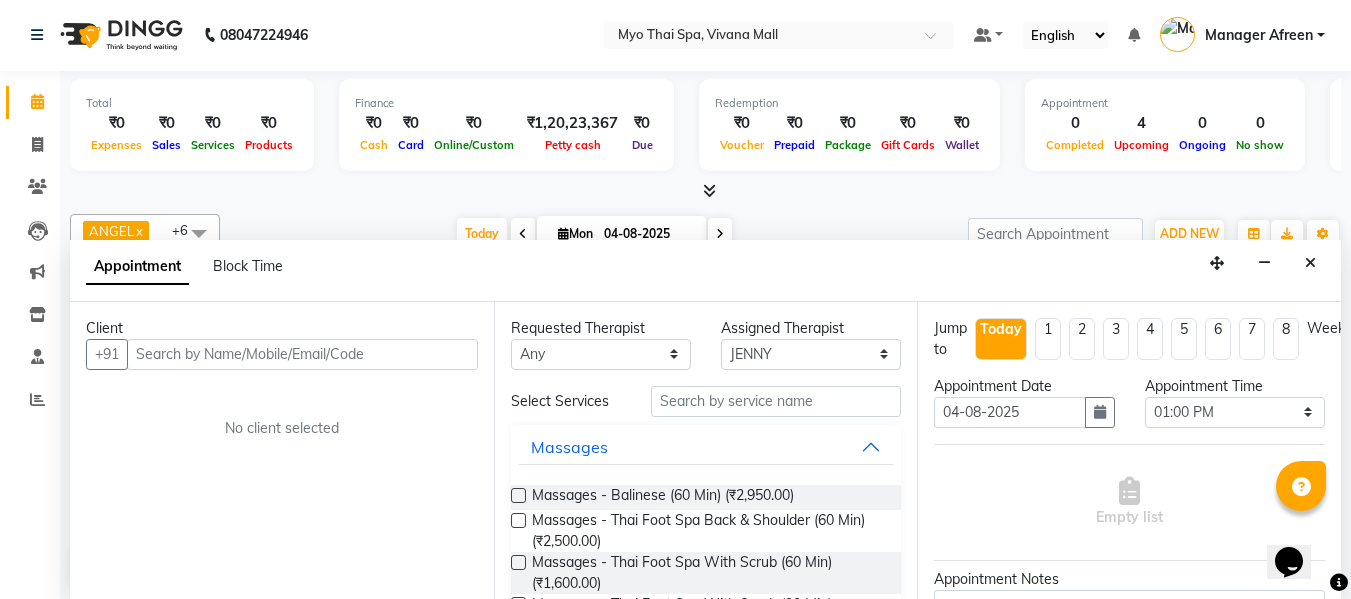 click at bounding box center [302, 354] 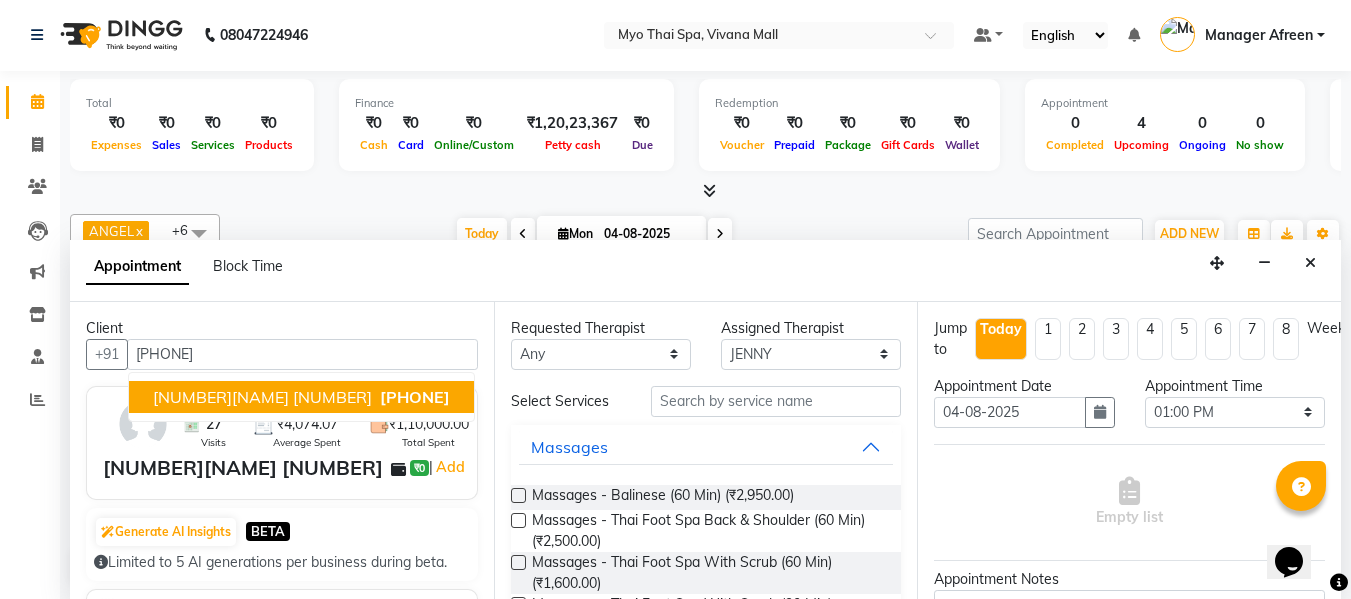 click on "[PHONE]" at bounding box center [415, 397] 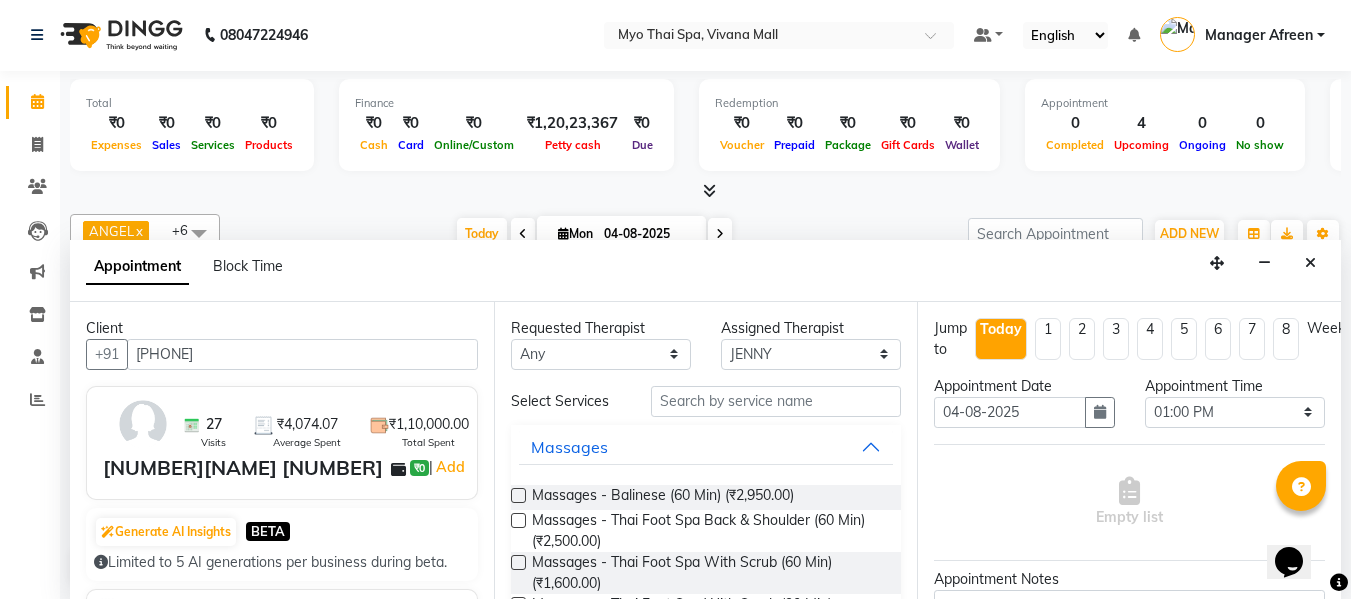 type on "[PHONE]" 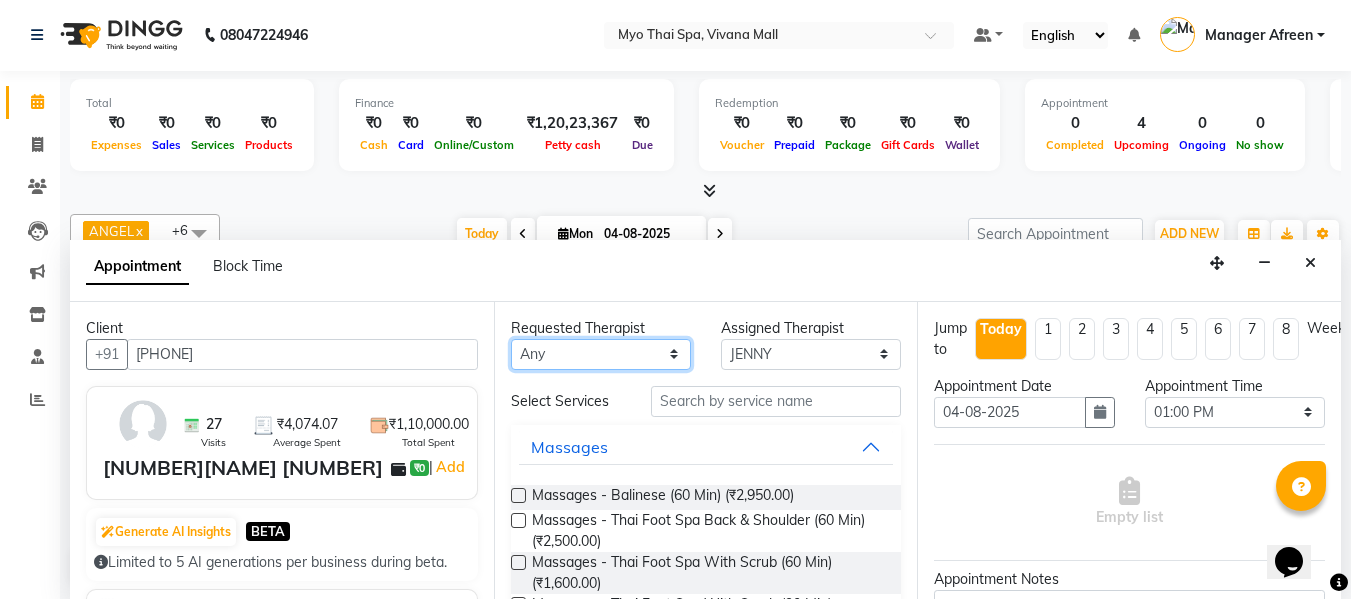click on "Any ANGEL BELLA Dindin Jane JENNY Kristina Manager Afreen Manager Churmurin Massami MAWII REMI SANGTAE Zosangzuali" at bounding box center [601, 354] 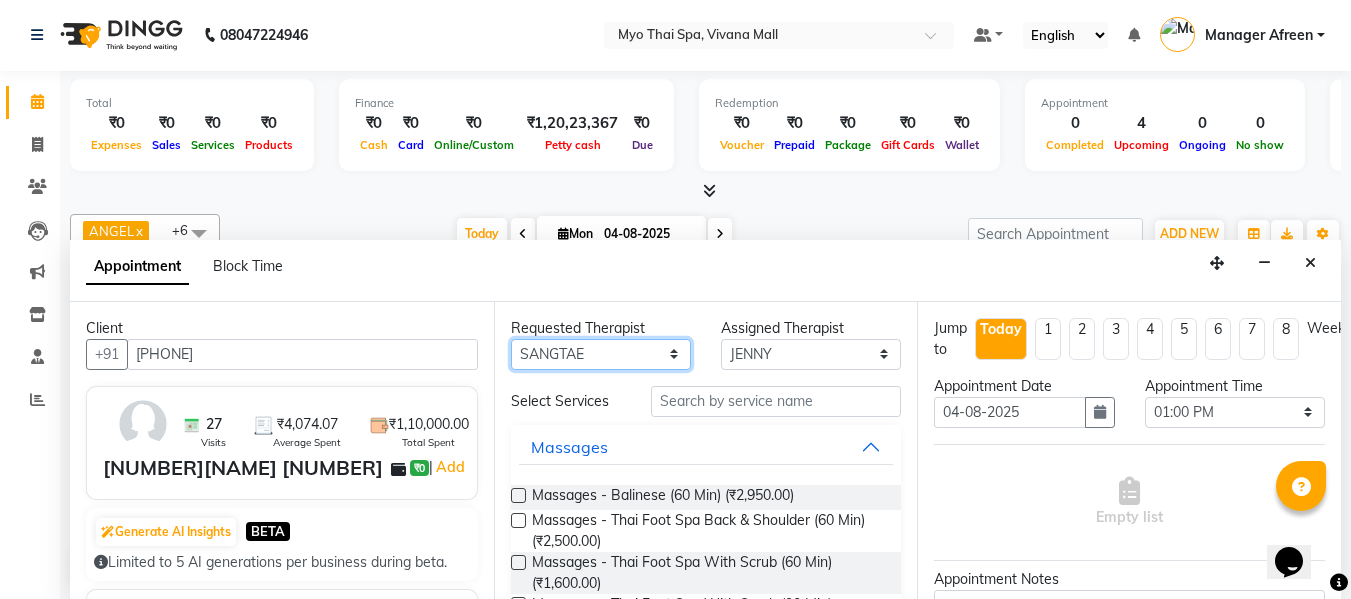click on "Any ANGEL BELLA Dindin Jane JENNY Kristina Manager Afreen Manager Churmurin Massami MAWII REMI SANGTAE Zosangzuali" at bounding box center [601, 354] 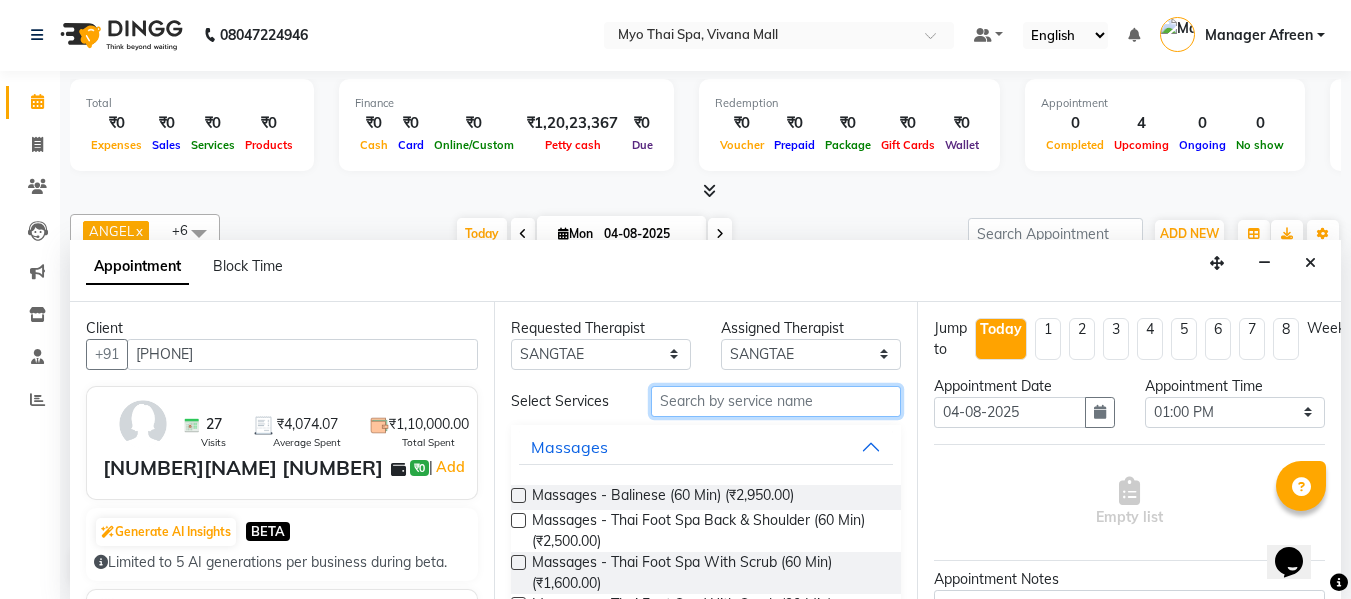 click at bounding box center (776, 401) 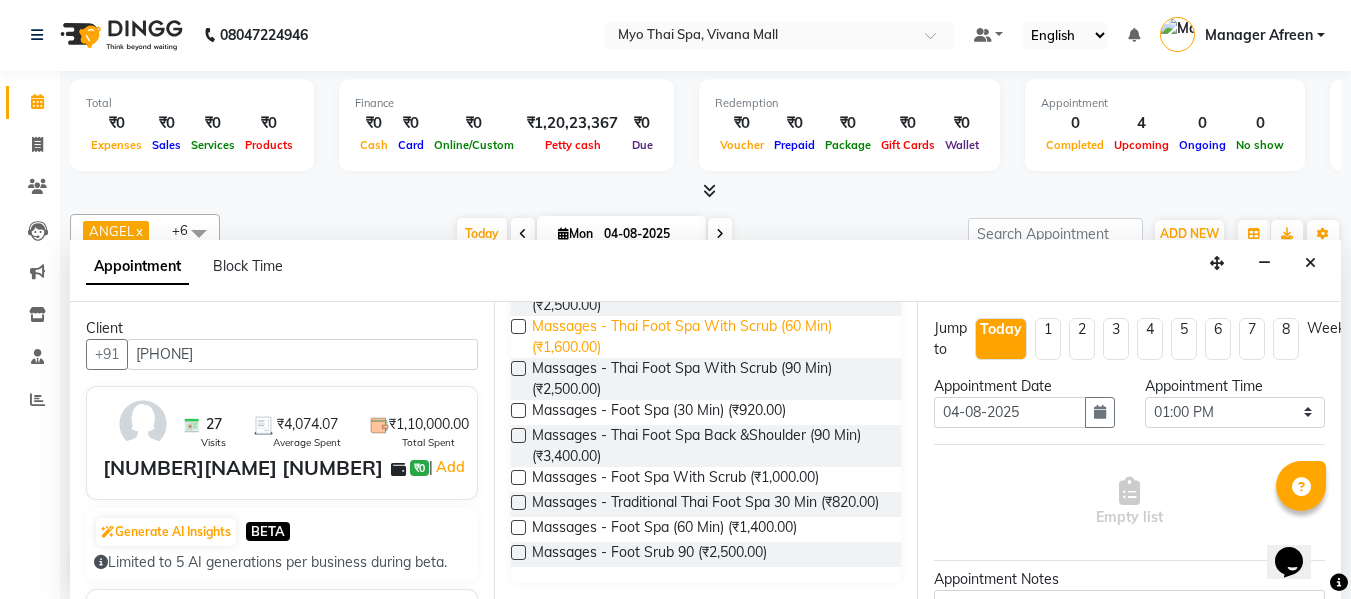 scroll, scrollTop: 228, scrollLeft: 0, axis: vertical 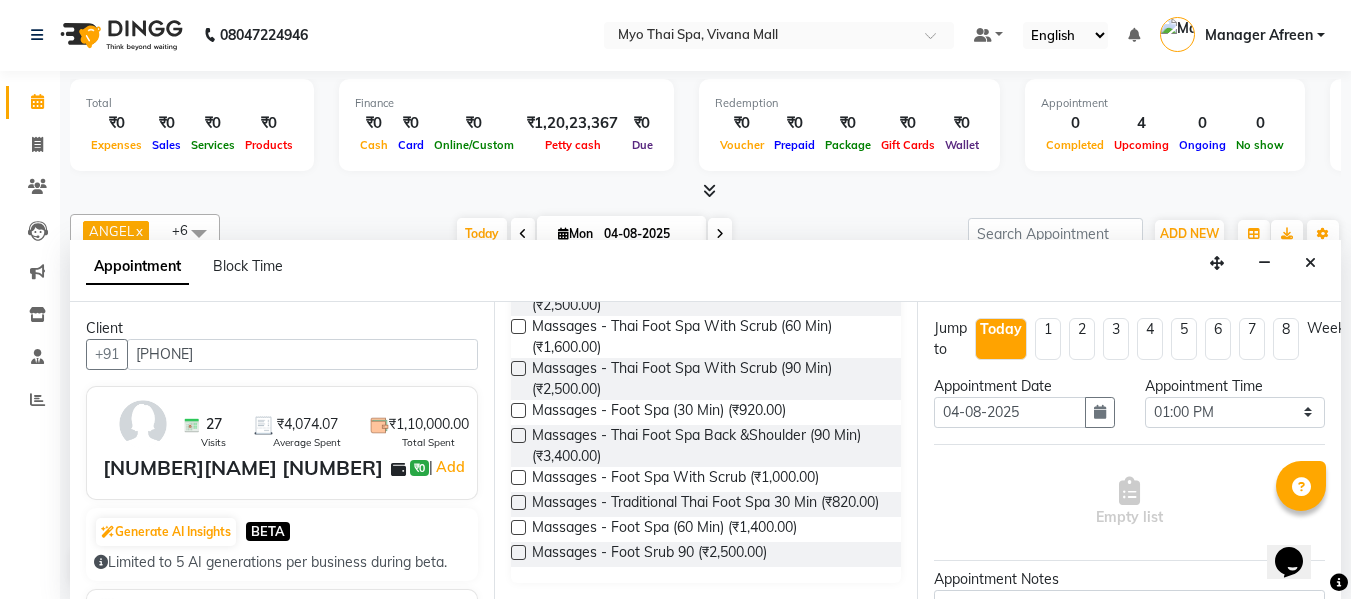 type on "foo" 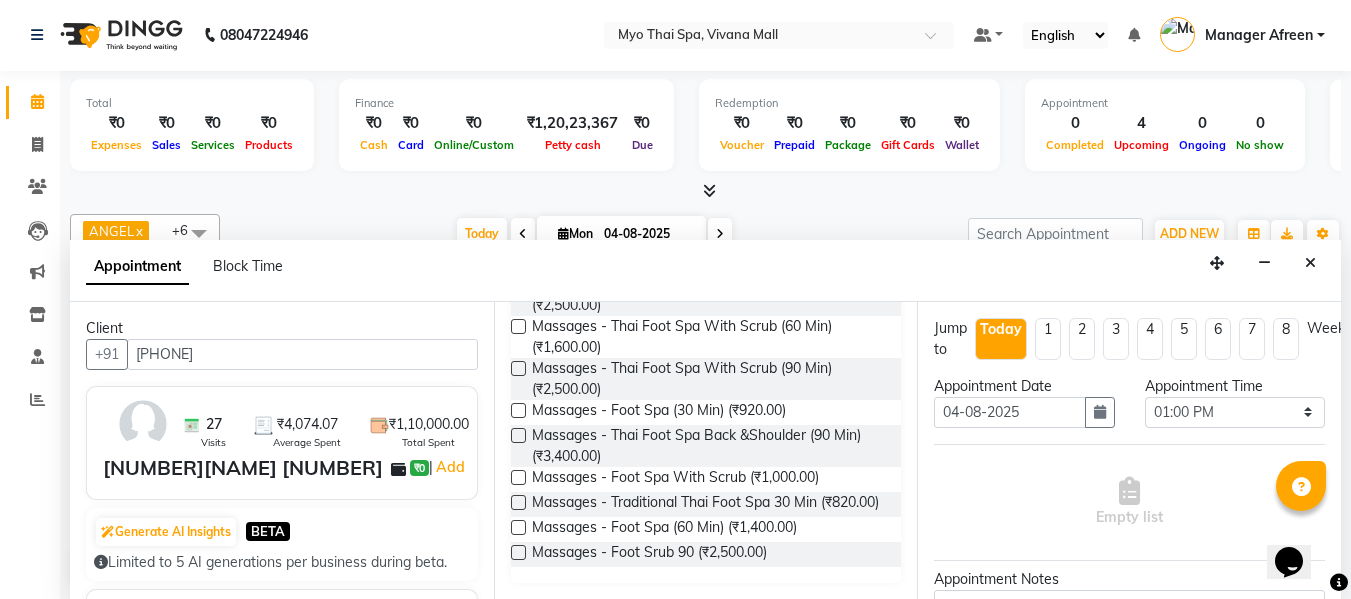 click at bounding box center [518, 527] 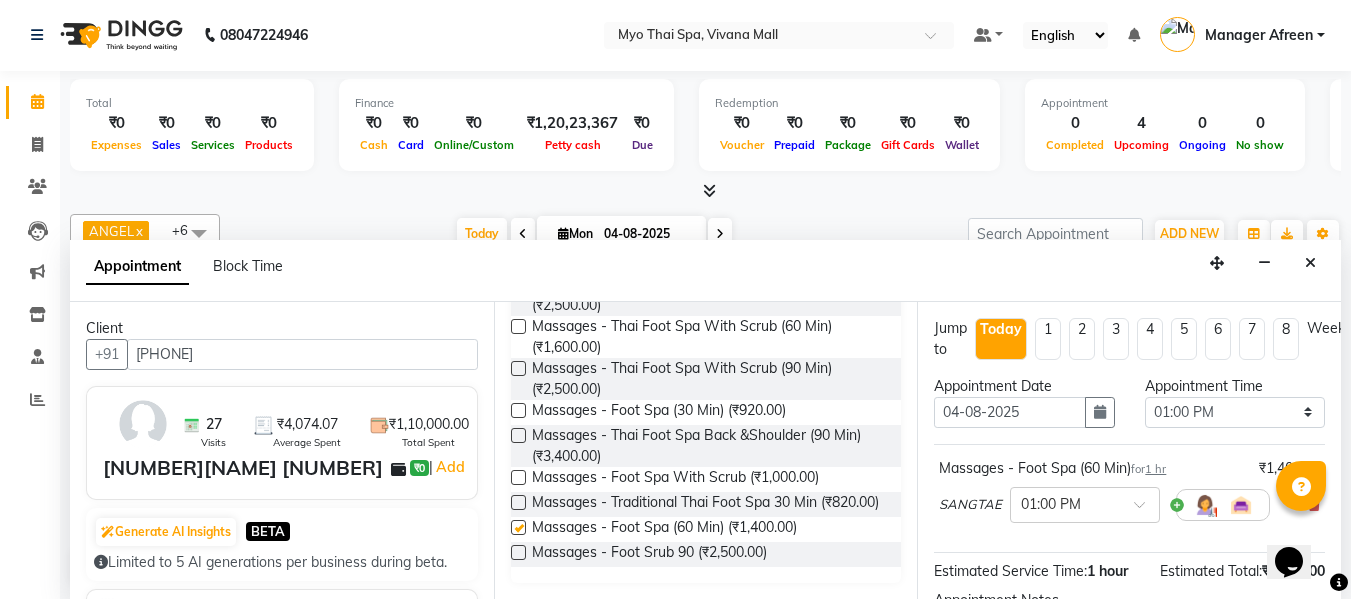 checkbox on "false" 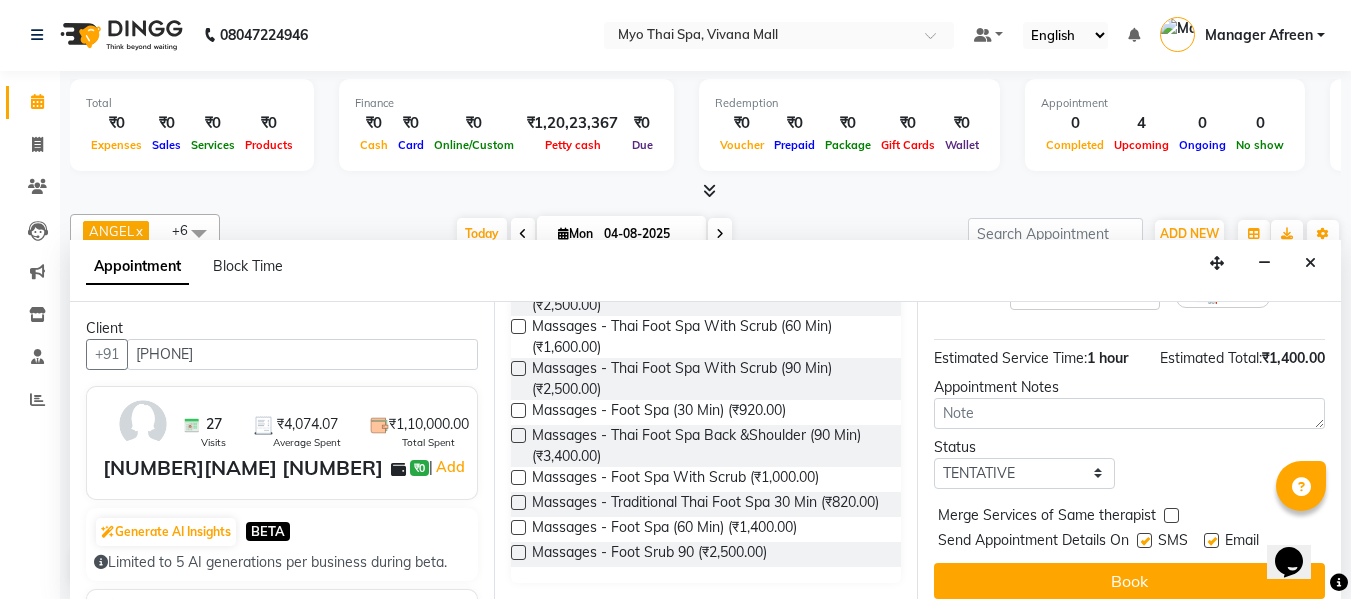 scroll, scrollTop: 244, scrollLeft: 0, axis: vertical 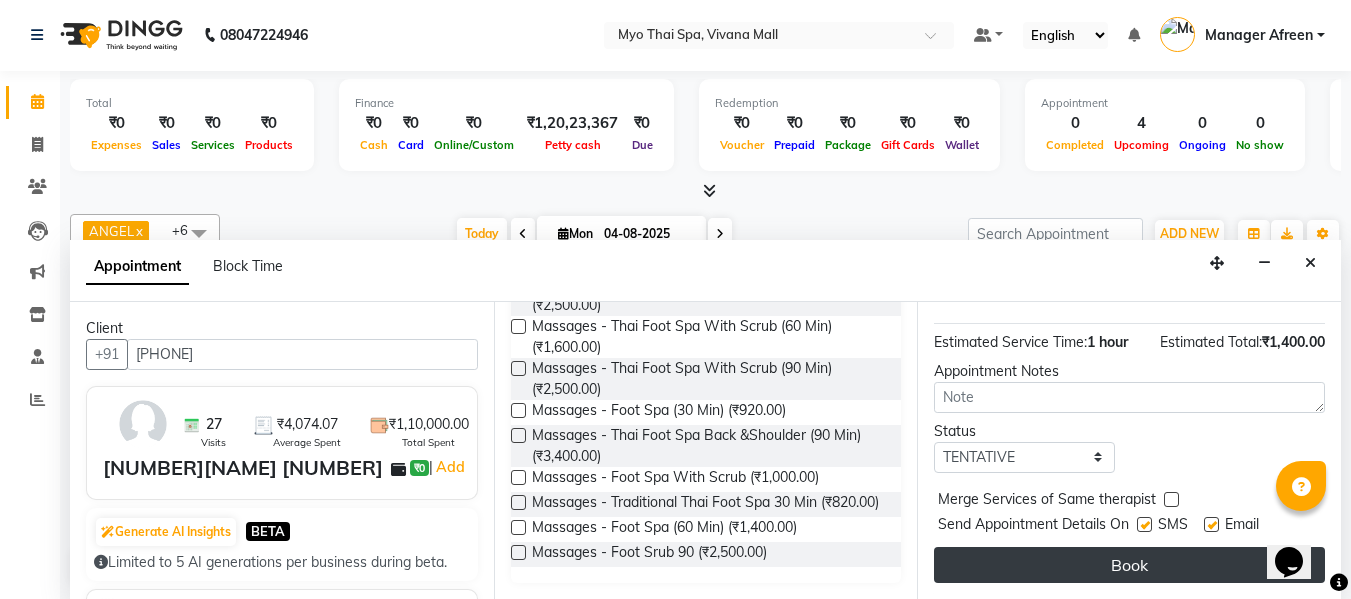 click on "Book" at bounding box center [1129, 565] 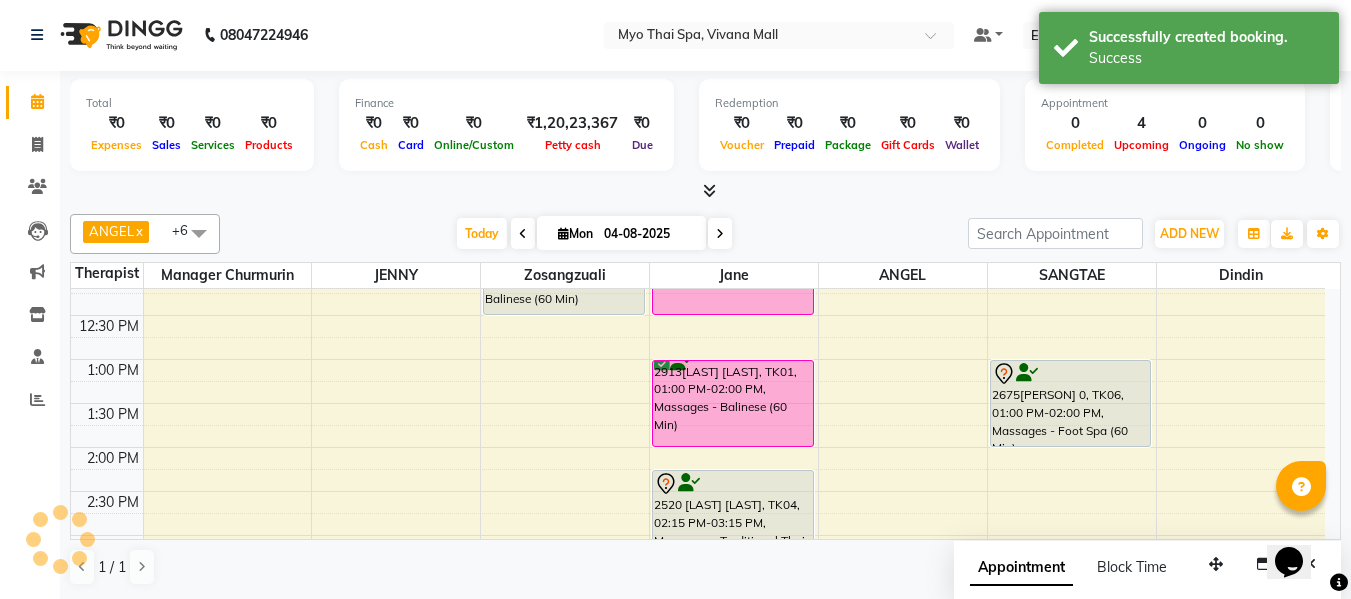 scroll, scrollTop: 0, scrollLeft: 0, axis: both 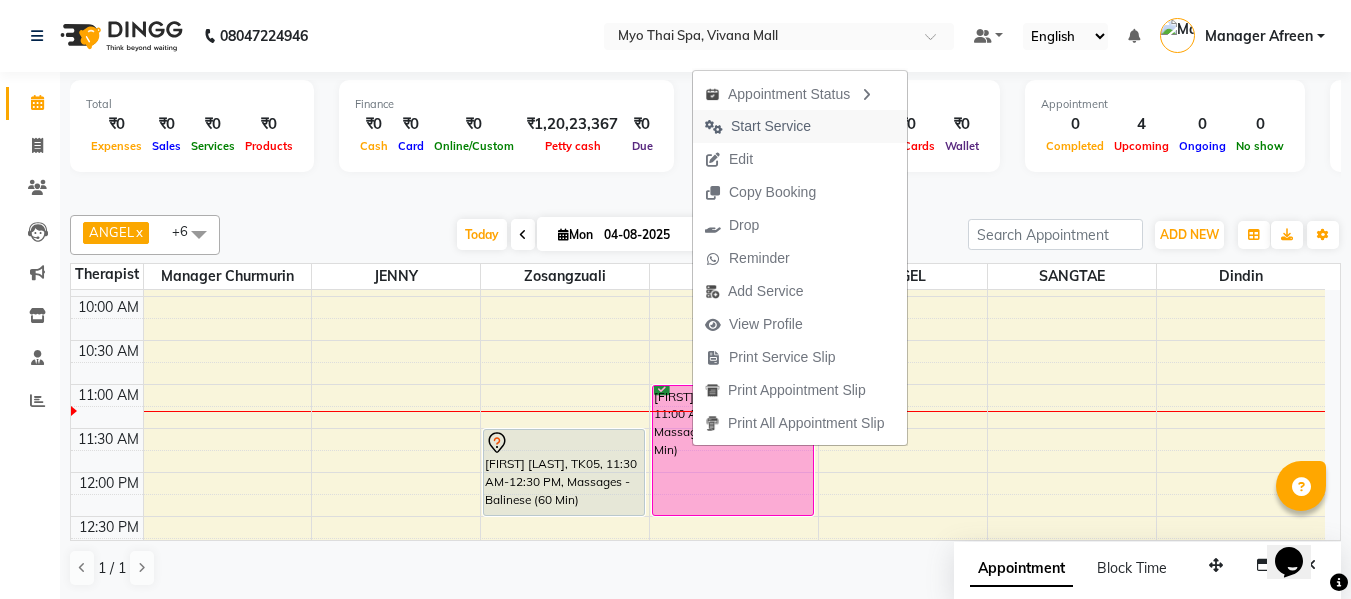 click on "Start Service" at bounding box center (758, 126) 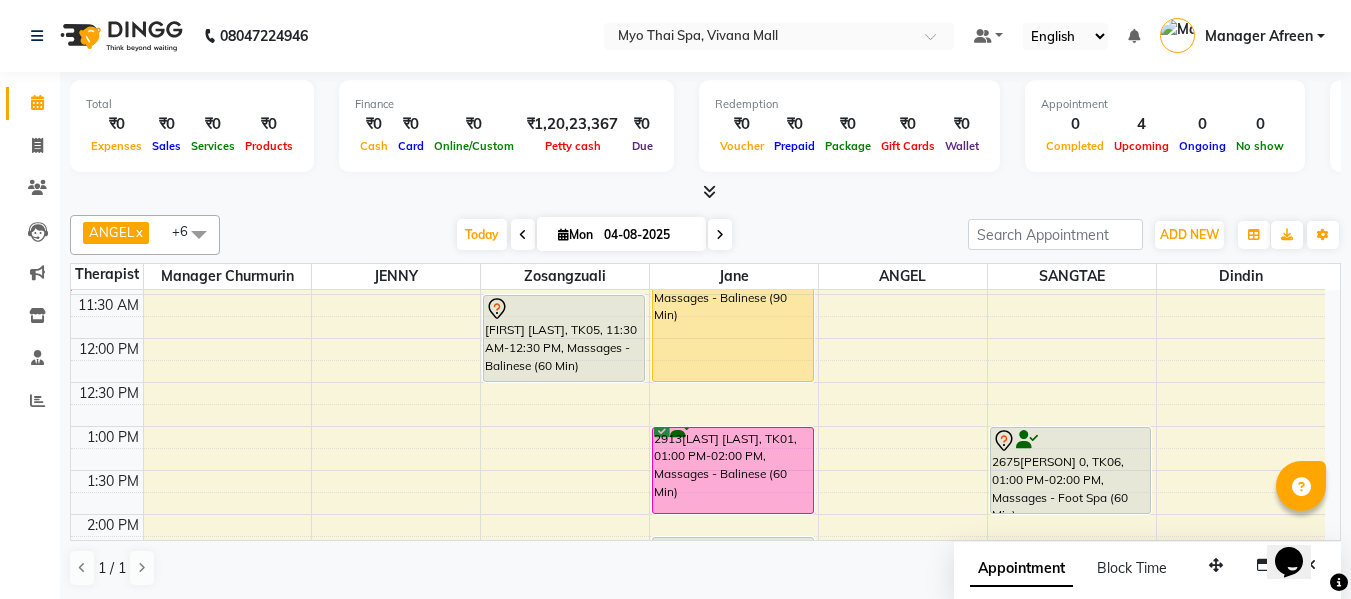 scroll, scrollTop: 269, scrollLeft: 0, axis: vertical 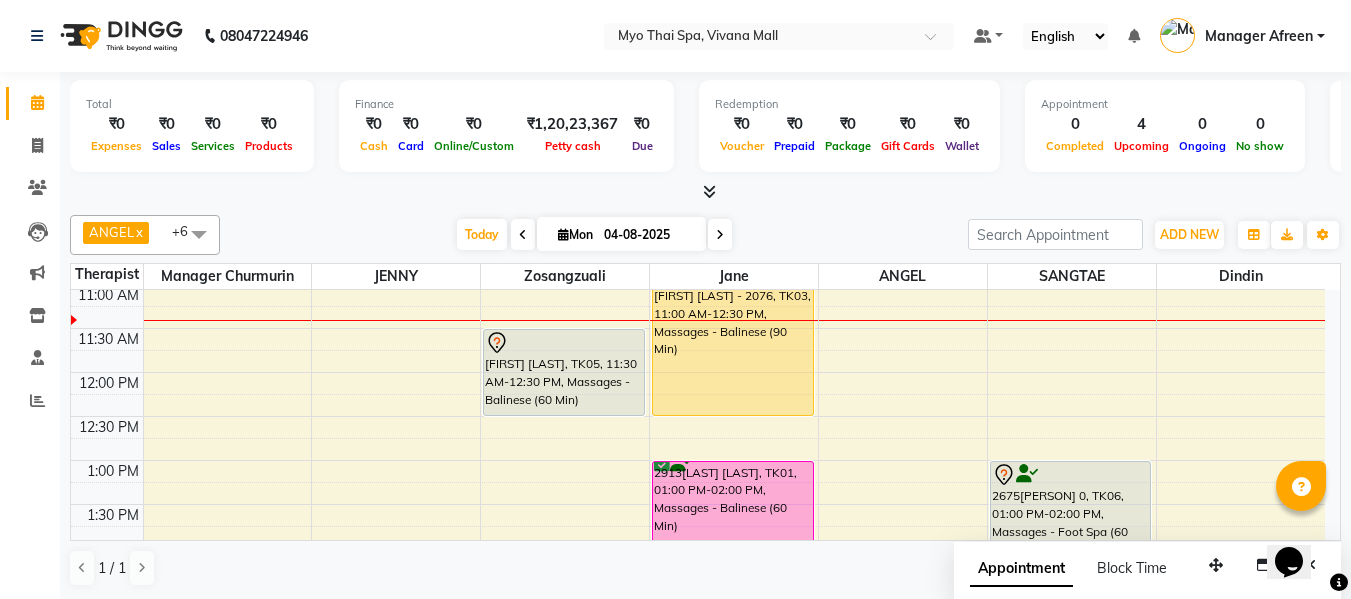 click on "8:00 AM 8:30 AM 9:00 AM 9:30 AM 10:00 AM 10:30 AM 11:00 AM 11:30 AM 12:00 PM 12:30 PM 1:00 PM 1:30 PM 2:00 PM 2:30 PM 3:00 PM 3:30 PM 4:00 PM 4:30 PM 5:00 PM 5:30 PM 6:00 PM 6:30 PM 7:00 PM 7:30 PM 8:00 PM 8:30 PM 9:00 PM 9:30 PM 10:00 PM 10:30 PM [LAST] [LAST] 2713, TK02, 06:00 PM-07:30 PM, Massages - Twin Body Work (90 Min) [LAST] [LAST], TK05, 11:30 AM-12:30 PM, Massages - Balinese (60 Min) [LAST] [LAST] 2713, TK02, 06:00 PM-07:30 PM, Massages - Twin Body Work (90 Min) [LAST] [LAST] - 2076, TK03, 11:00 AM-12:30 PM, Massages - Balinese (90 Min) 2913[LAST] [LAST], TK01, 01:00 PM-02:00 PM, Massages - Balinese (60 Min) 2520 [LAST] [LAST], TK04, 02:15 PM-03:15 PM, Massages - Traditional Thai Spa-60Mins 2675[PERSON] 0, TK06, 01:00 PM-02:00 PM, Massages - Foot Spa (60 Min)" at bounding box center [698, 680] 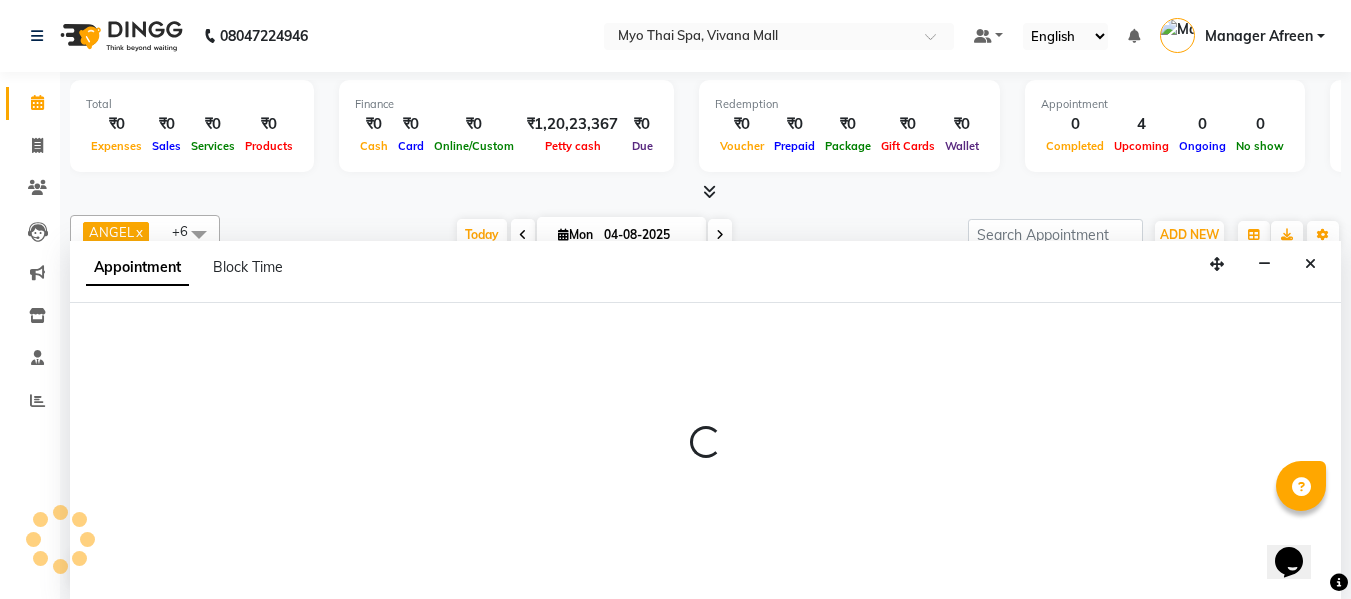 scroll, scrollTop: 1, scrollLeft: 0, axis: vertical 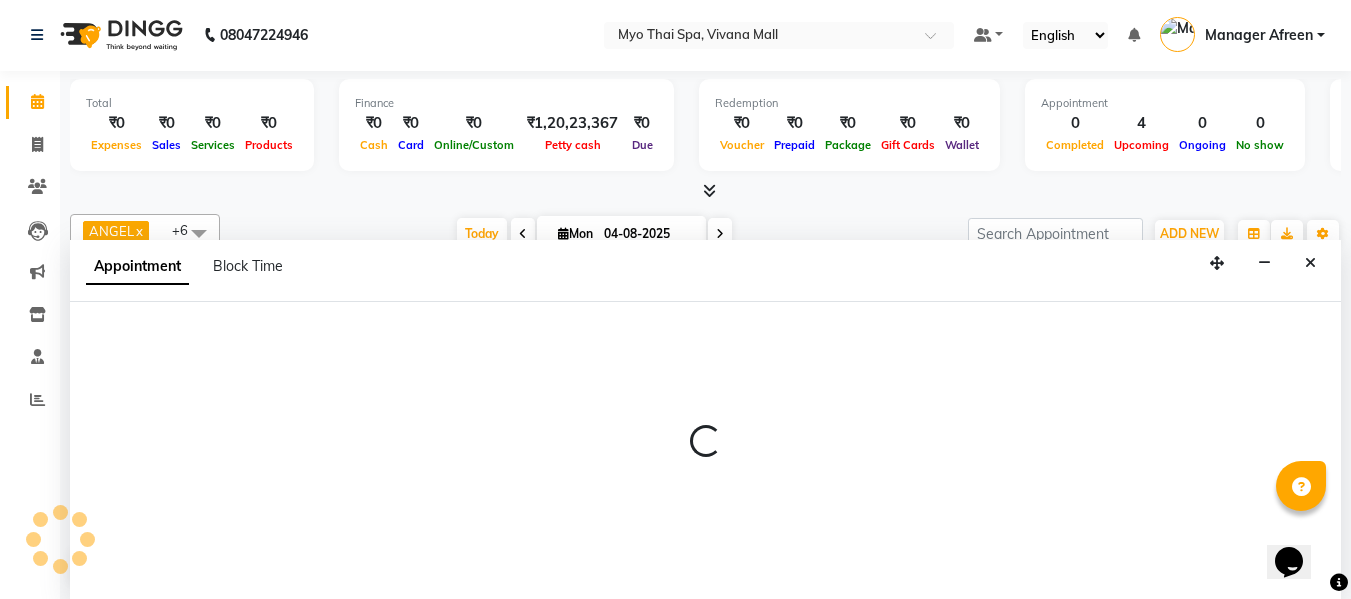 select on "35779" 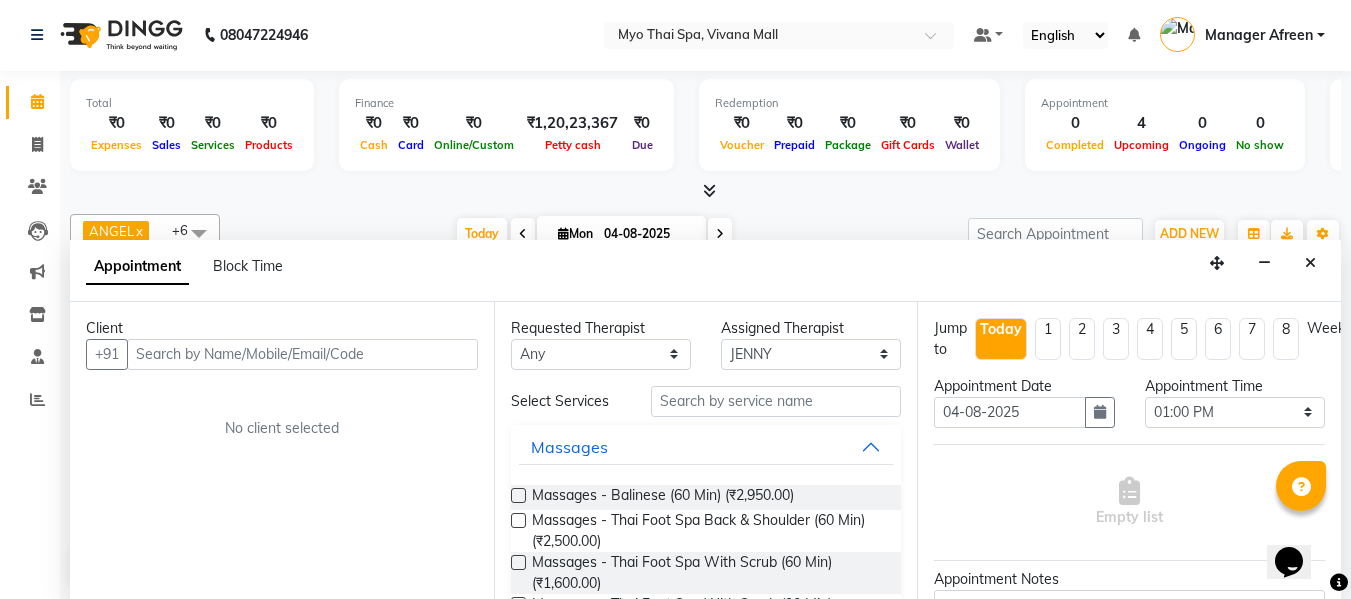 click at bounding box center [302, 354] 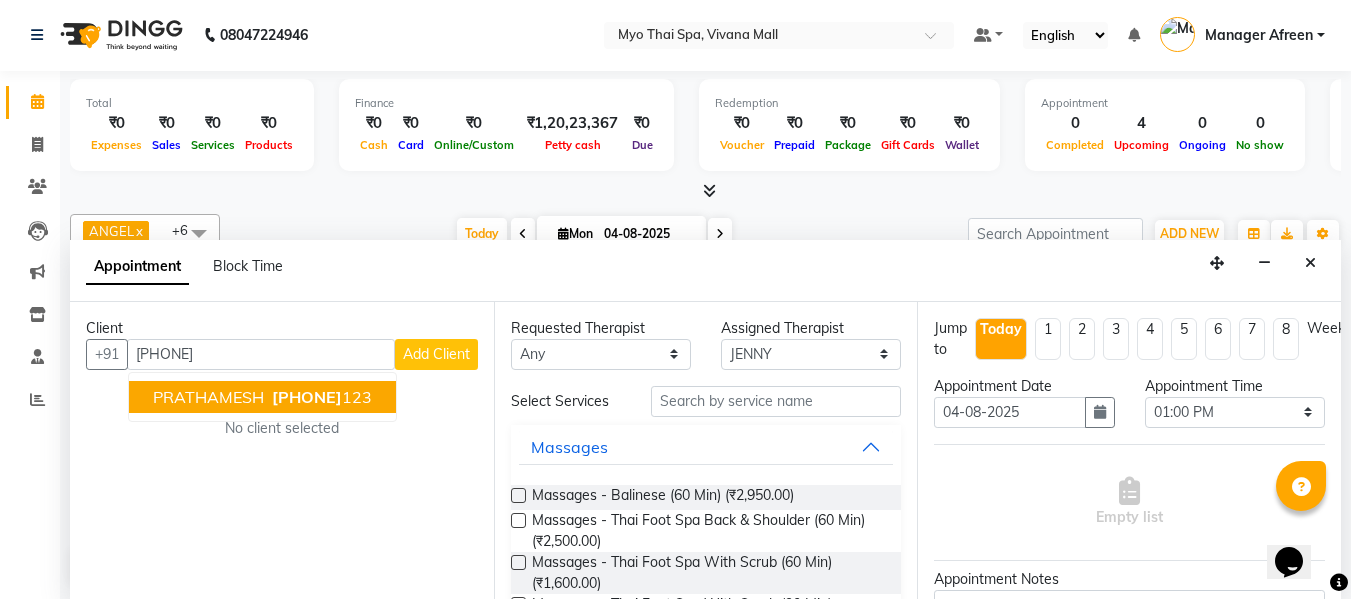click on "PRATHAMESH" at bounding box center [208, 397] 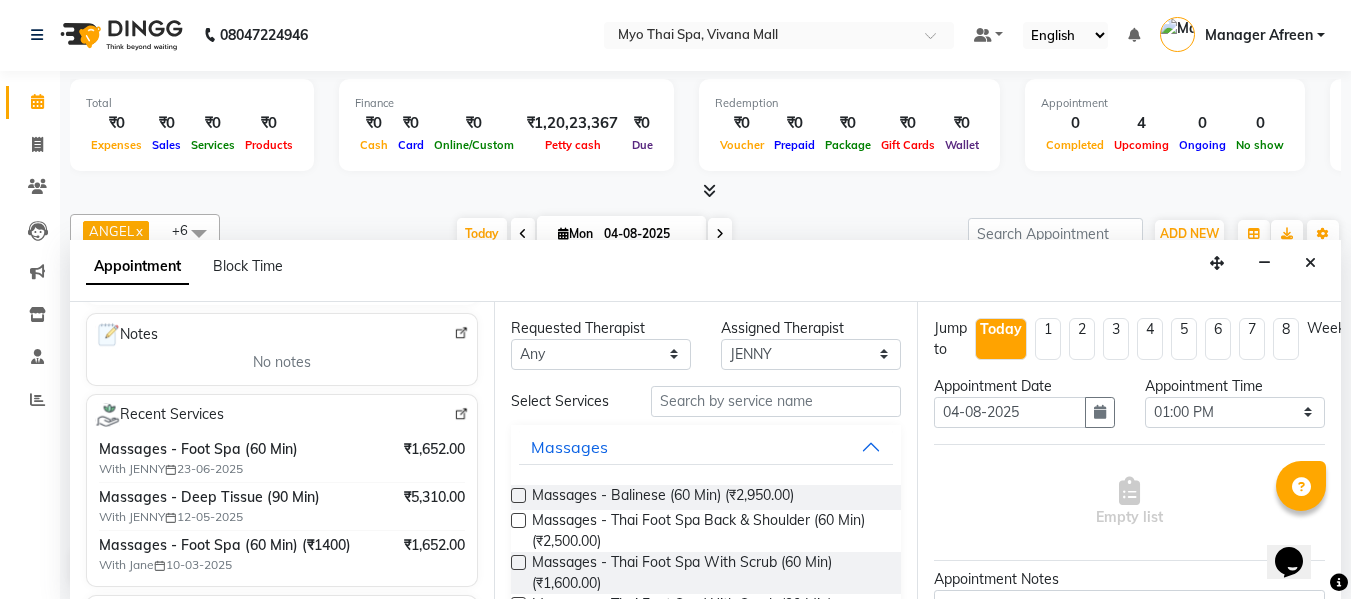 scroll, scrollTop: 300, scrollLeft: 0, axis: vertical 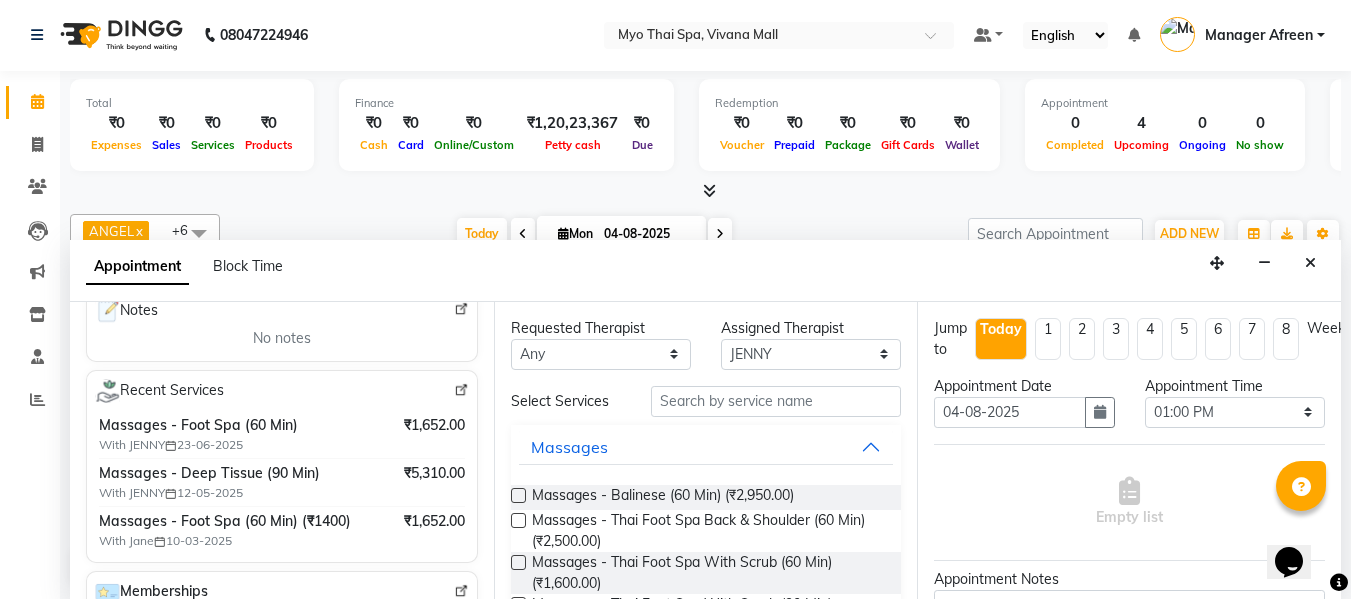 type on "[PHONE]" 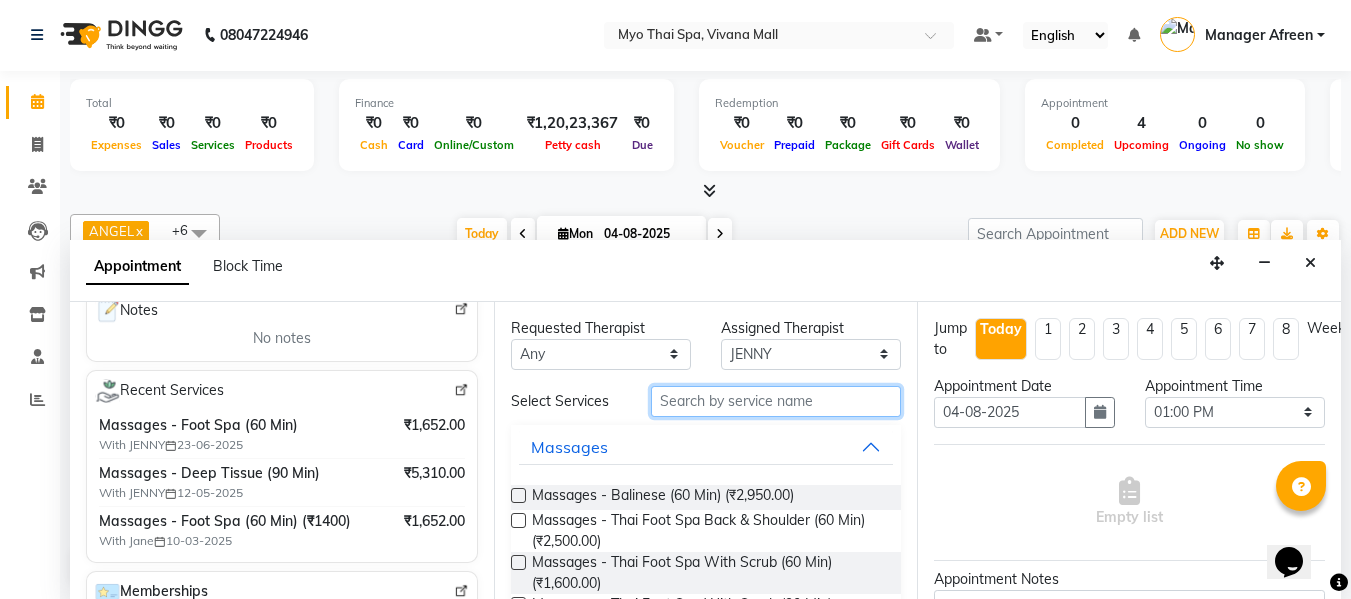 click at bounding box center (776, 401) 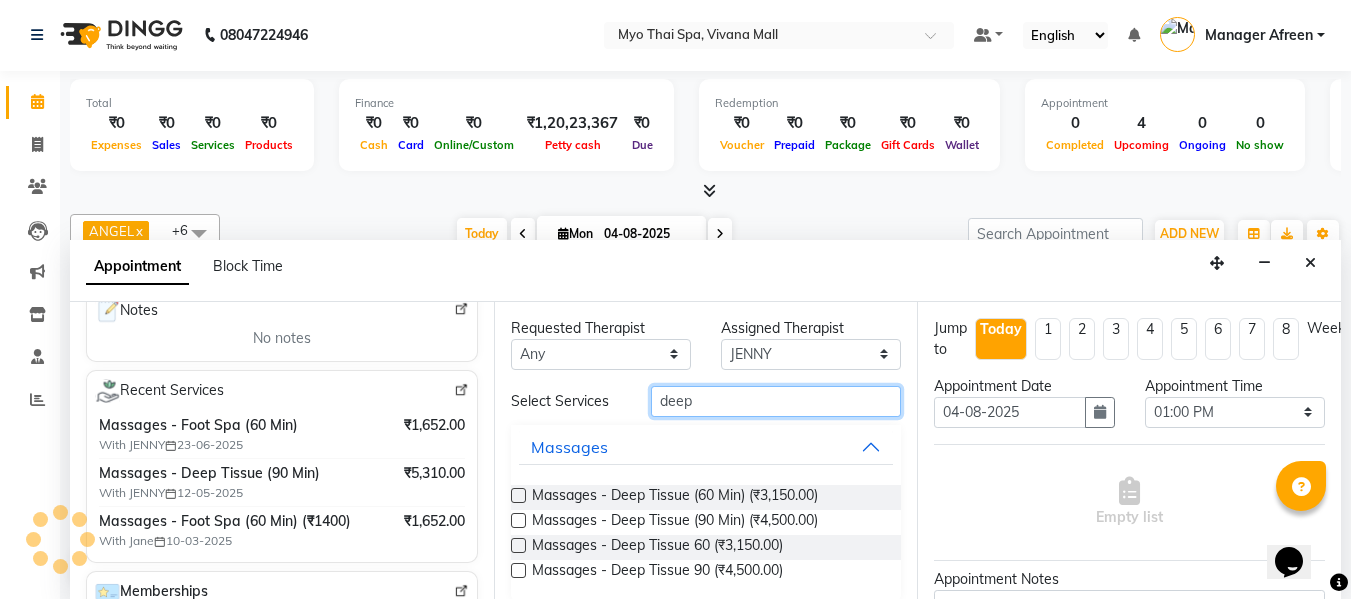 type on "deep" 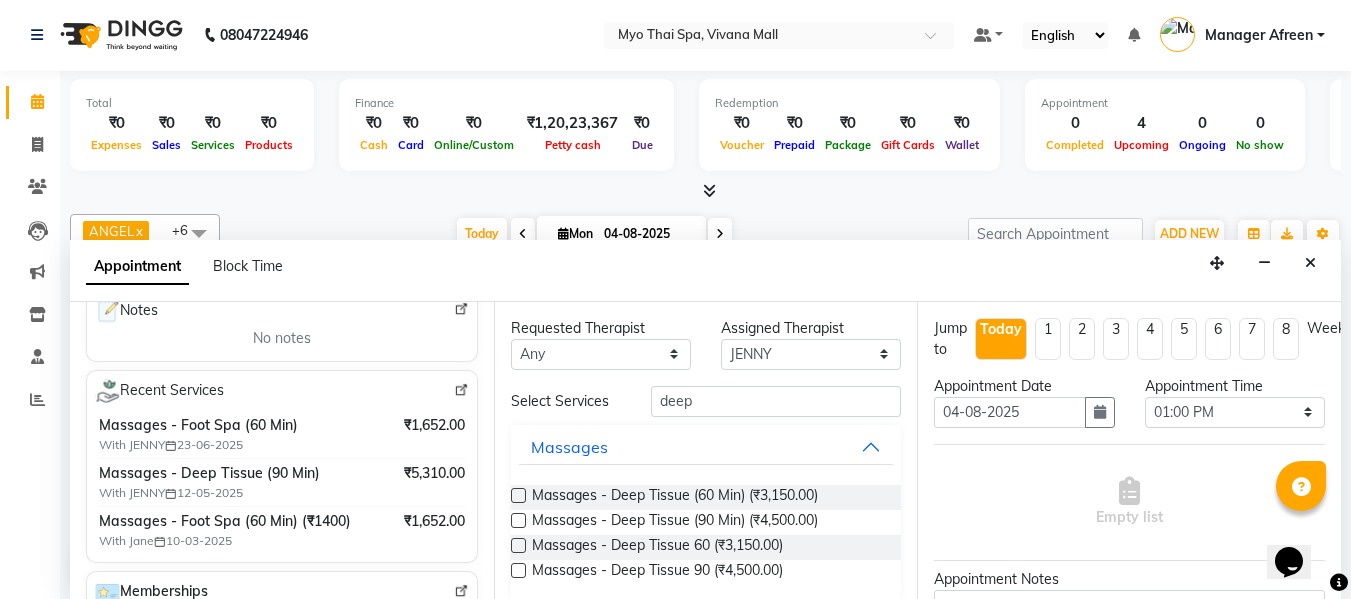 click at bounding box center (518, 495) 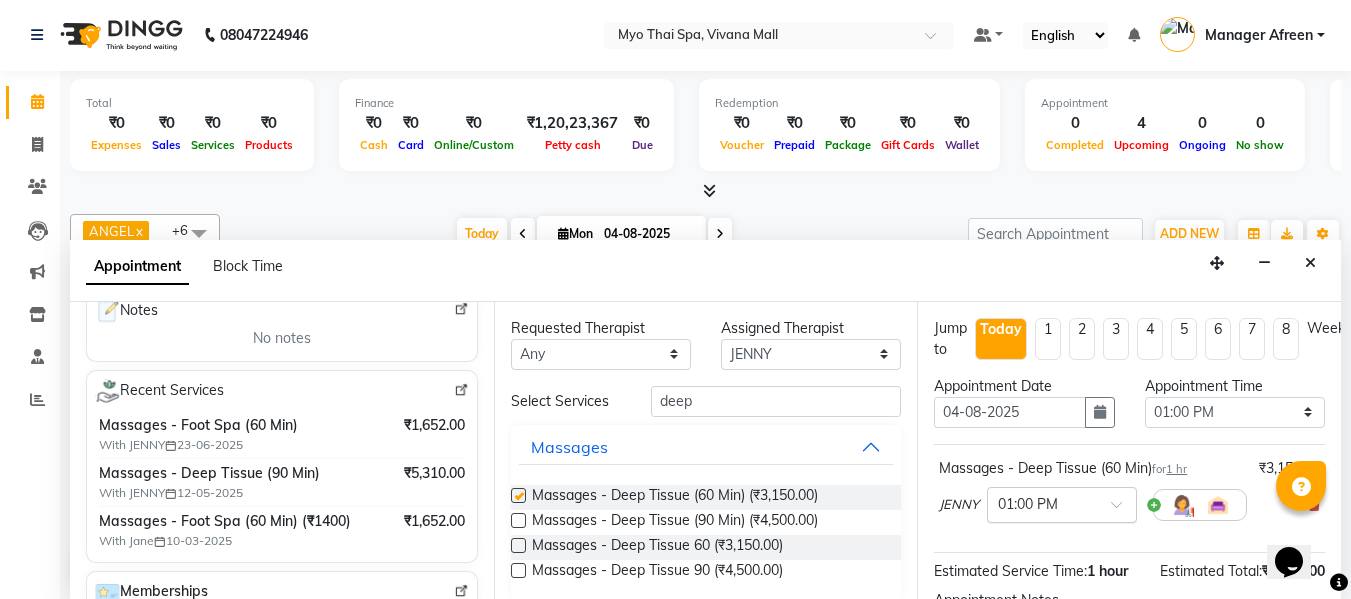 checkbox on "false" 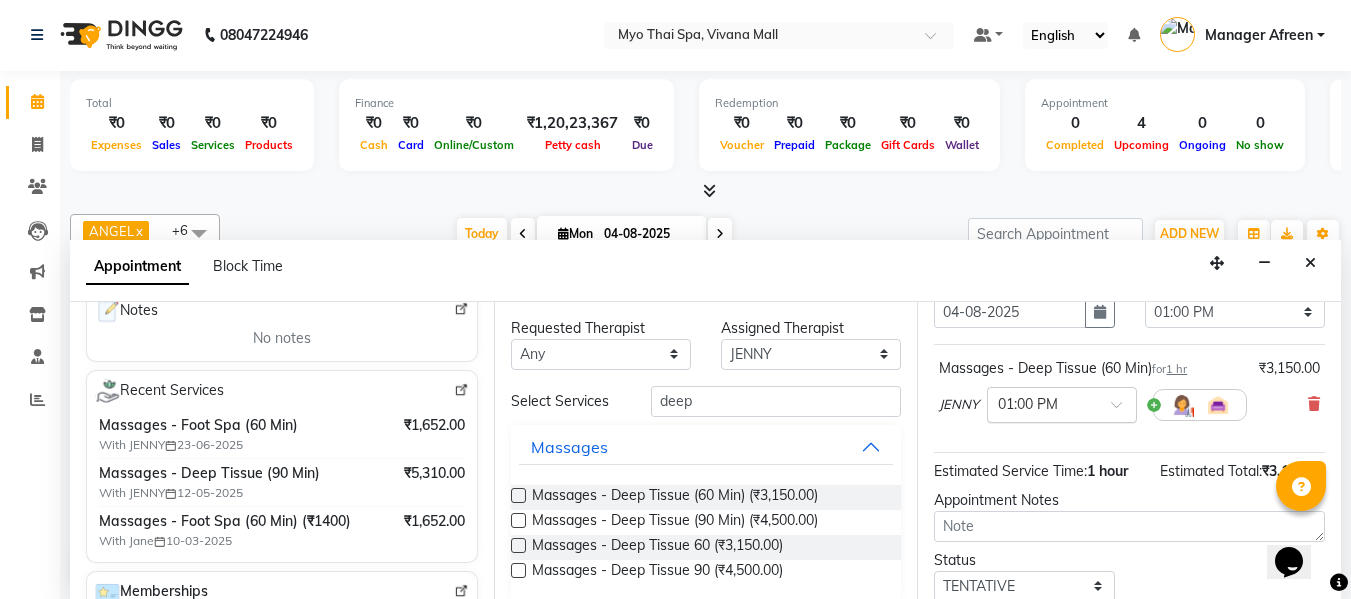 scroll, scrollTop: 244, scrollLeft: 0, axis: vertical 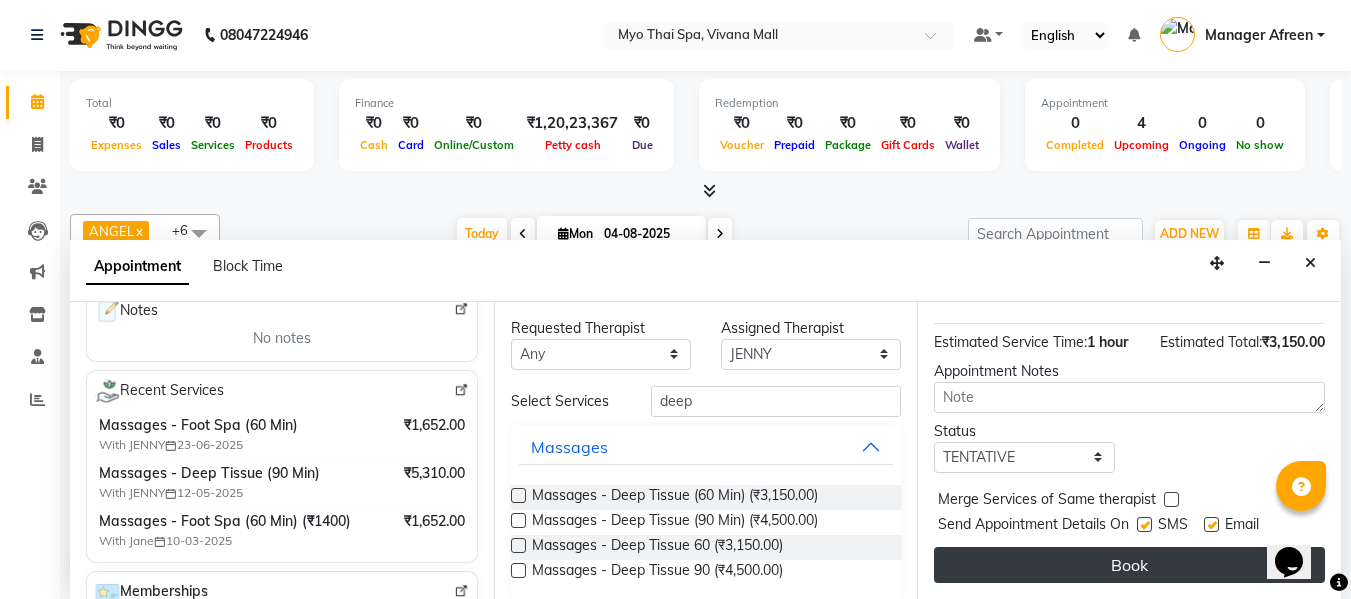 click on "Book" at bounding box center (1129, 565) 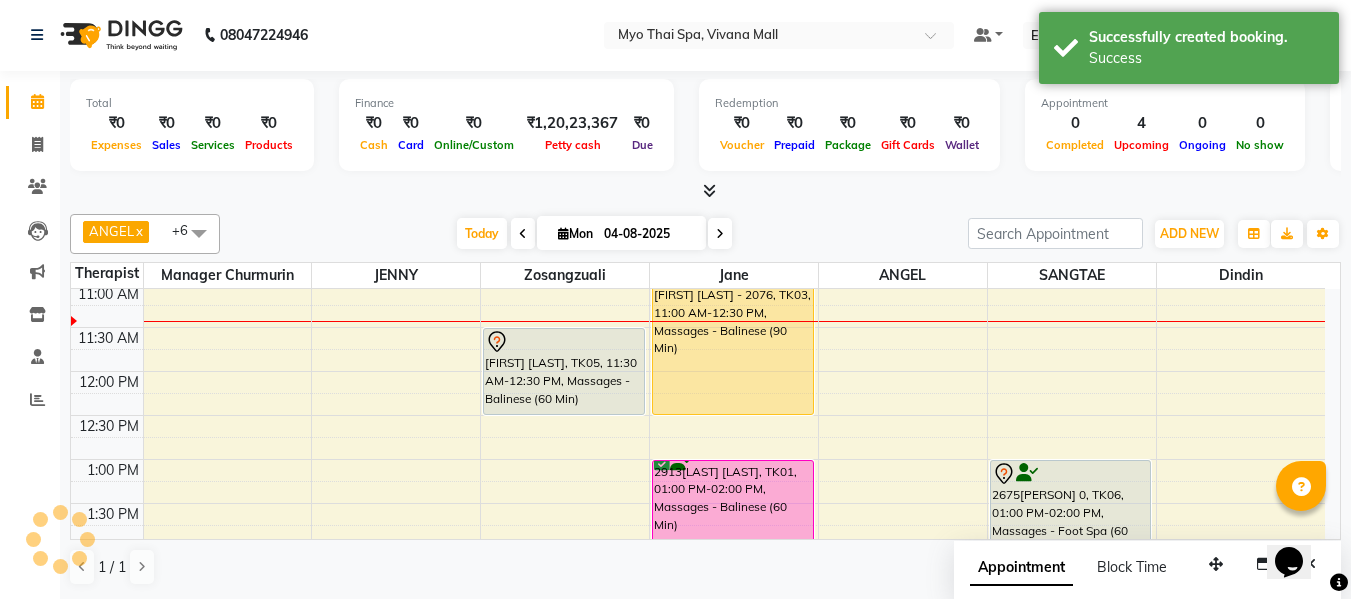 scroll, scrollTop: 0, scrollLeft: 0, axis: both 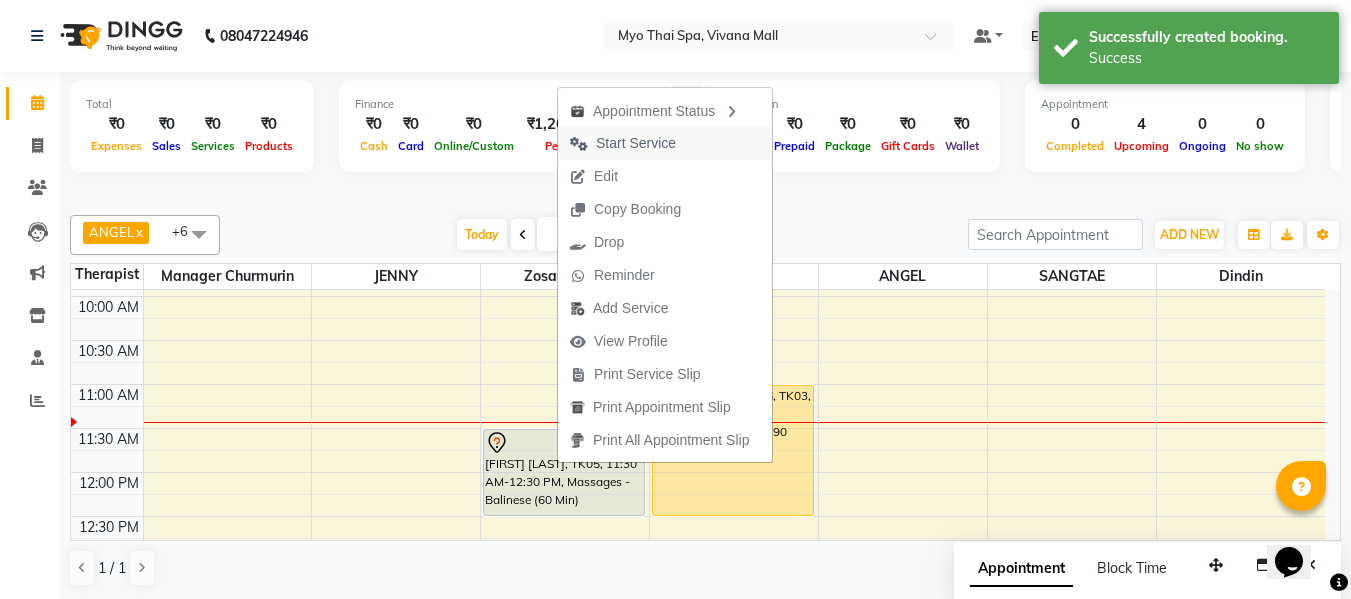 click on "Start Service" at bounding box center [665, 143] 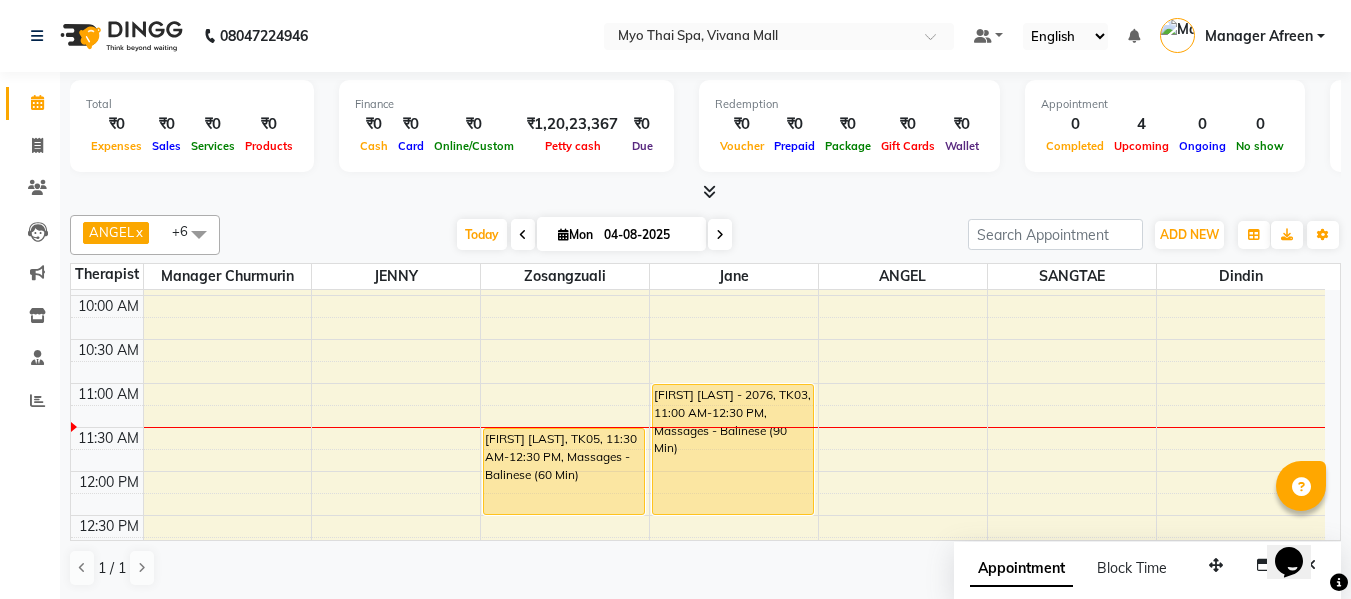 scroll, scrollTop: 169, scrollLeft: 0, axis: vertical 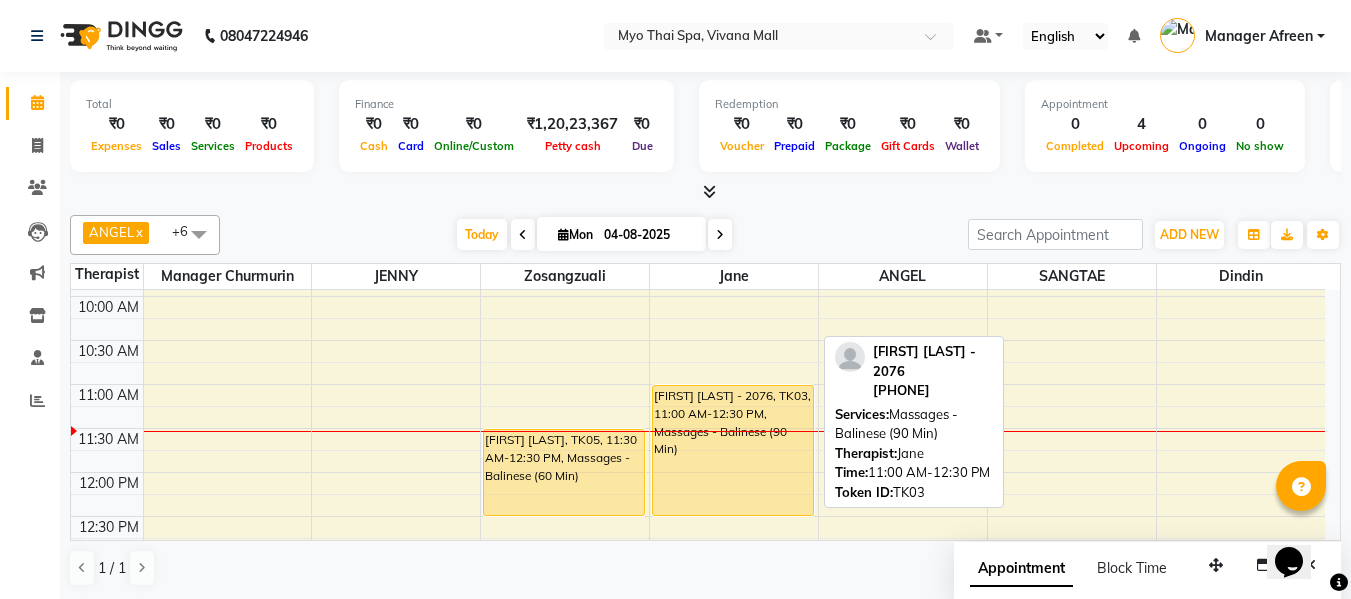 click on "[FIRST] [LAST] - 2076, TK03, 11:00 AM-12:30 PM, Massages - Balinese (90 Min)" at bounding box center (733, 450) 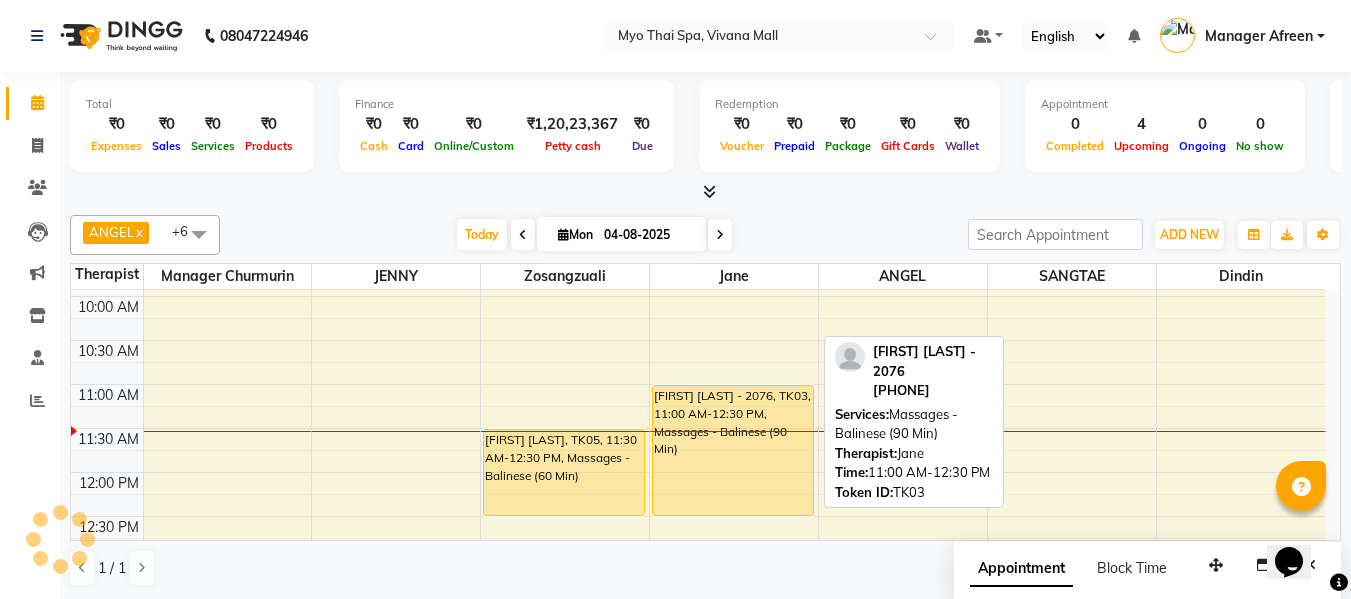 click on "[FIRST] [LAST] - 2076, TK03, 11:00 AM-12:30 PM, Massages - Balinese (90 Min)" at bounding box center [733, 450] 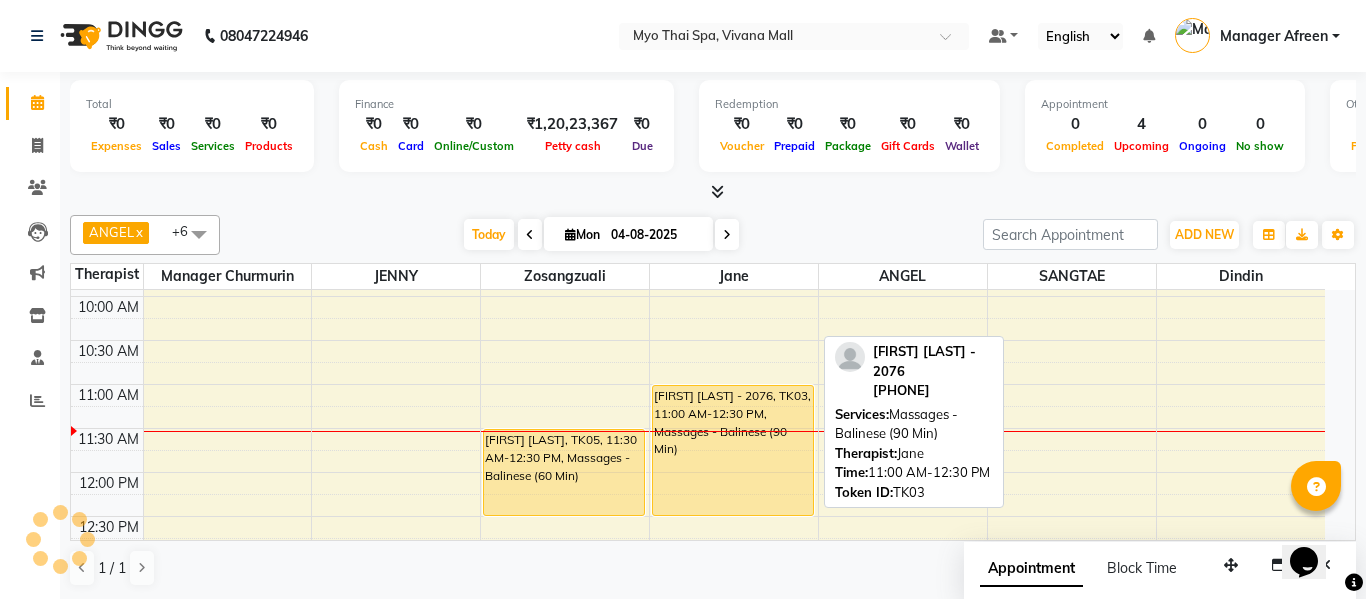 select on "1" 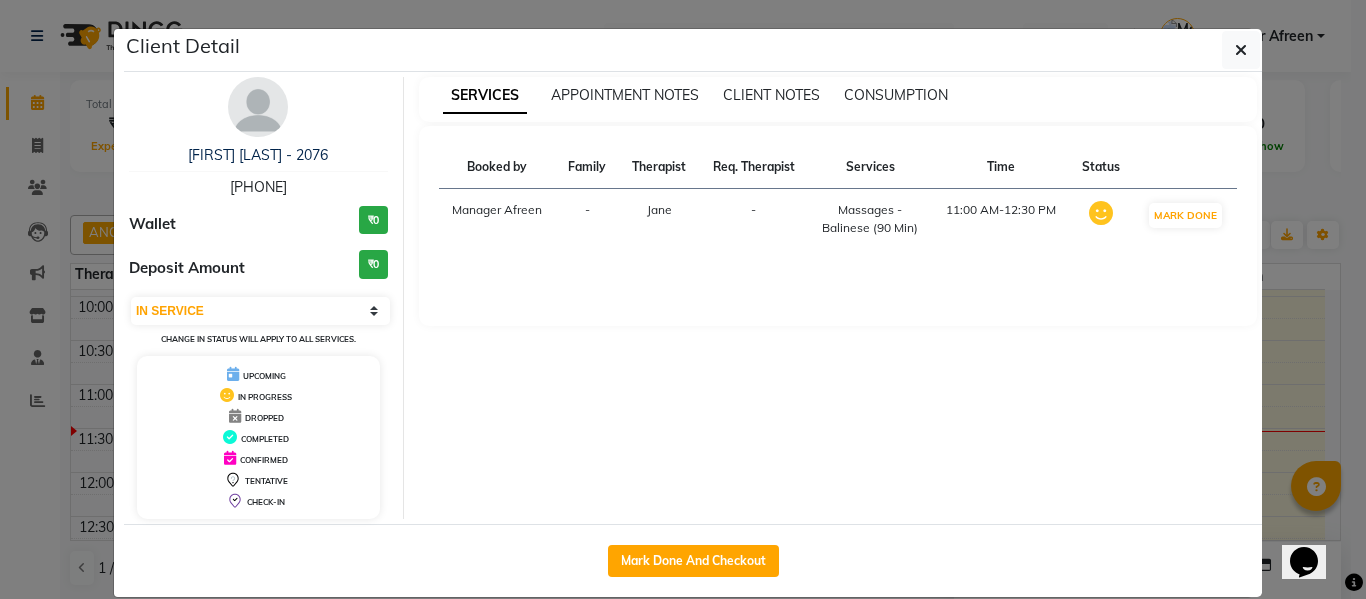 click on "[PHONE]" at bounding box center [258, 187] 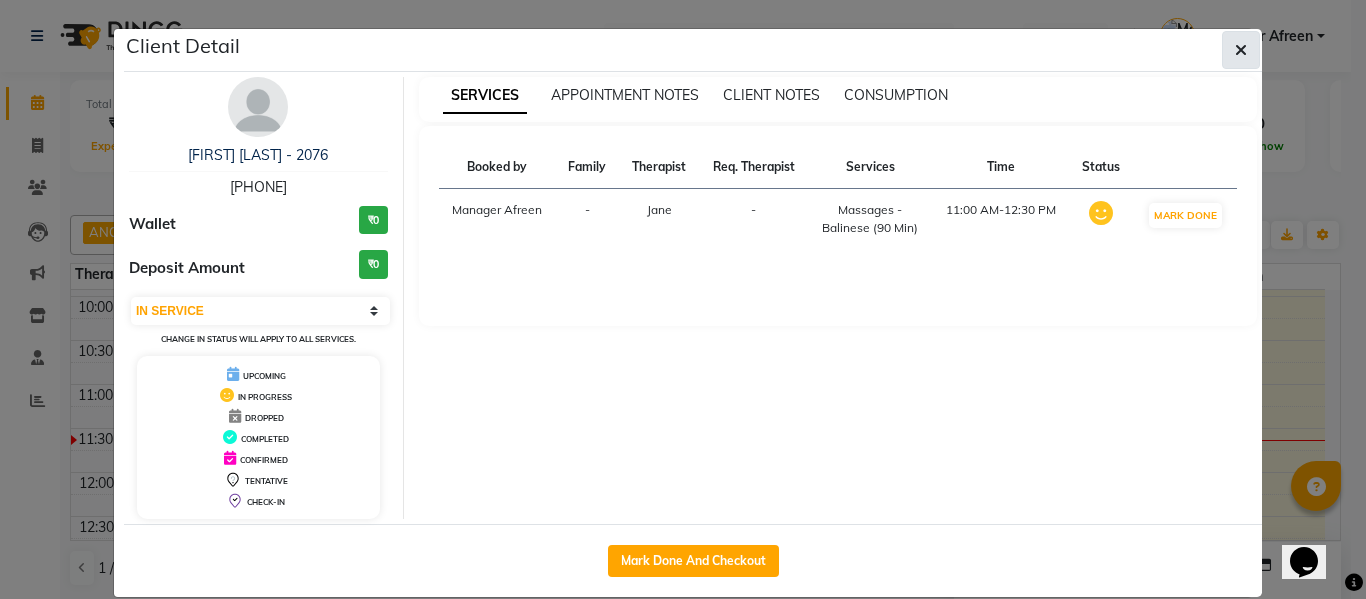 click 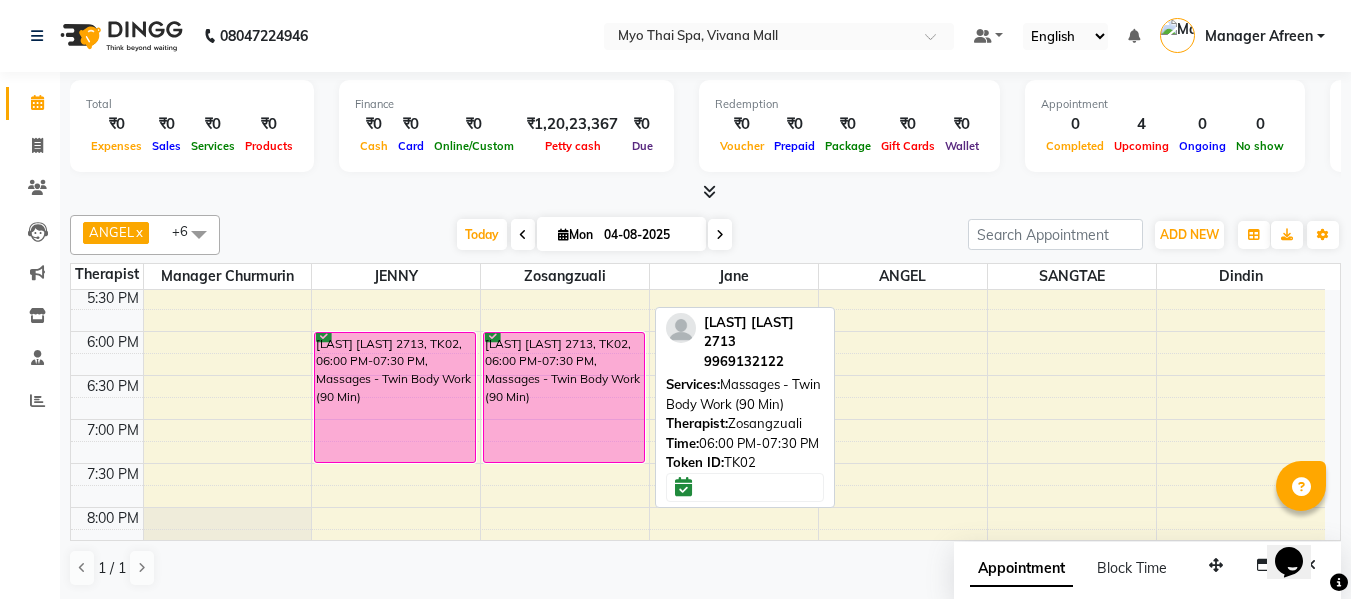 scroll, scrollTop: 869, scrollLeft: 0, axis: vertical 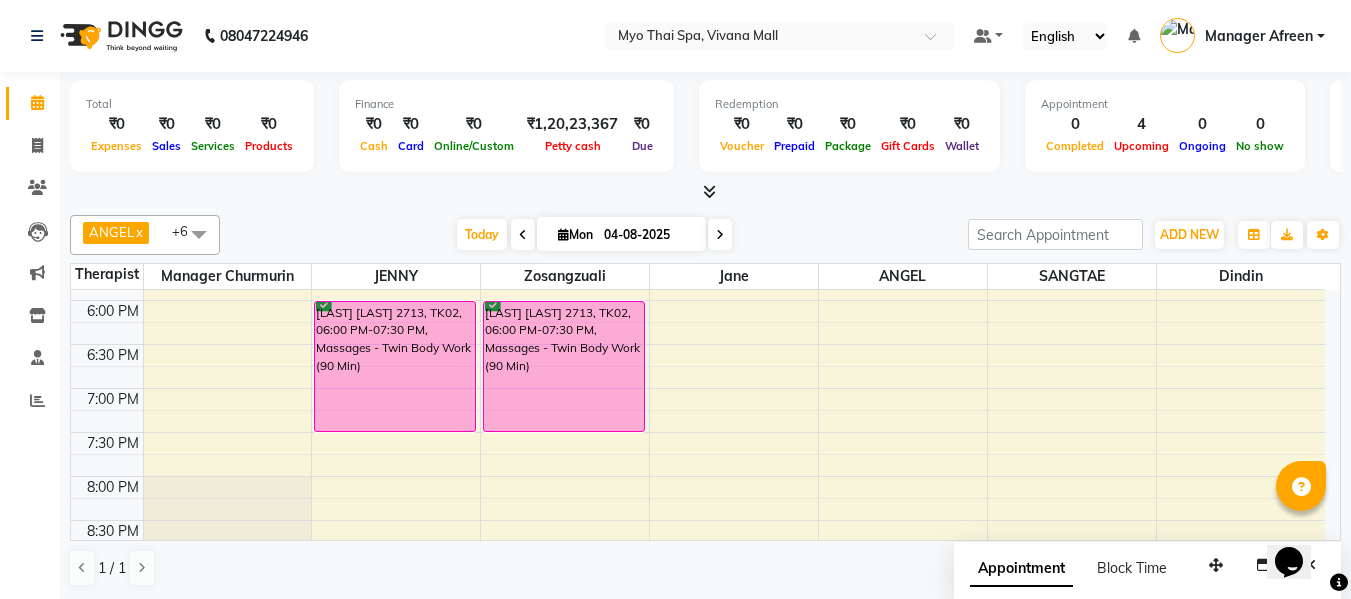 click on "8:00 AM 8:30 AM 9:00 AM 9:30 AM 10:00 AM 10:30 AM 11:00 AM 11:30 AM 12:00 PM 12:30 PM 1:00 PM 1:30 PM 2:00 PM 2:30 PM 3:00 PM 3:30 PM 4:00 PM 4:30 PM 5:00 PM 5:30 PM 6:00 PM 6:30 PM 7:00 PM 7:30 PM 8:00 PM 8:30 PM 9:00 PM 9:30 PM 10:00 PM 10:30 PM [FIRST], TK07, 01:00 PM-02:00 PM, Massages - Deep Tissue (60 Min) [LAST] [LAST] 2713, TK02, 06:00 PM-07:30 PM, Massages - Twin Body Work (90 Min) [LAST] [LAST], TK05, 11:30 AM-12:30 PM, Massages - Balinese (60 Min) [LAST] [LAST] 2713, TK02, 06:00 PM-07:30 PM, Massages - Twin Body Work (90 Min) [LAST] [LAST] - 2076, TK03, 11:00 AM-12:30 PM, Massages - Balinese (90 Min) 2913[LAST] [LAST], TK01, 01:00 PM-02:00 PM, Massages - Balinese (60 Min) 2520 [LAST] [LAST], TK04, 02:15 PM-03:15 PM, Massages - Traditional Thai Spa-60Mins 2675[PERSON] 0, TK06, 01:00 PM-02:00 PM, Massages - Foot Spa (60 Min)" at bounding box center (698, 80) 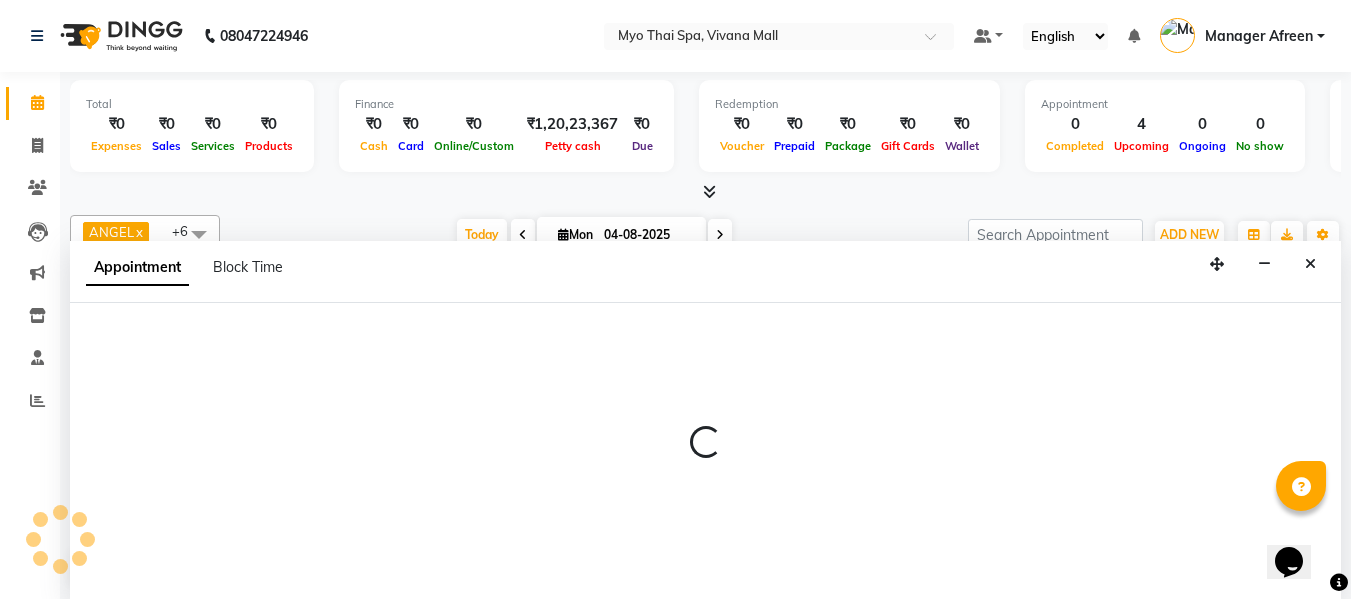 scroll, scrollTop: 1, scrollLeft: 0, axis: vertical 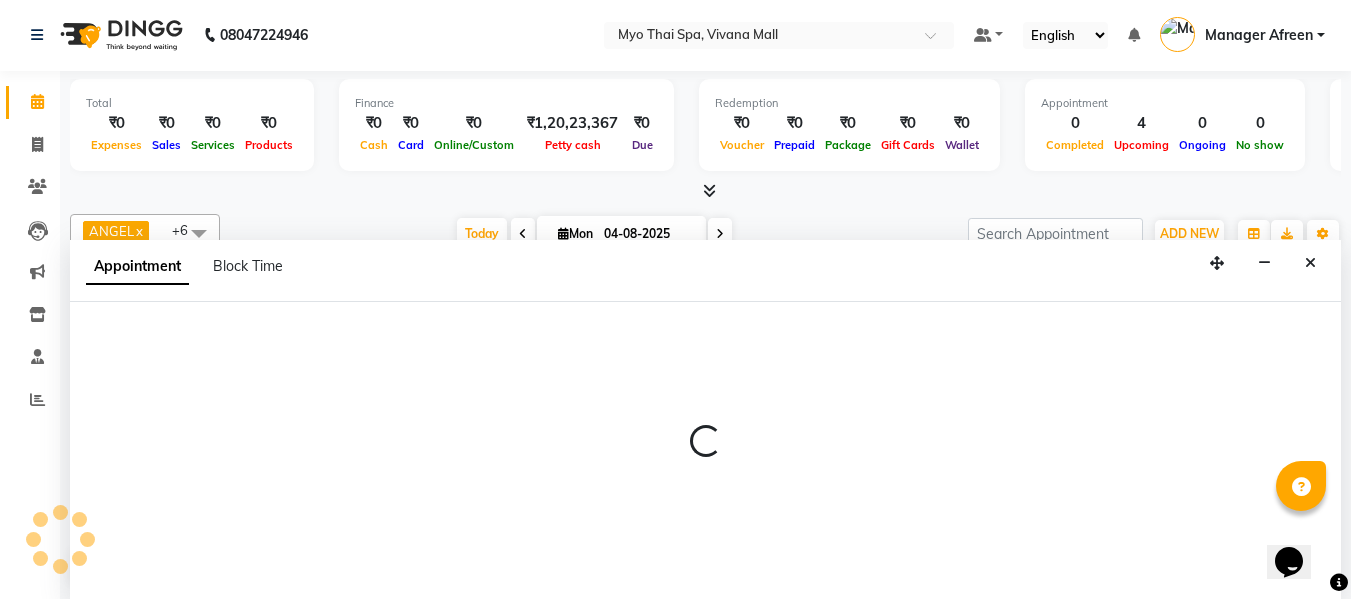 select on "70774" 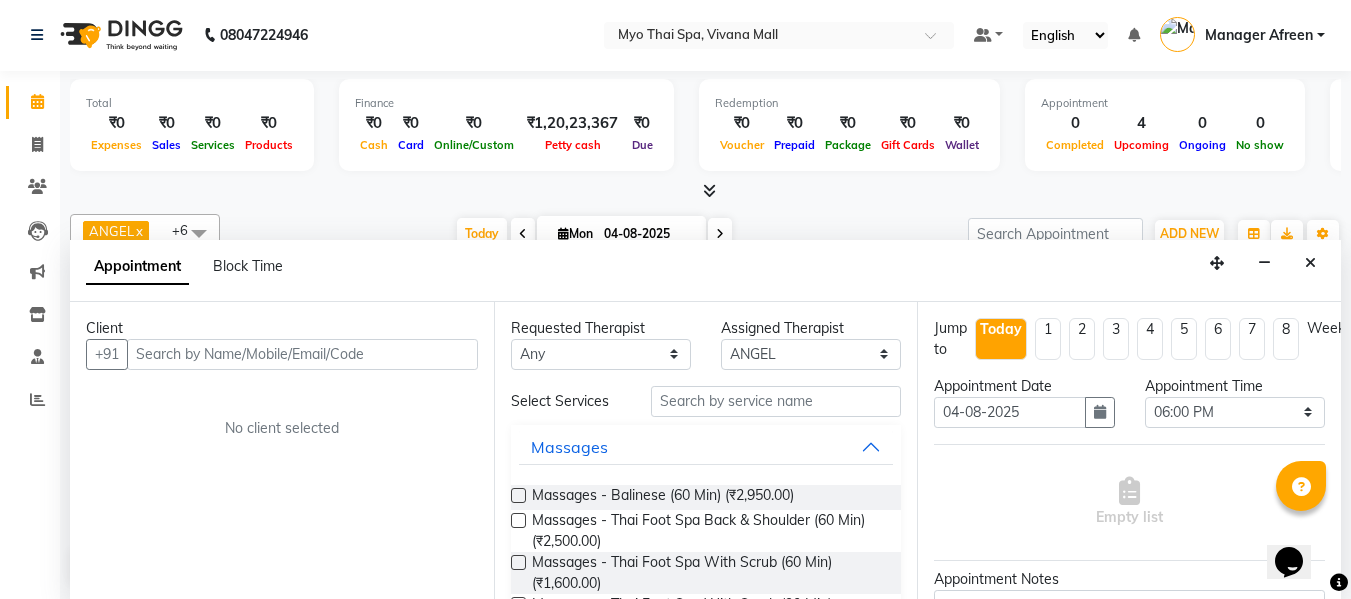 click at bounding box center [302, 354] 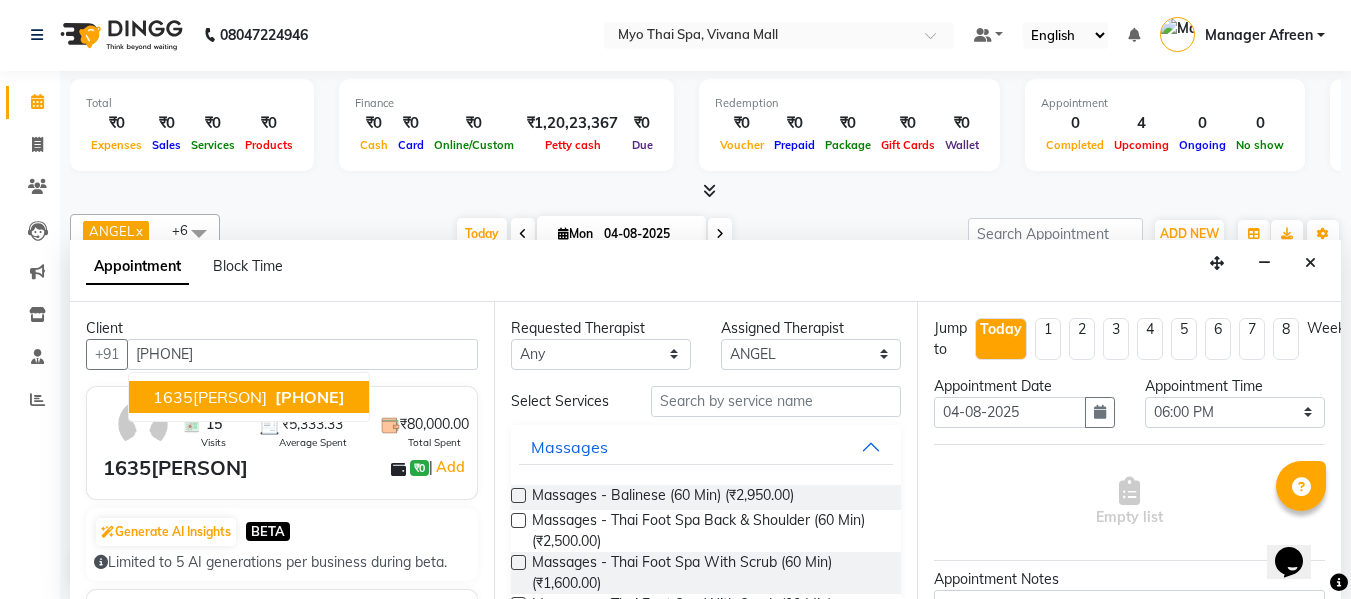 click on "1635[PERSON]" at bounding box center [210, 397] 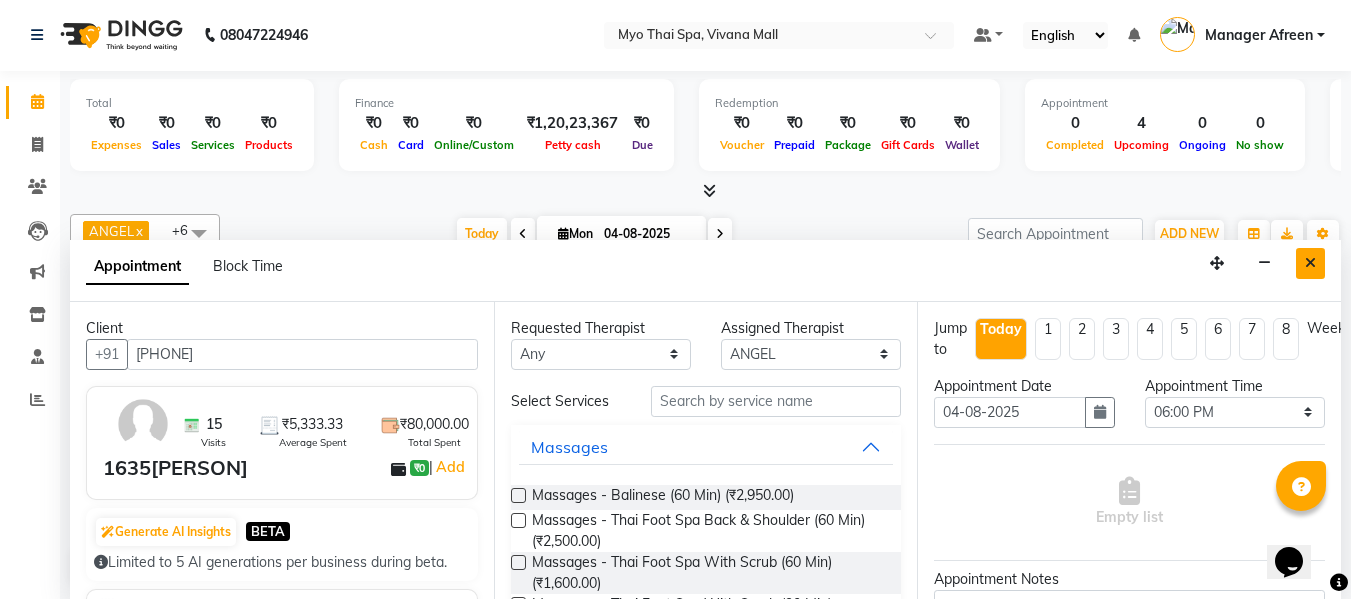 type on "[PHONE]" 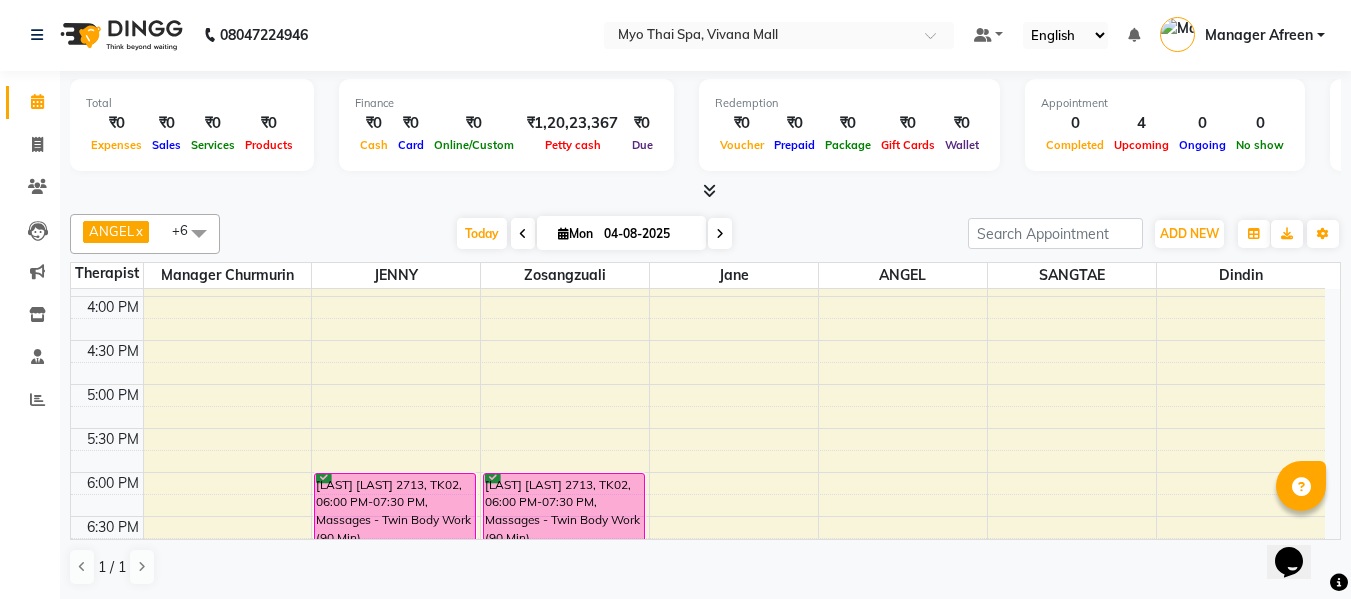 scroll, scrollTop: 669, scrollLeft: 0, axis: vertical 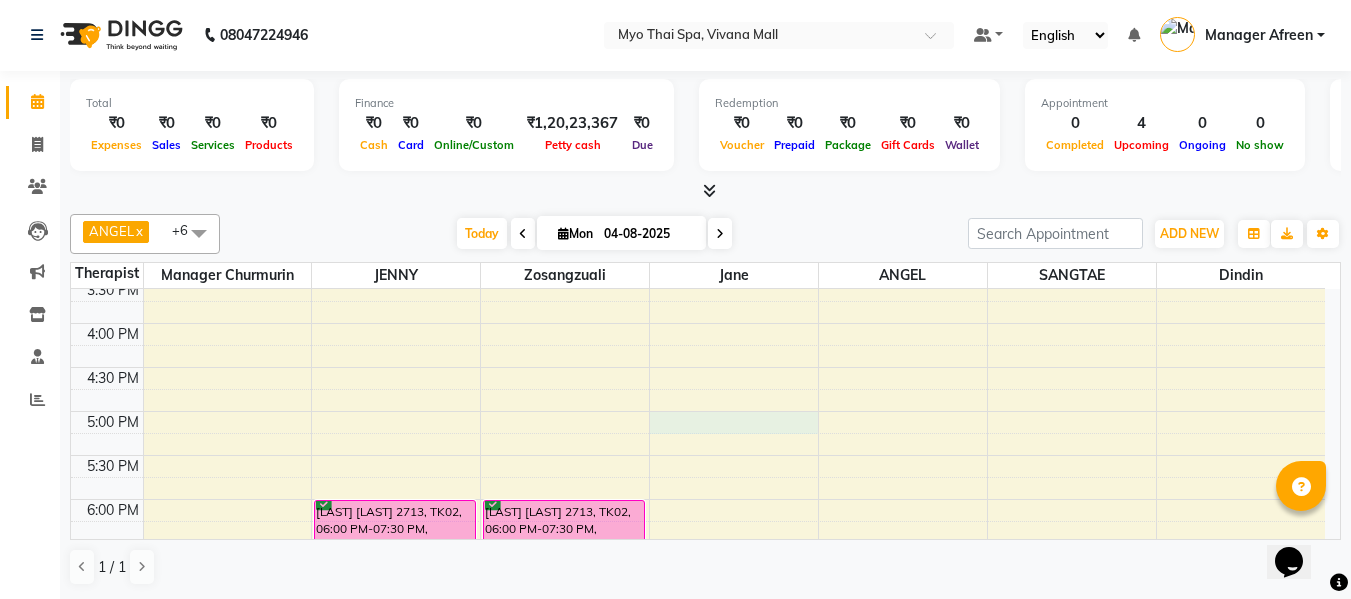 click on "8:00 AM 8:30 AM 9:00 AM 9:30 AM 10:00 AM 10:30 AM 11:00 AM 11:30 AM 12:00 PM 12:30 PM 1:00 PM 1:30 PM 2:00 PM 2:30 PM 3:00 PM 3:30 PM 4:00 PM 4:30 PM 5:00 PM 5:30 PM 6:00 PM 6:30 PM 7:00 PM 7:30 PM 8:00 PM 8:30 PM 9:00 PM 9:30 PM 10:00 PM 10:30 PM [FIRST], TK07, 01:00 PM-02:00 PM, Massages - Deep Tissue (60 Min) [LAST] [LAST] 2713, TK02, 06:00 PM-07:30 PM, Massages - Twin Body Work (90 Min) [LAST] [LAST], TK05, 11:30 AM-12:30 PM, Massages - Balinese (60 Min) [LAST] [LAST] 2713, TK02, 06:00 PM-07:30 PM, Massages - Twin Body Work (90 Min) [LAST] [LAST] - 2076, TK03, 11:00 AM-12:30 PM, Massages - Balinese (90 Min) 2913[LAST] [LAST], TK01, 01:00 PM-02:00 PM, Massages - Balinese (60 Min) 2520 [LAST] [LAST], TK04, 02:15 PM-03:15 PM, Massages - Traditional Thai Spa-60Mins 2675[PERSON] 0, TK06, 01:00 PM-02:00 PM, Massages - Foot Spa (60 Min)" at bounding box center (698, 279) 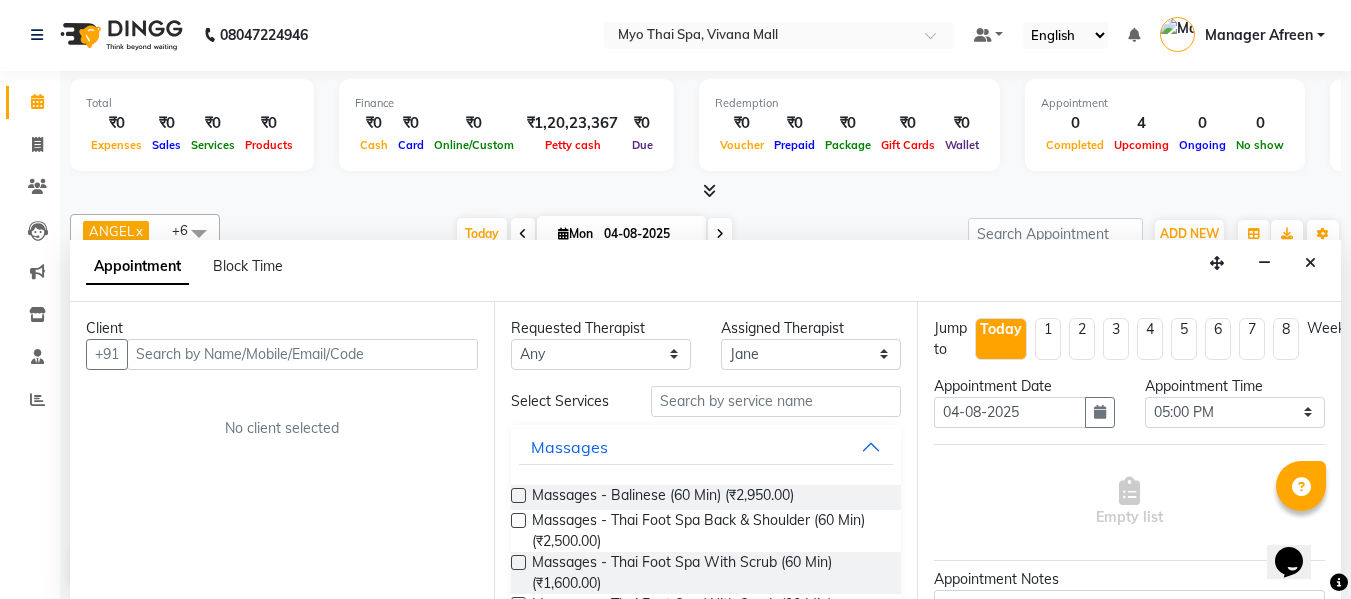 click at bounding box center (302, 354) 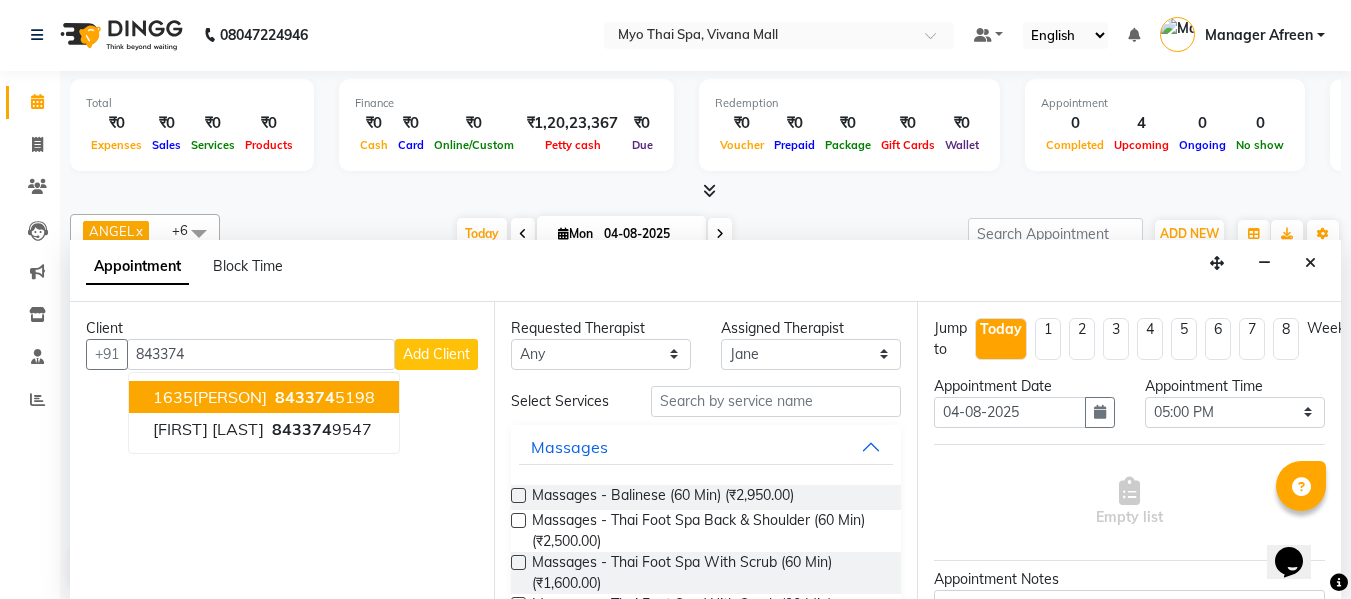 click on "1635[PERSON]" at bounding box center (210, 397) 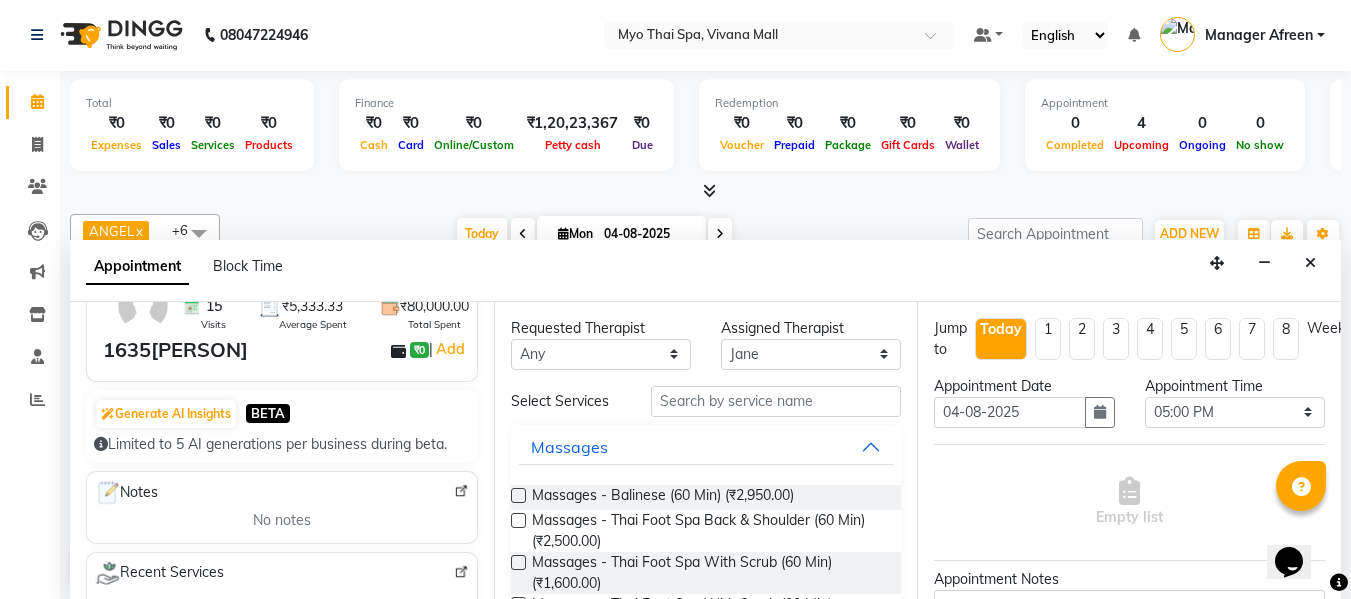 scroll, scrollTop: 300, scrollLeft: 0, axis: vertical 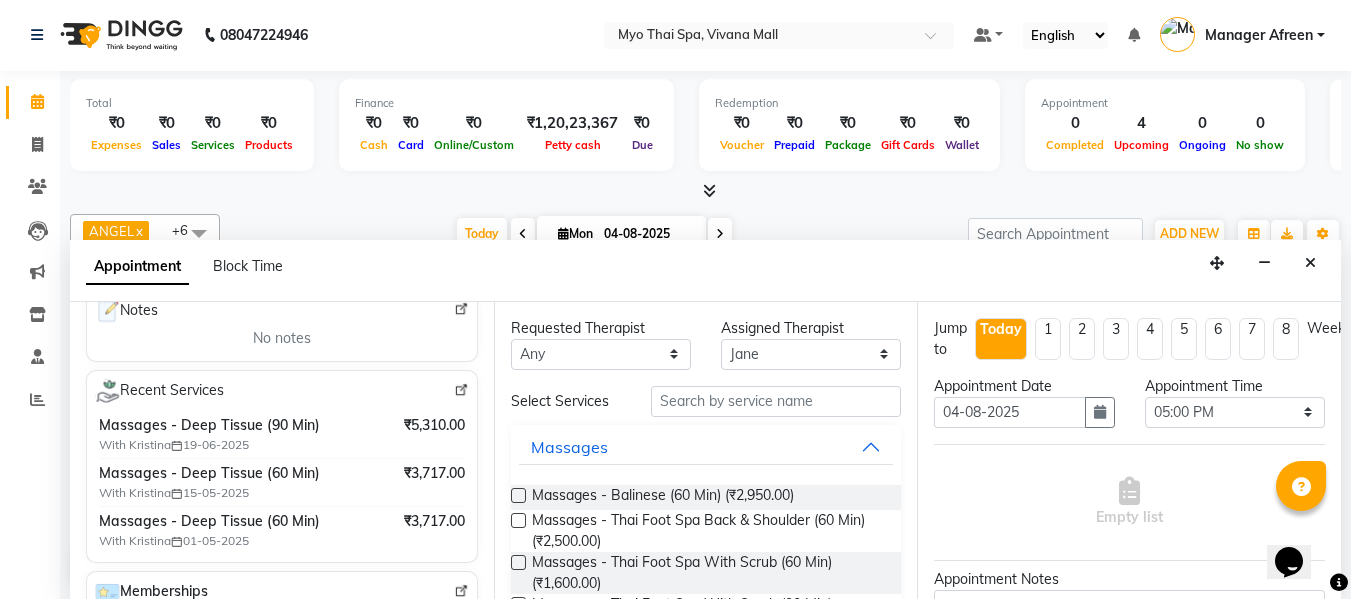 type on "[PHONE]" 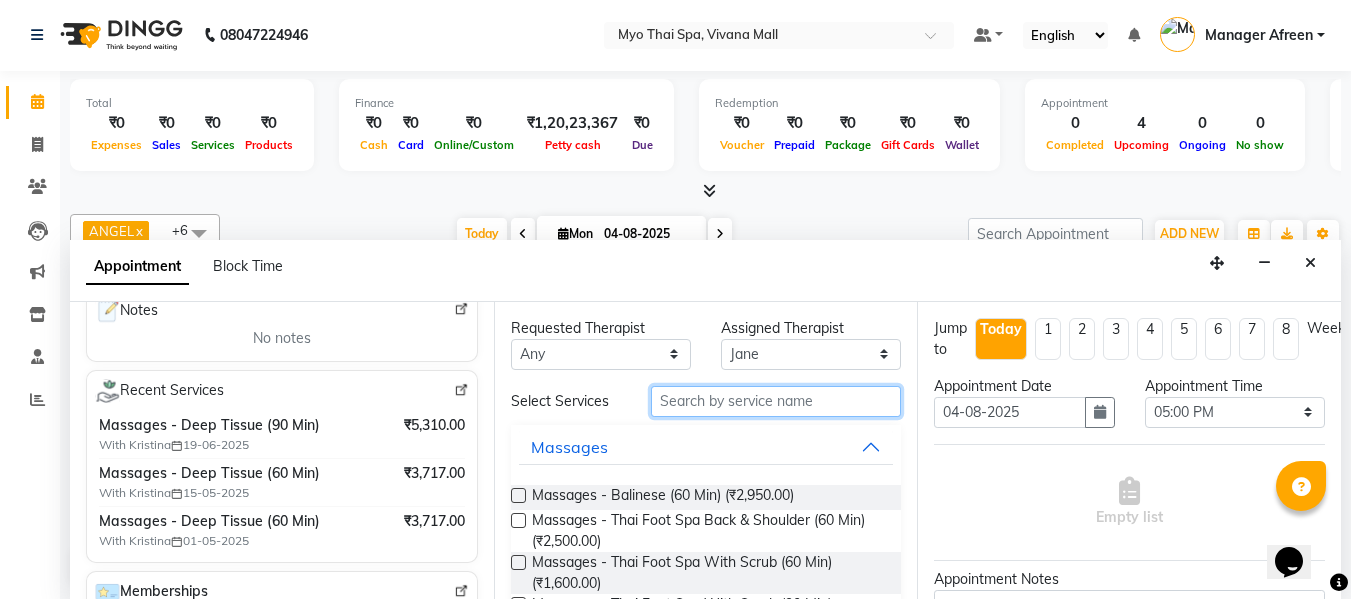 click at bounding box center [776, 401] 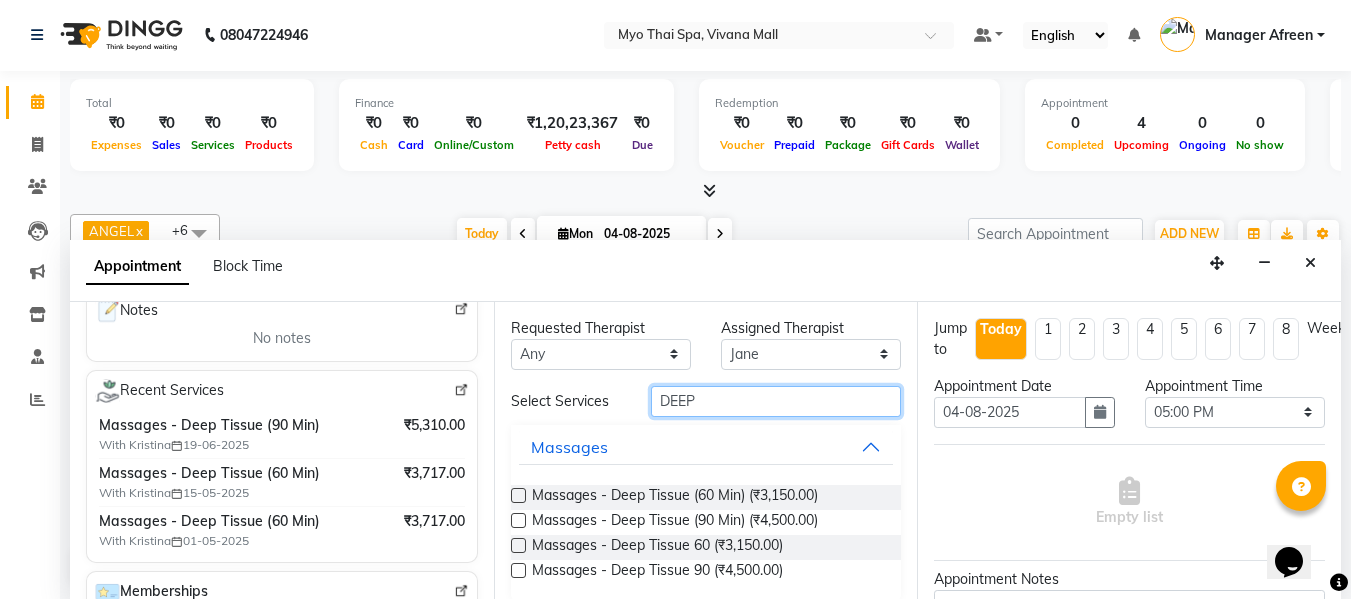 type on "DEEP" 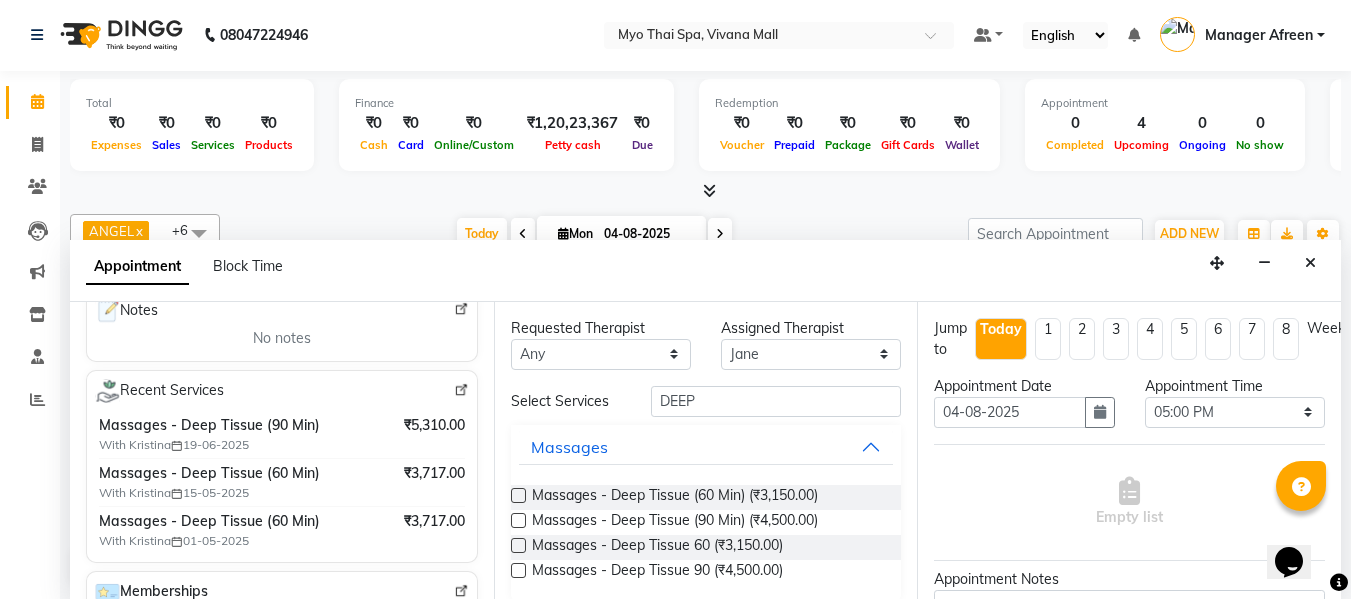 click at bounding box center (518, 495) 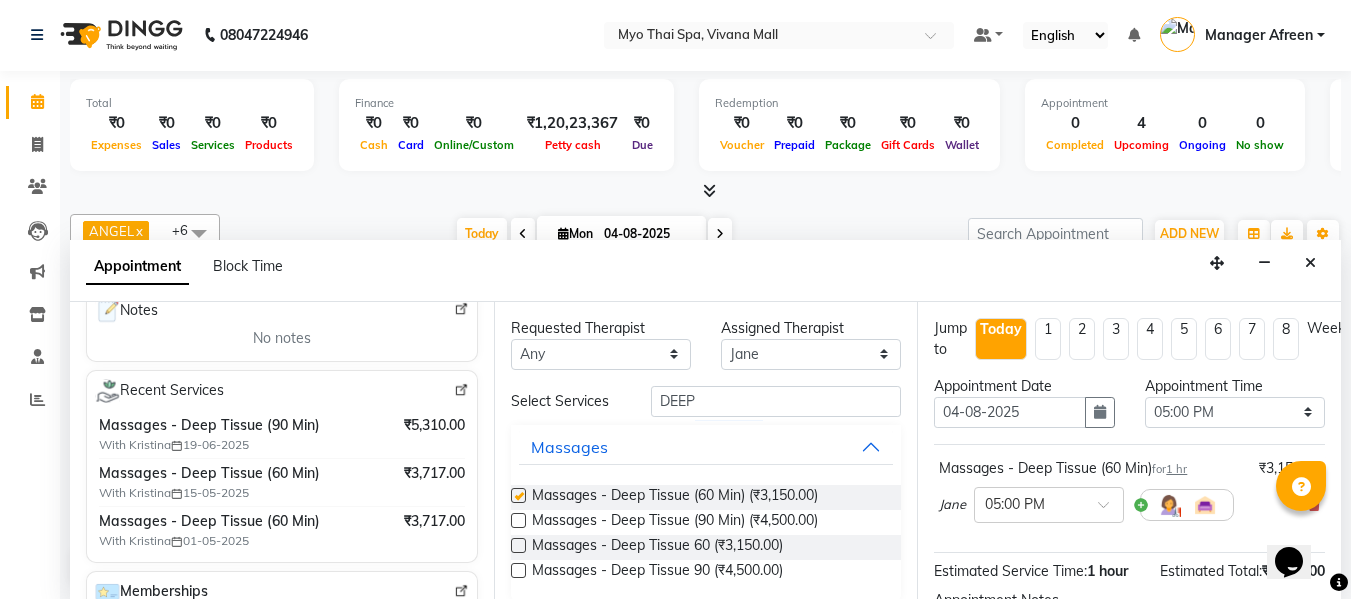 checkbox on "false" 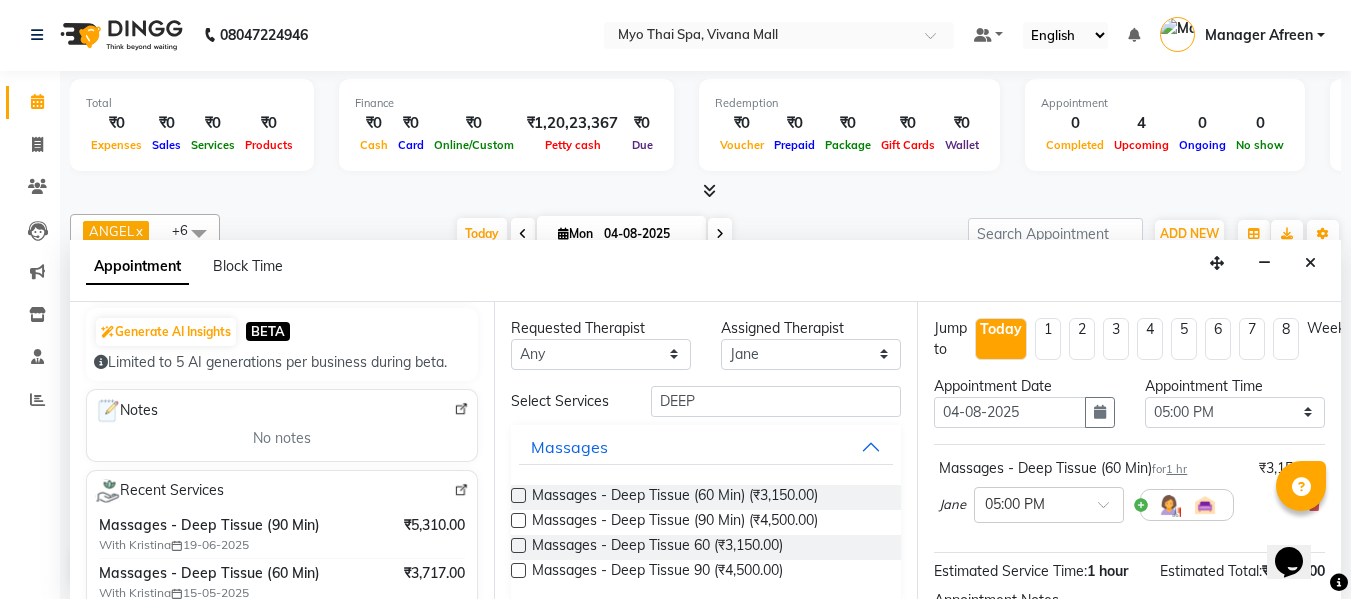 scroll, scrollTop: 300, scrollLeft: 0, axis: vertical 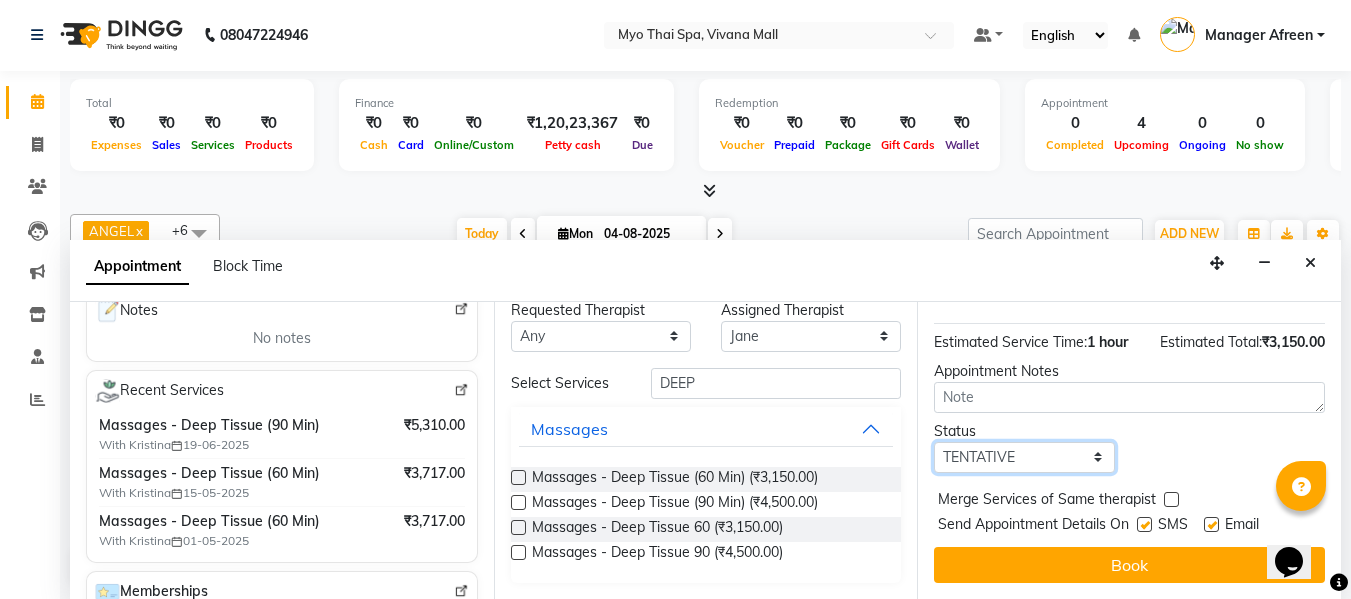 click on "Select TENTATIVE CONFIRM CHECK-IN UPCOMING" at bounding box center (1024, 457) 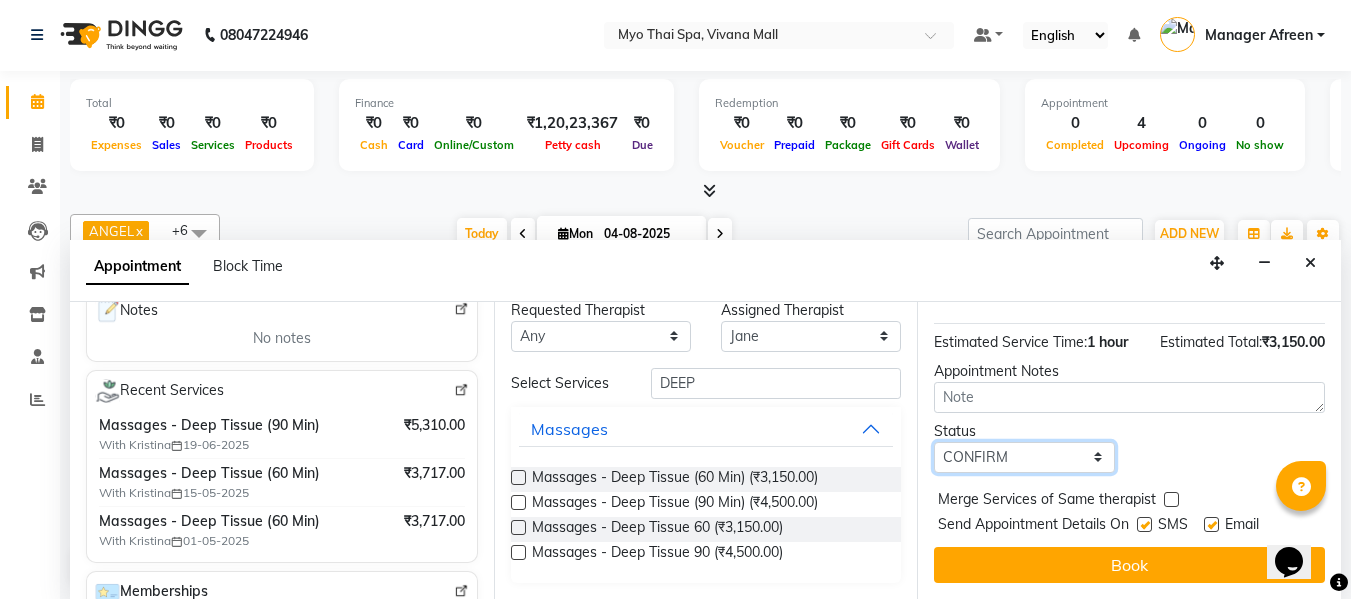 click on "Select TENTATIVE CONFIRM CHECK-IN UPCOMING" at bounding box center [1024, 457] 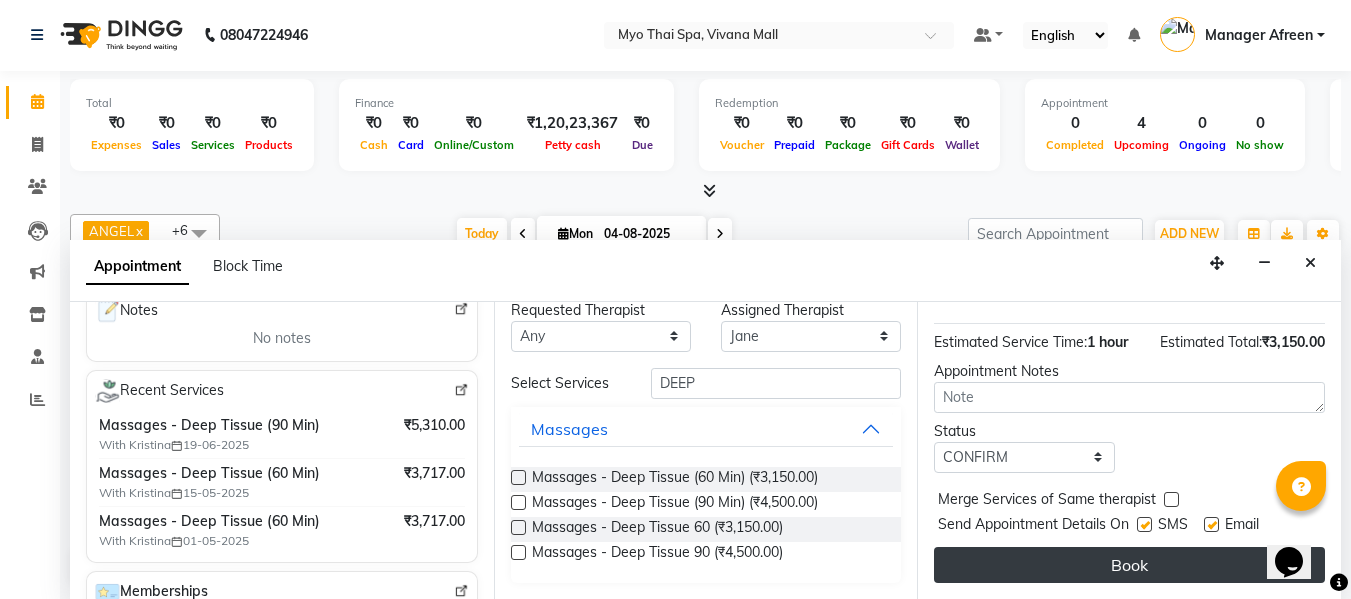 click on "Book" at bounding box center (1129, 565) 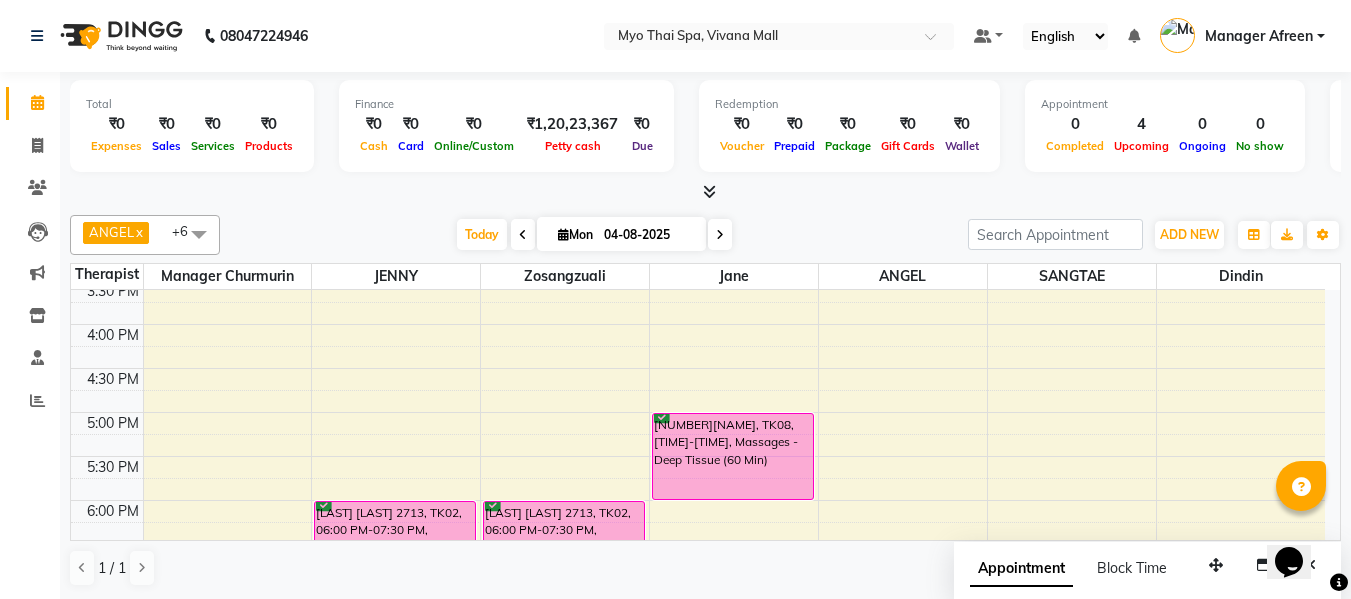 scroll, scrollTop: 1, scrollLeft: 0, axis: vertical 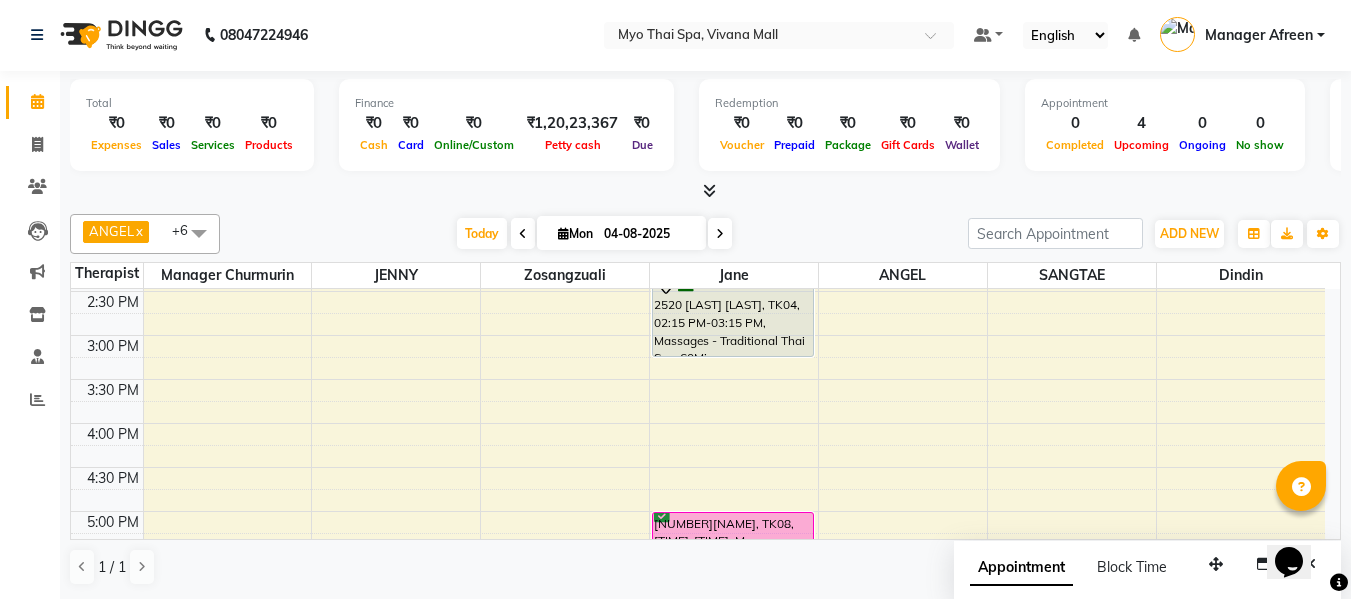 click on "8:00 AM 8:30 AM 9:00 AM 9:30 AM 10:00 AM 10:30 AM 11:00 AM 11:30 AM 12:00 PM 12:30 PM 1:00 PM 1:30 PM 2:00 PM 2:30 PM 3:00 PM 3:30 PM 4:00 PM 4:30 PM 5:00 PM 5:30 PM 6:00 PM 6:30 PM 7:00 PM 7:30 PM 8:00 PM 8:30 PM 9:00 PM 9:30 PM 10:00 PM 10:30 PM [FIRST], TK07, 01:00 PM-02:00 PM, Massages - Deep Tissue (60 Min) [LAST] [LAST] 2713, TK02, 06:00 PM-07:30 PM, Massages - Twin Body Work (90 Min) [LAST] [LAST], TK05, 11:30 AM-12:30 PM, Massages - Balinese (60 Min) [LAST] [LAST] 2713, TK02, 06:00 PM-07:30 PM, Massages - Twin Body Work (90 Min) [LAST] [LAST] - 2076, TK03, 11:00 AM-12:30 PM, Massages - Balinese (90 Min) 2913[LAST] [LAST], TK01, 01:00 PM-02:00 PM, Massages - Balinese (60 Min) 2520 [LAST] [LAST], TK04, 02:15 PM-03:15 PM, Massages - Traditional Thai Spa-60Mins 1635[PERSON], TK08, 05:00 PM-06:00 PM, Massages - Deep Tissue (60 Min) 2675[PERSON] 0, TK06, 01:00 PM-02:00 PM, Massages - Foot Spa (60 Min)" at bounding box center (698, 379) 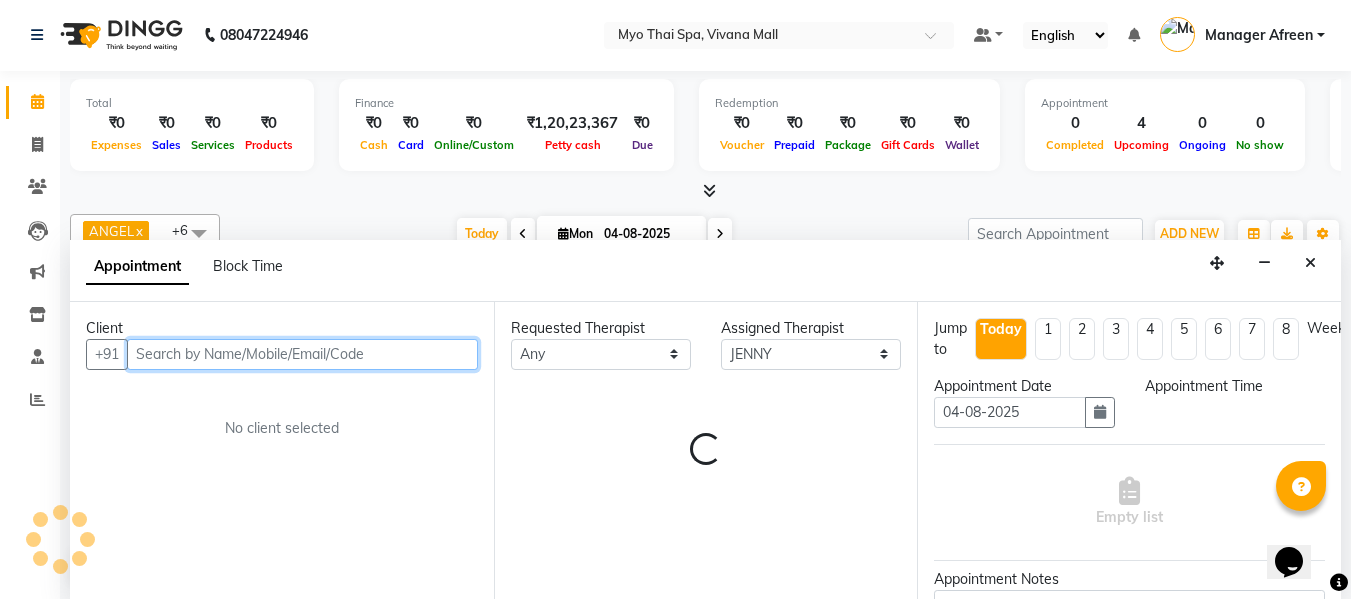 select on "900" 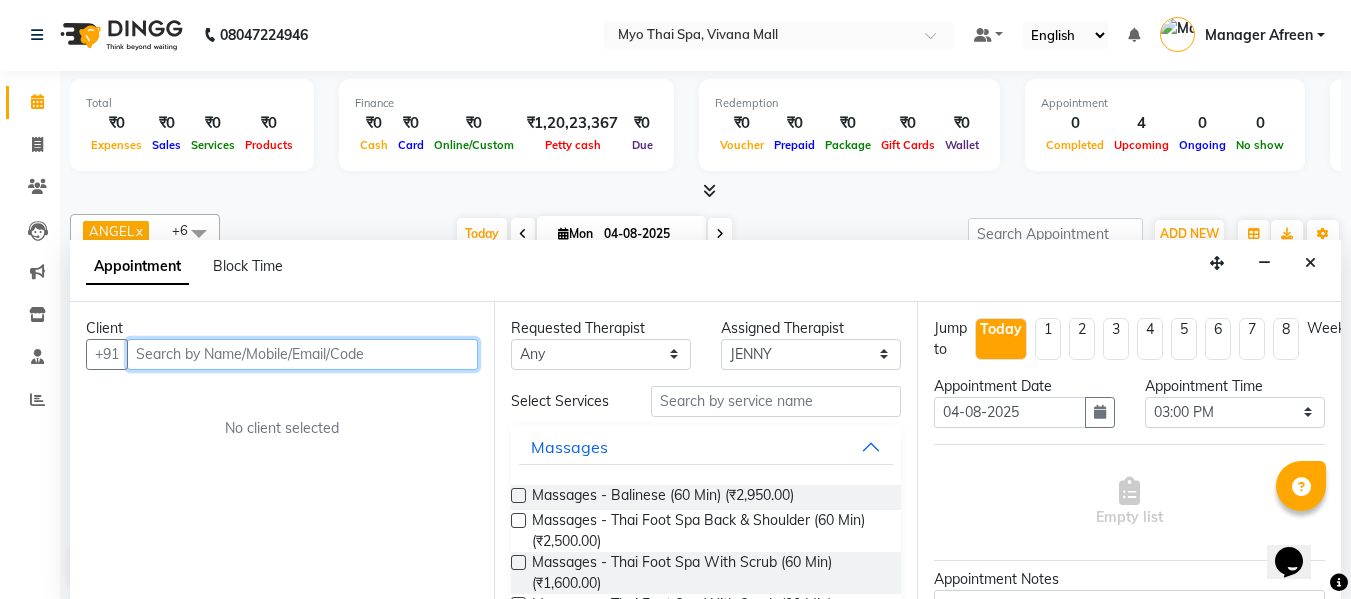 click at bounding box center (302, 354) 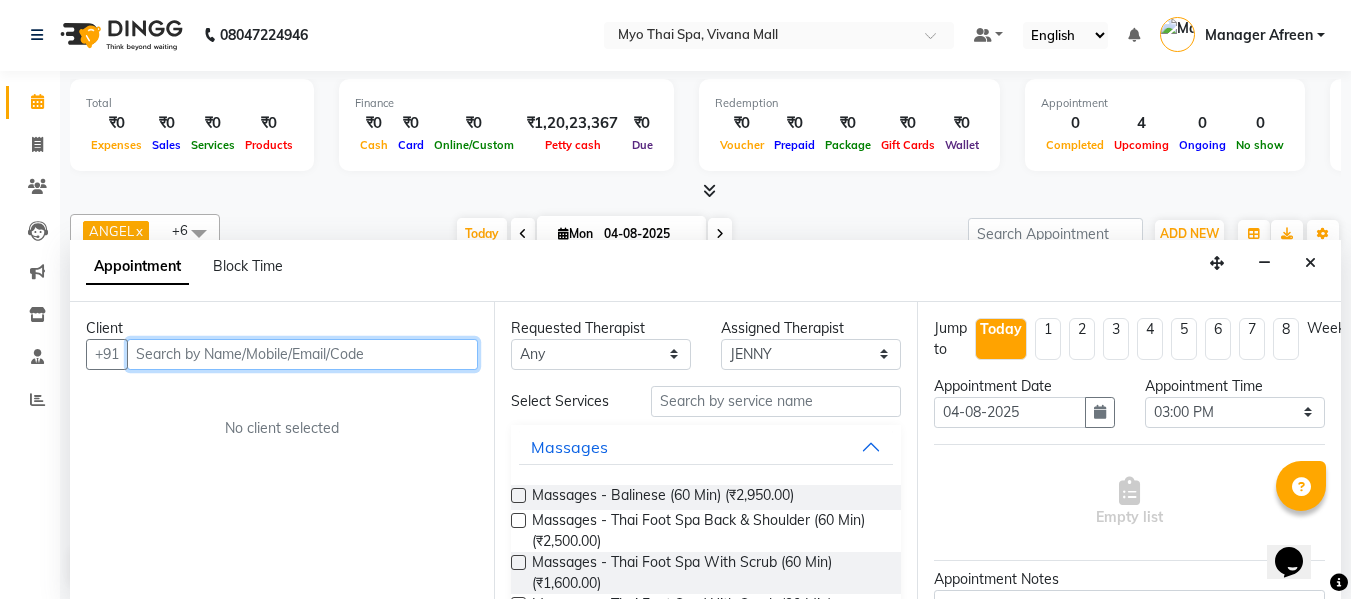click at bounding box center [302, 354] 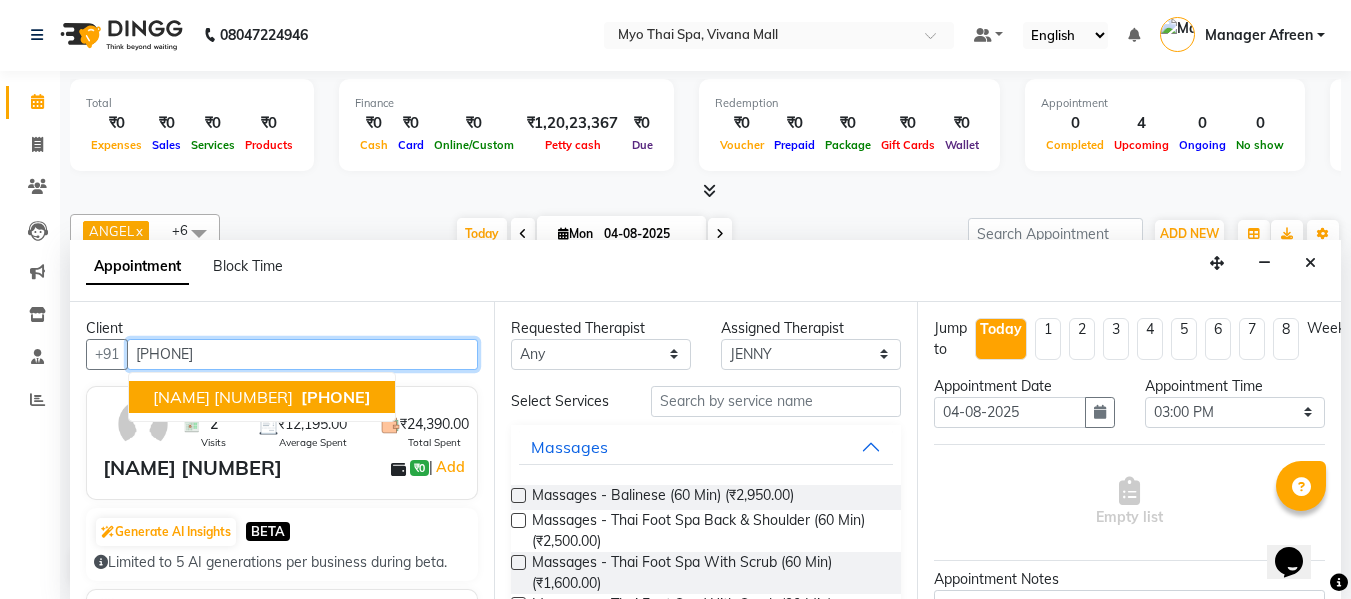 click on "[NAME] [NUMBER]" at bounding box center (223, 397) 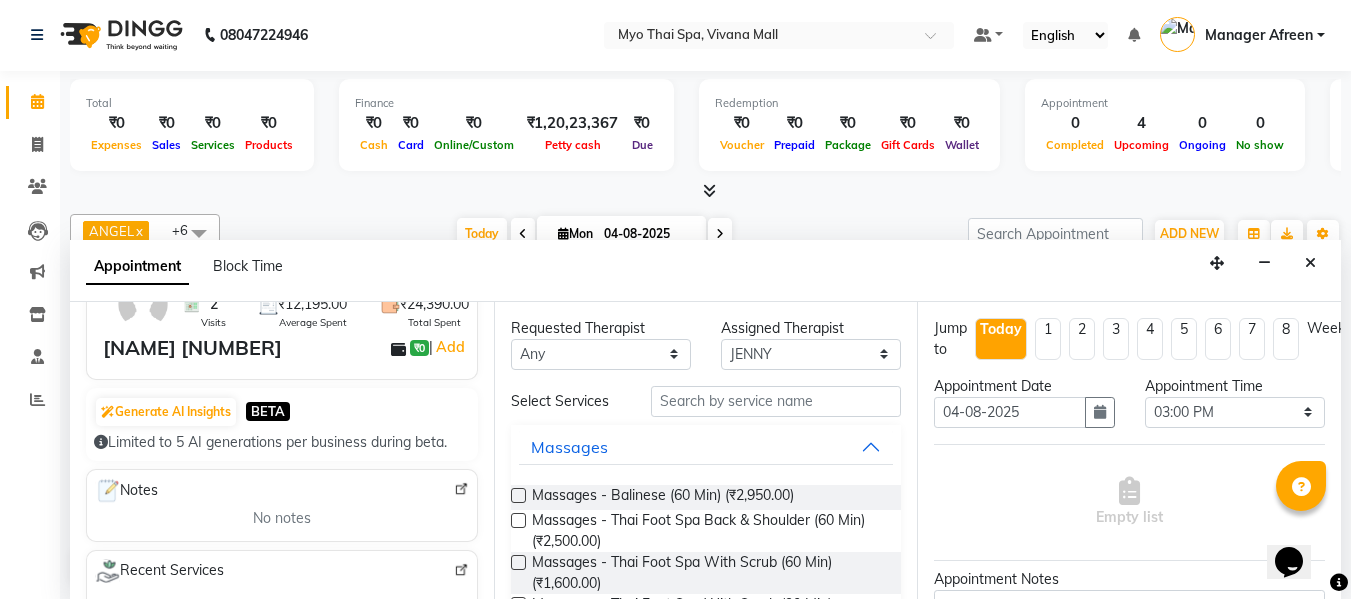 scroll, scrollTop: 200, scrollLeft: 0, axis: vertical 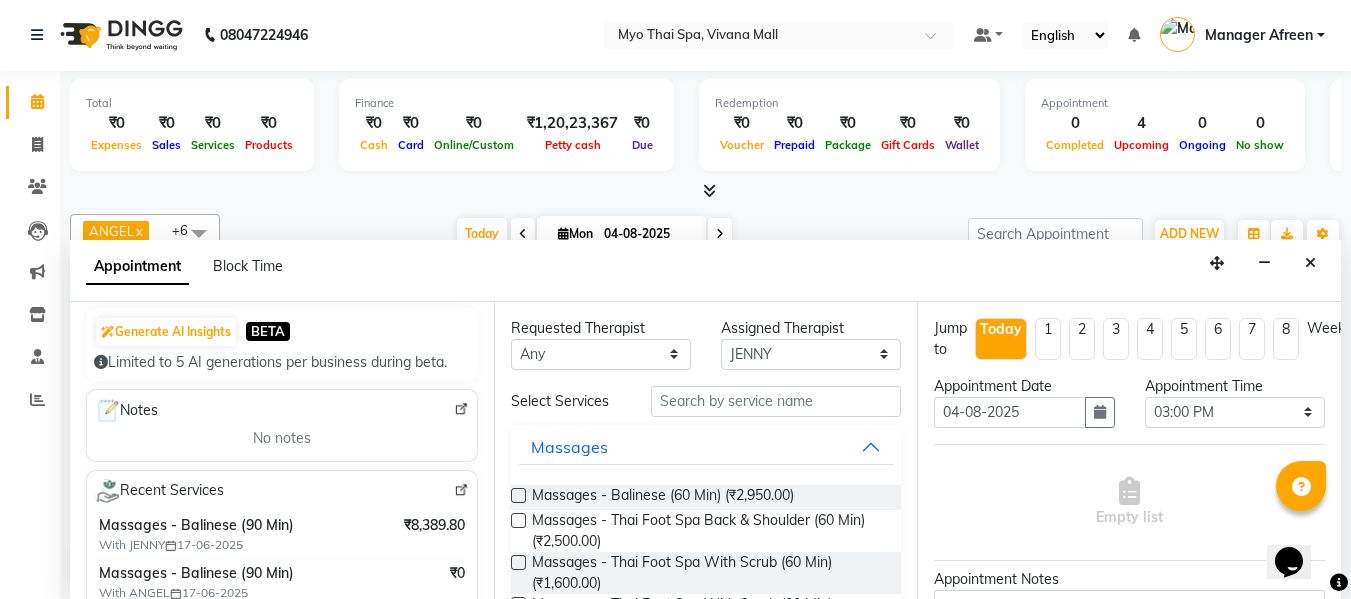 type on "[PHONE]" 